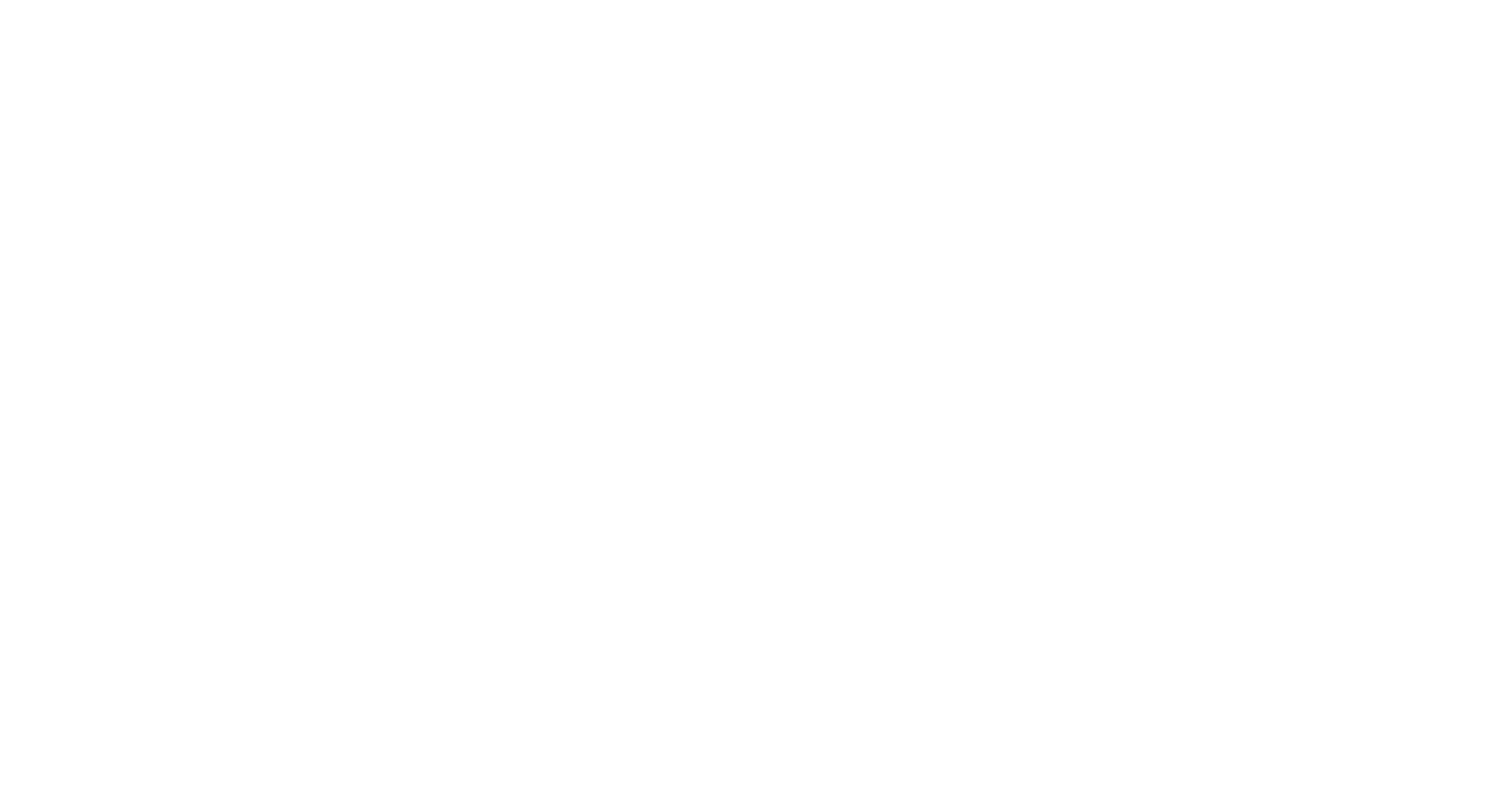 scroll, scrollTop: 0, scrollLeft: 0, axis: both 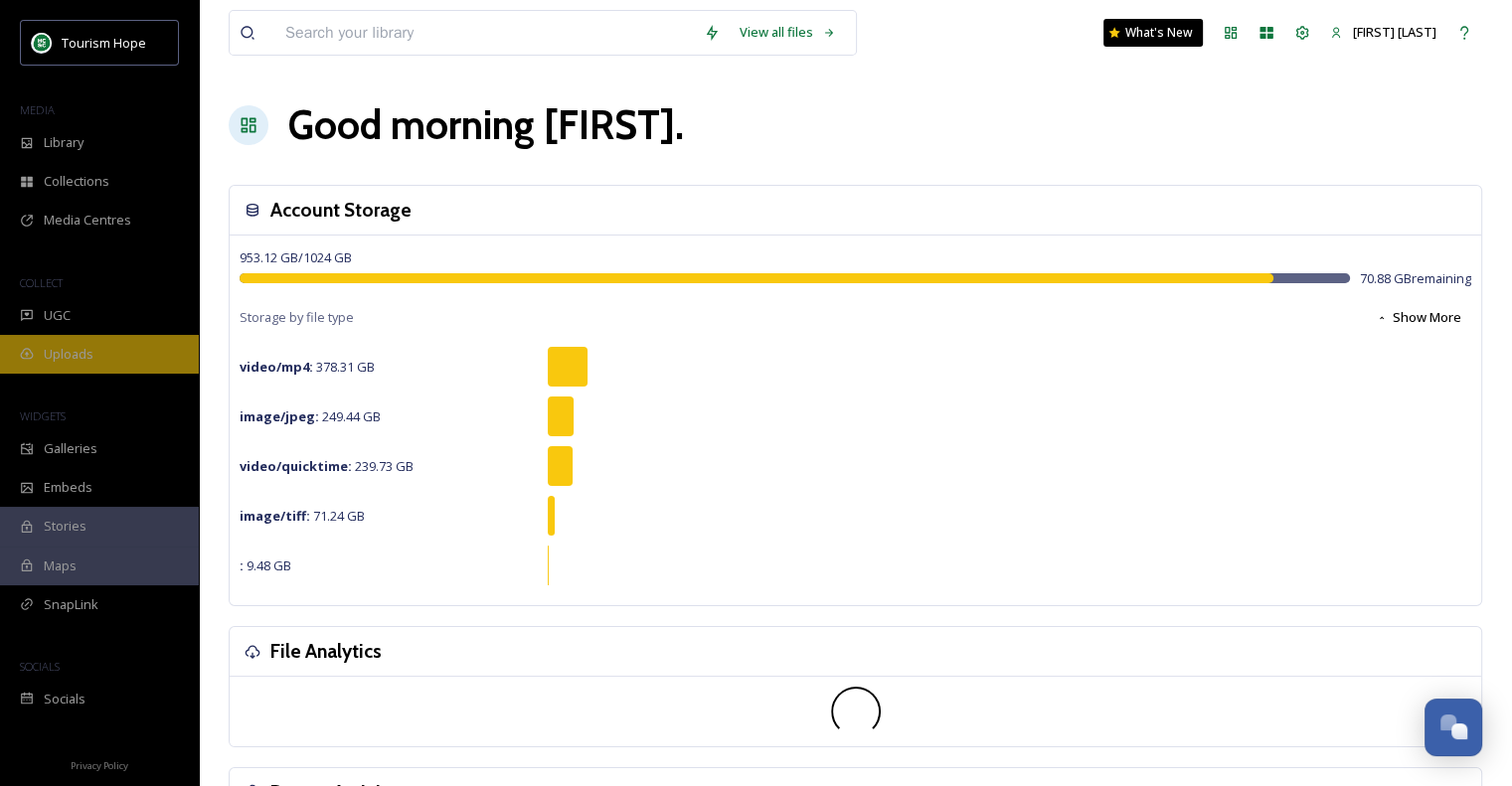 click on "Uploads" at bounding box center [69, 354] 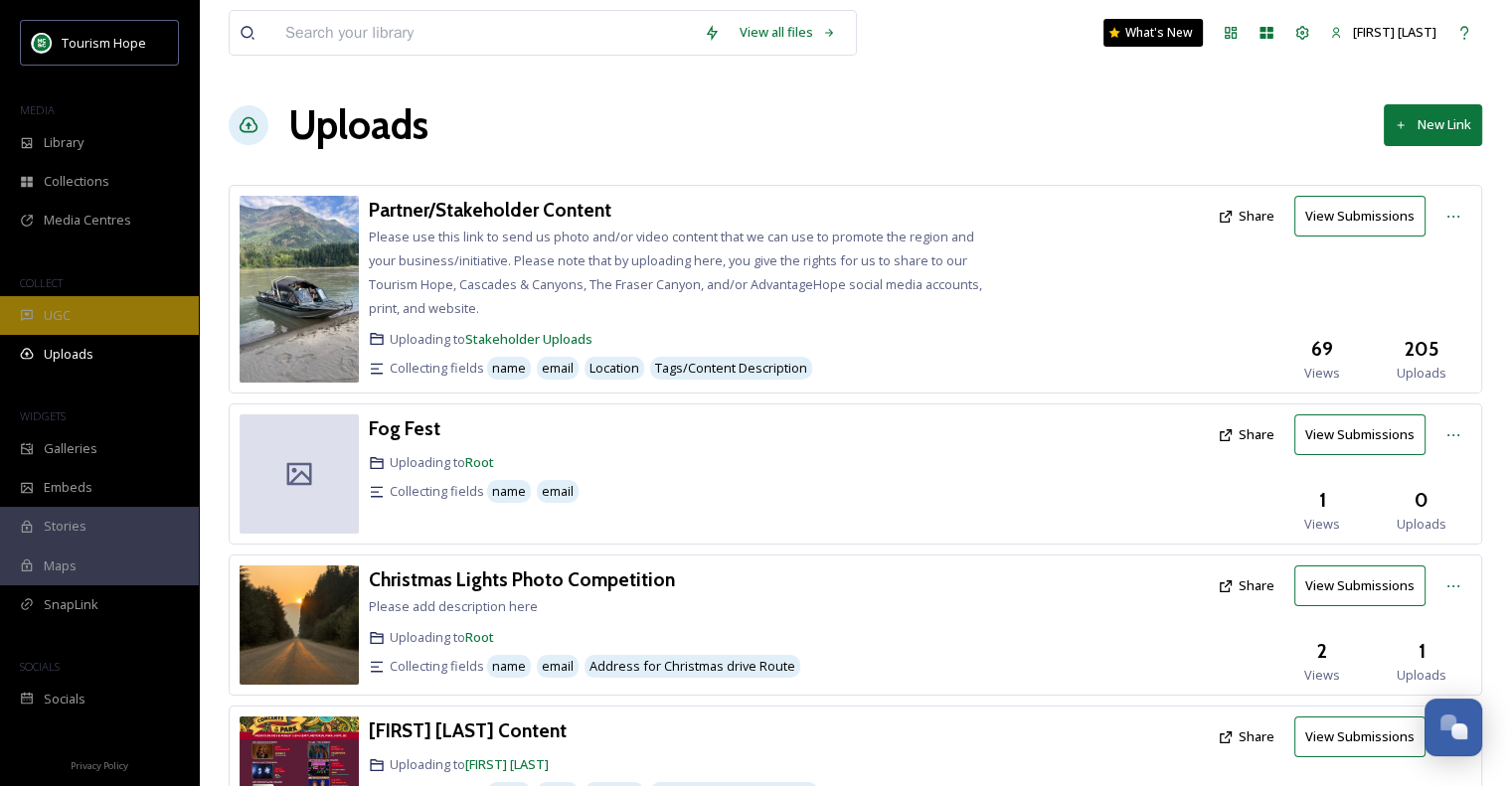 click on "UGC" at bounding box center [57, 315] 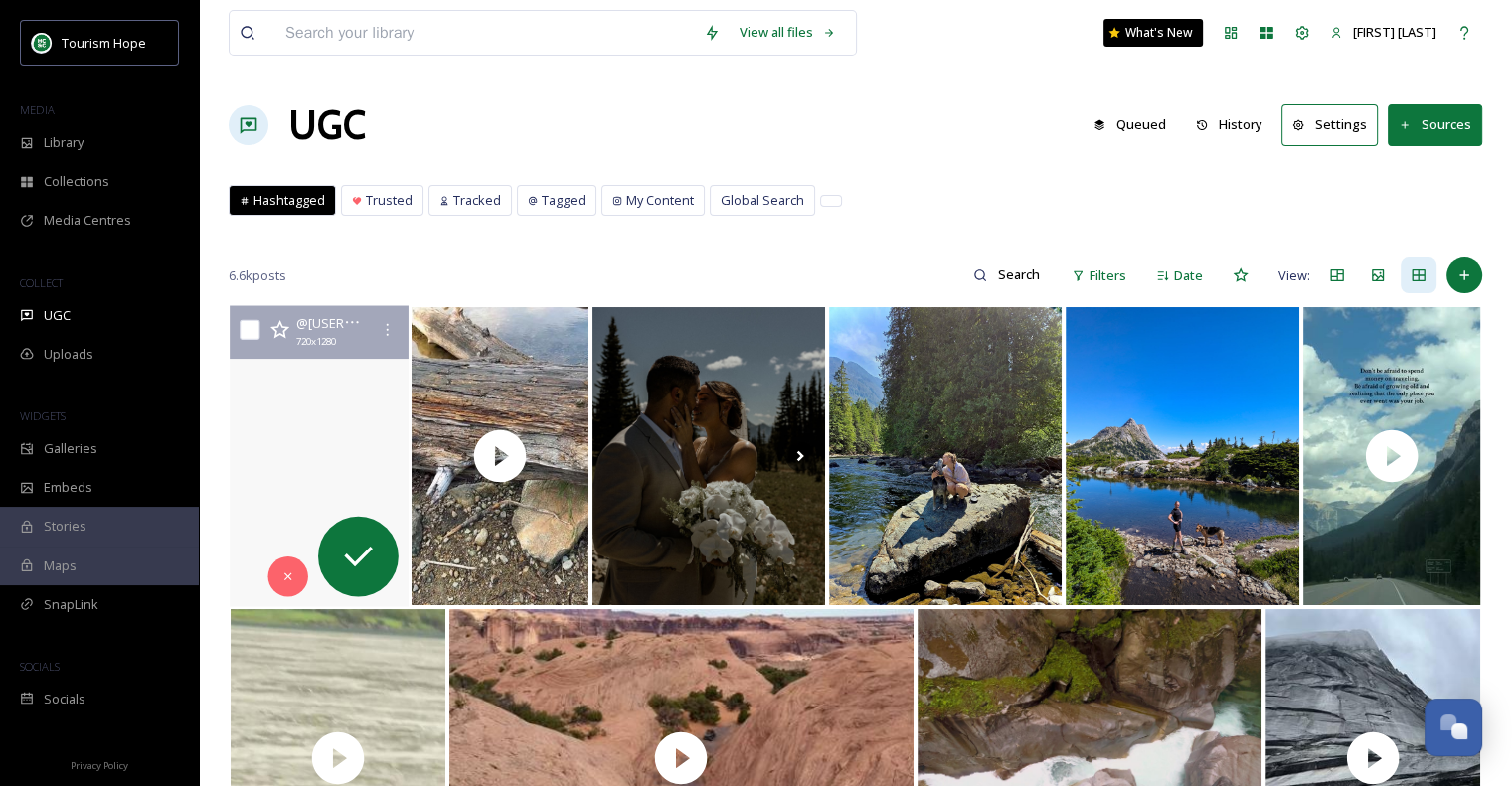 click at bounding box center [319, 456] 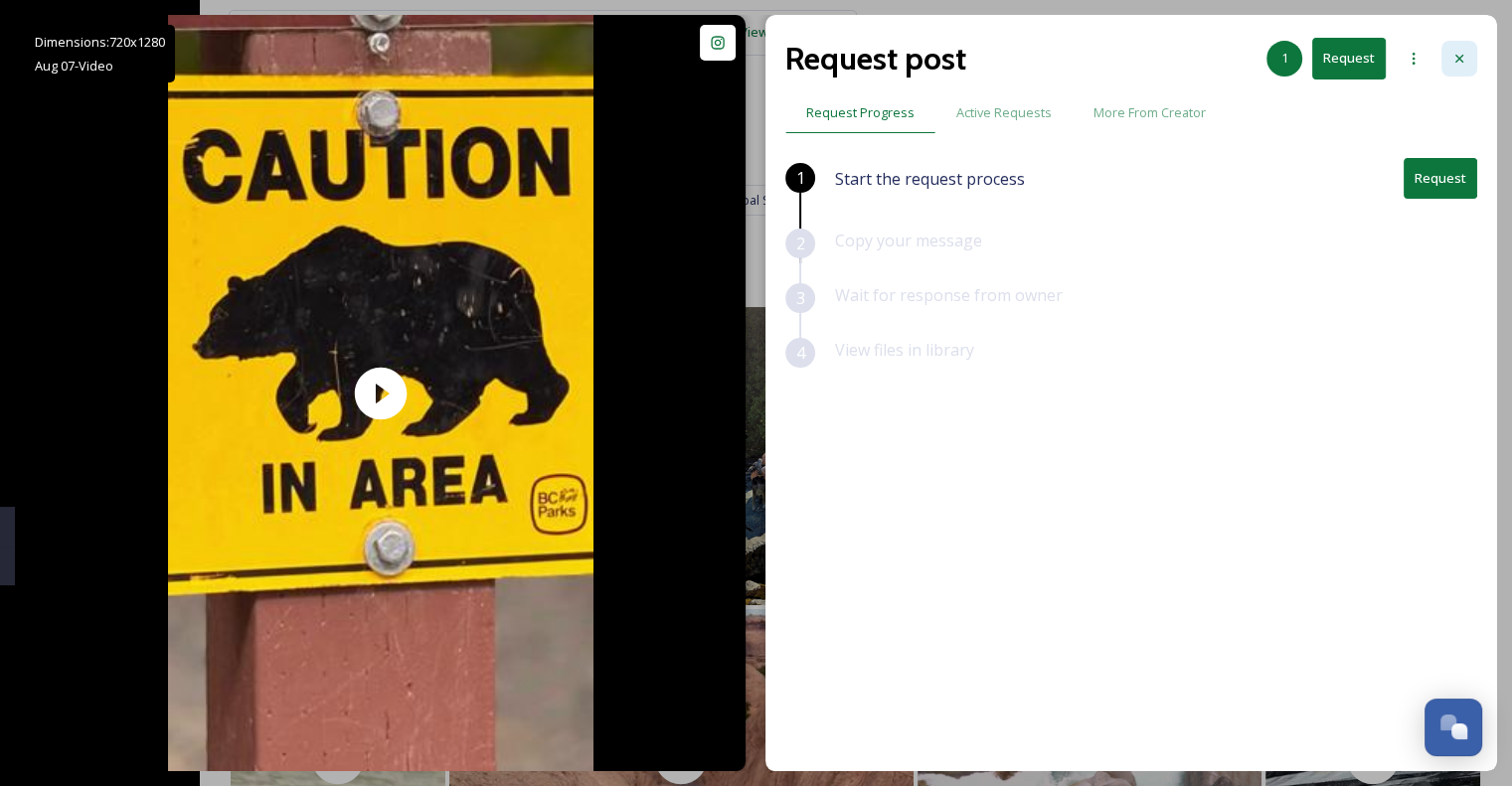 click 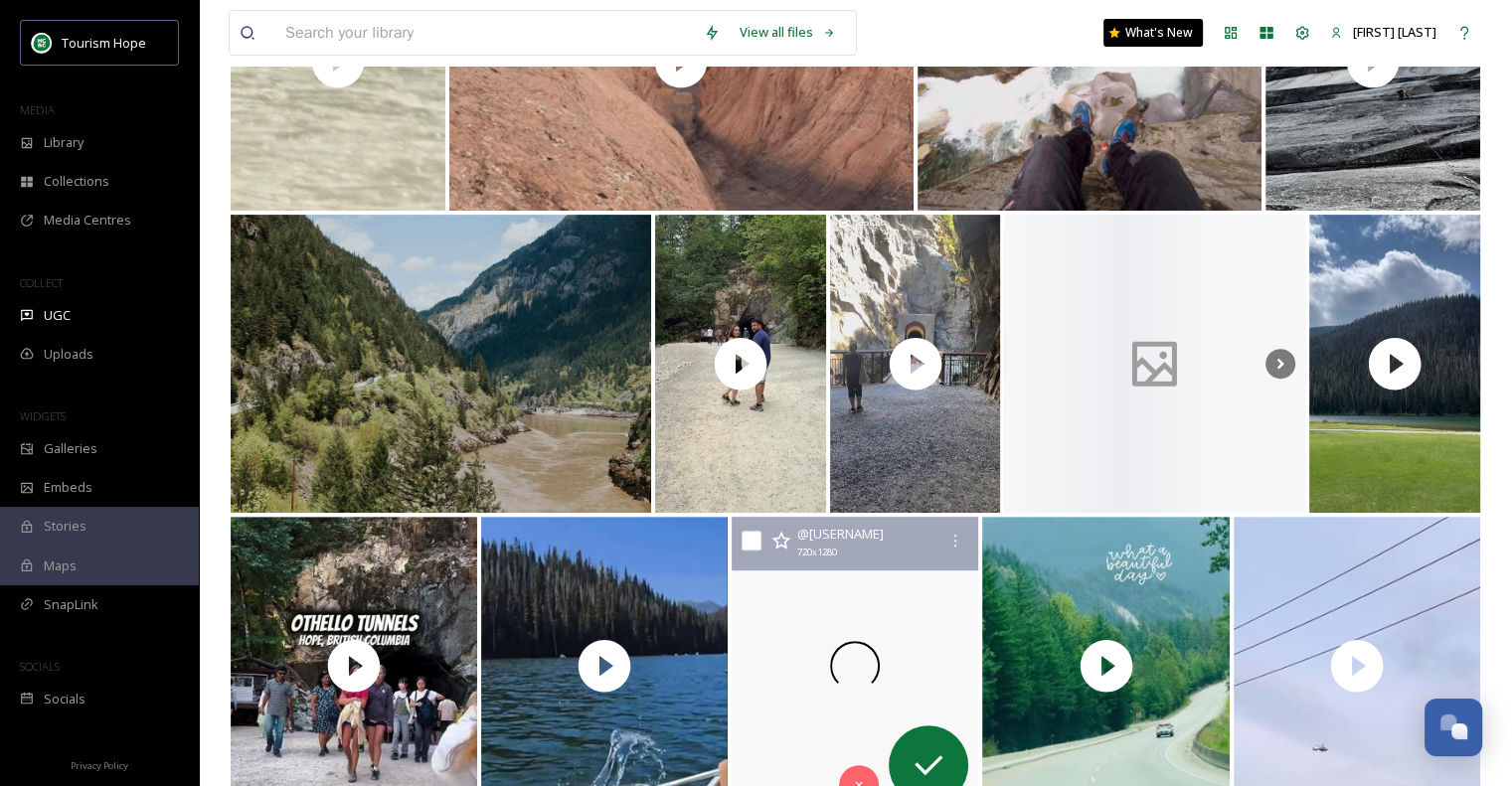 scroll, scrollTop: 894, scrollLeft: 0, axis: vertical 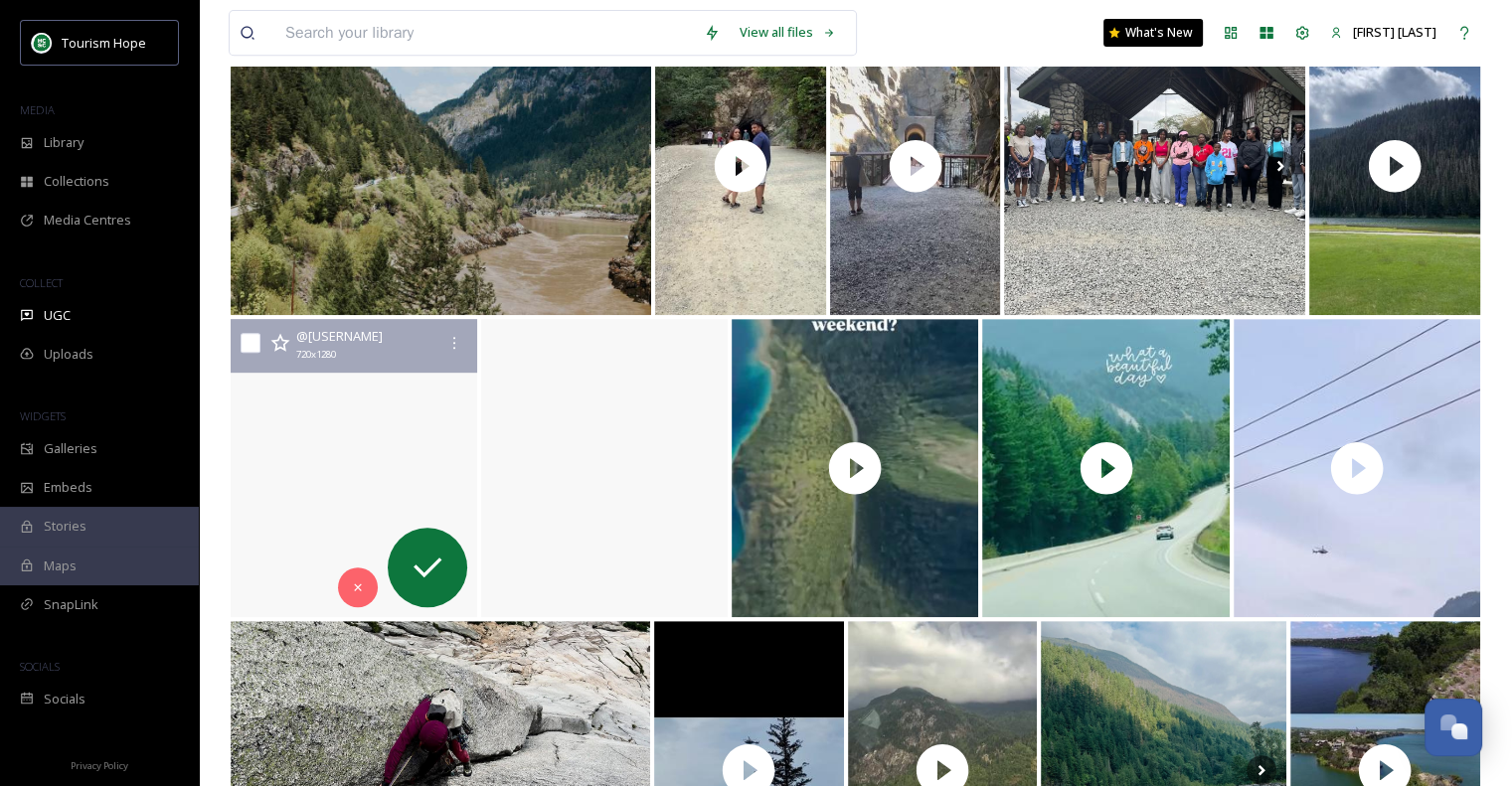 click at bounding box center (354, 468) 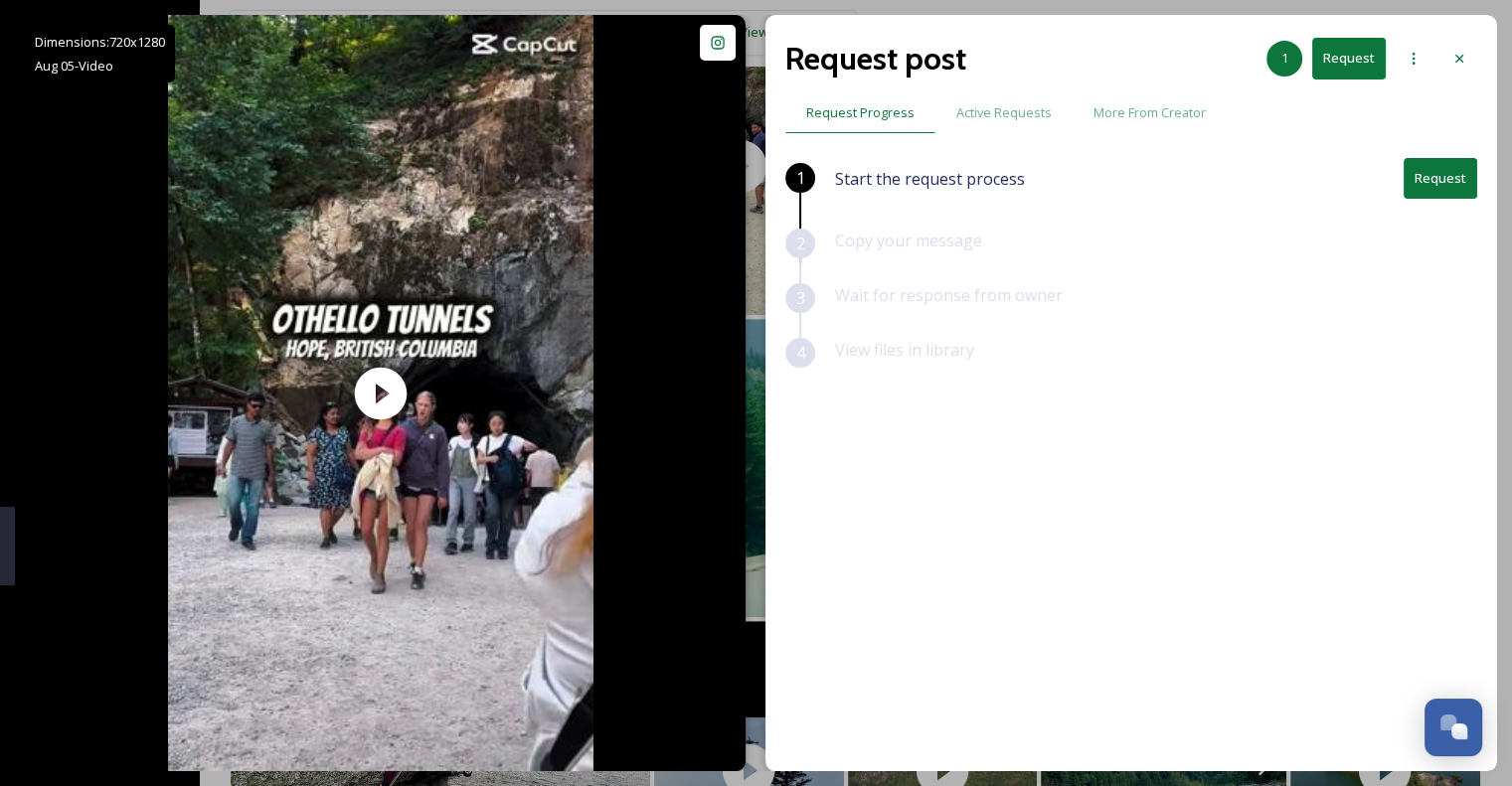 click on "Request post 1 Request Request Progress Active Requests More From Creator 1 Start the request process Request 2 Copy your message 3 Wait for response from owner 4 View files in library" at bounding box center (1131, 393) 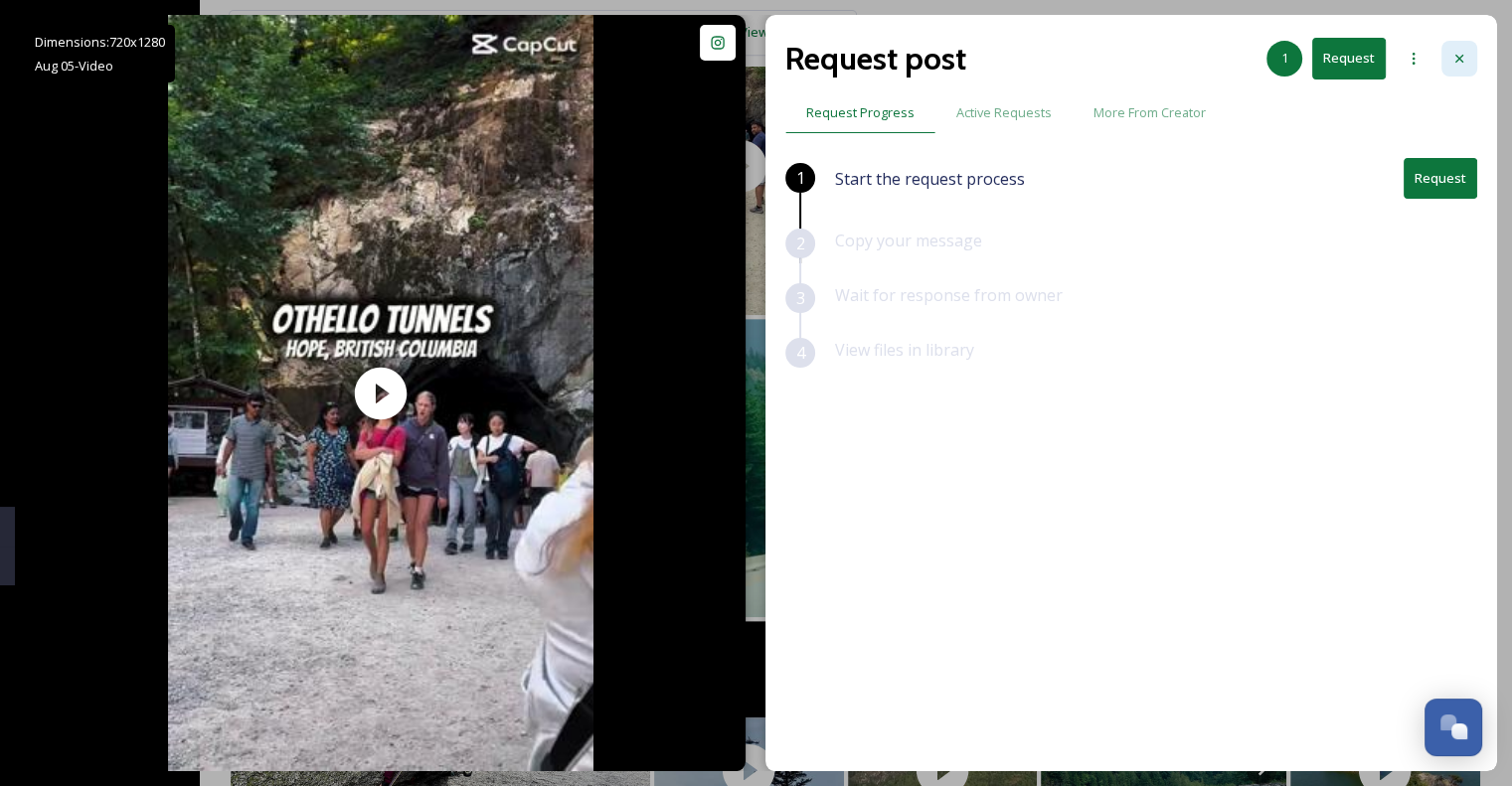 click at bounding box center (1459, 59) 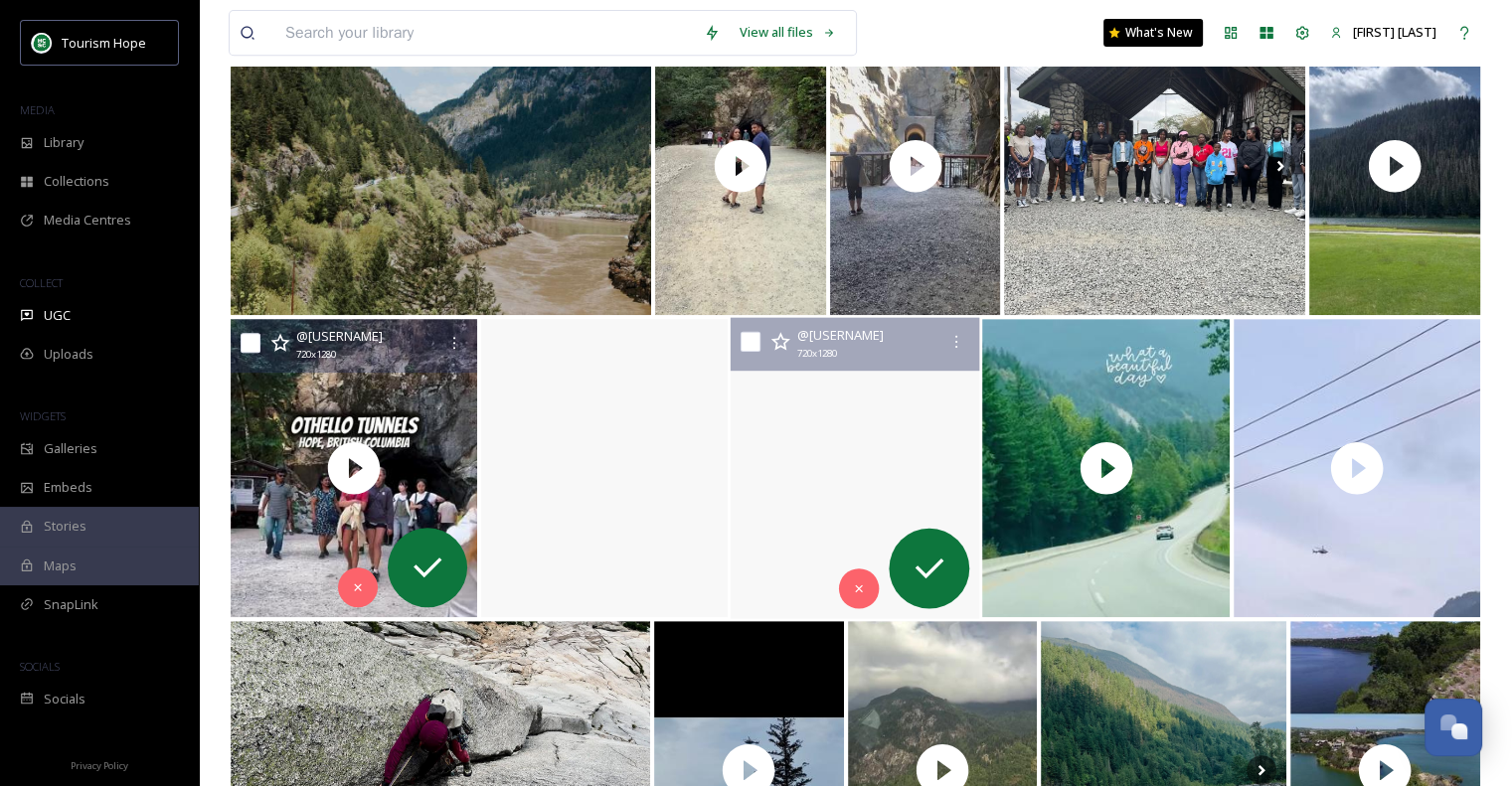 click at bounding box center (855, 468) 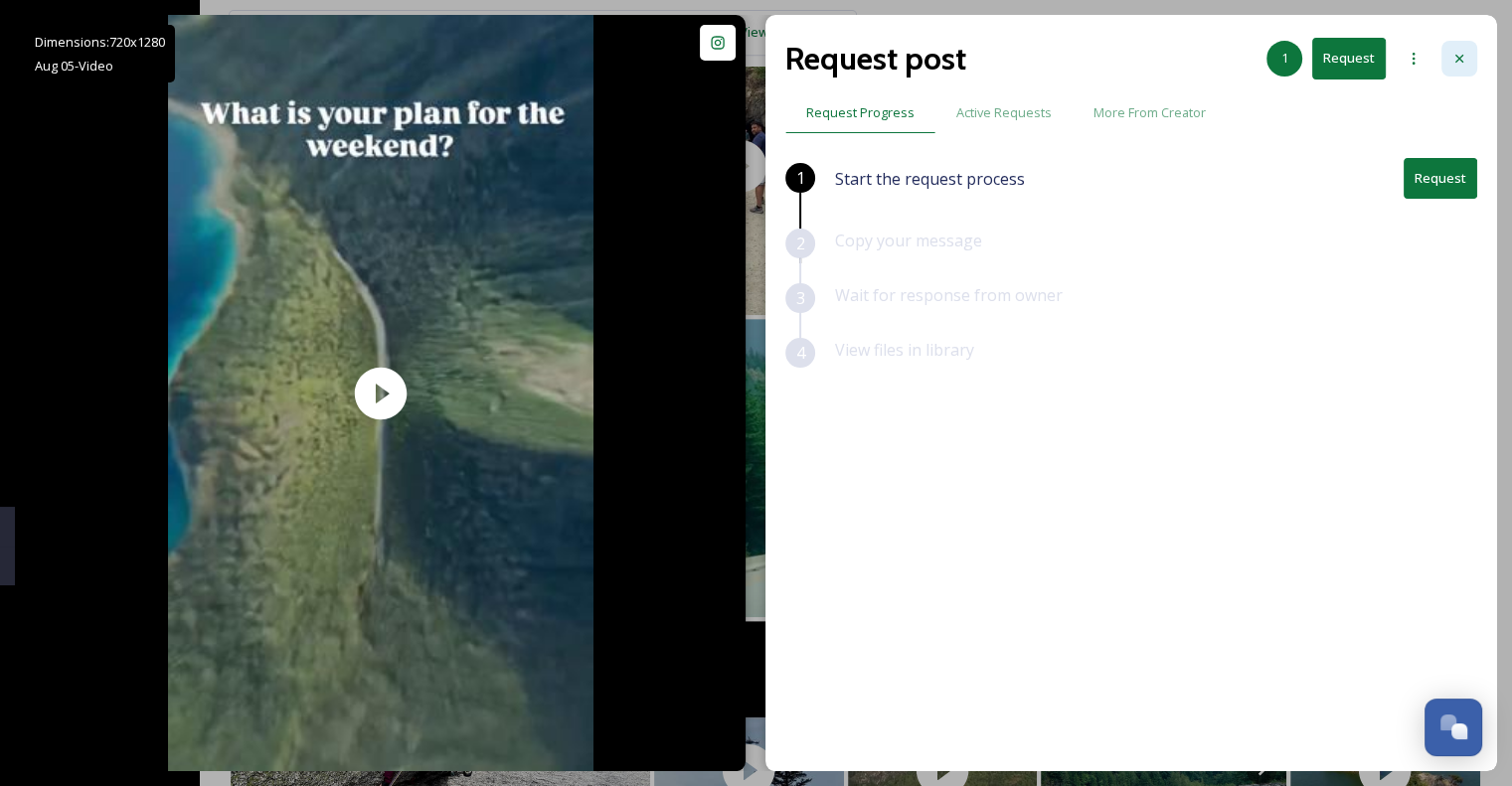 click 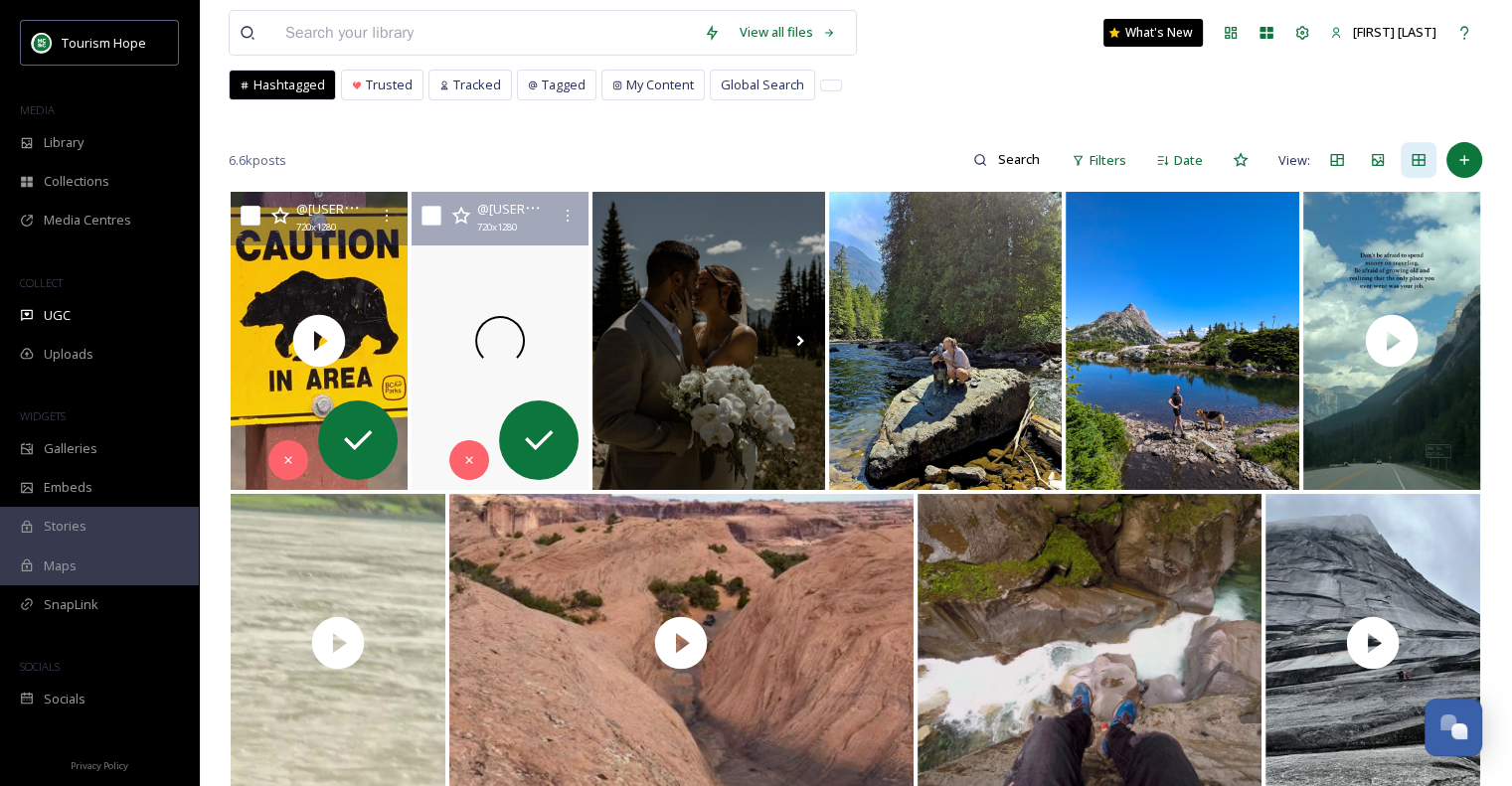 scroll, scrollTop: 0, scrollLeft: 0, axis: both 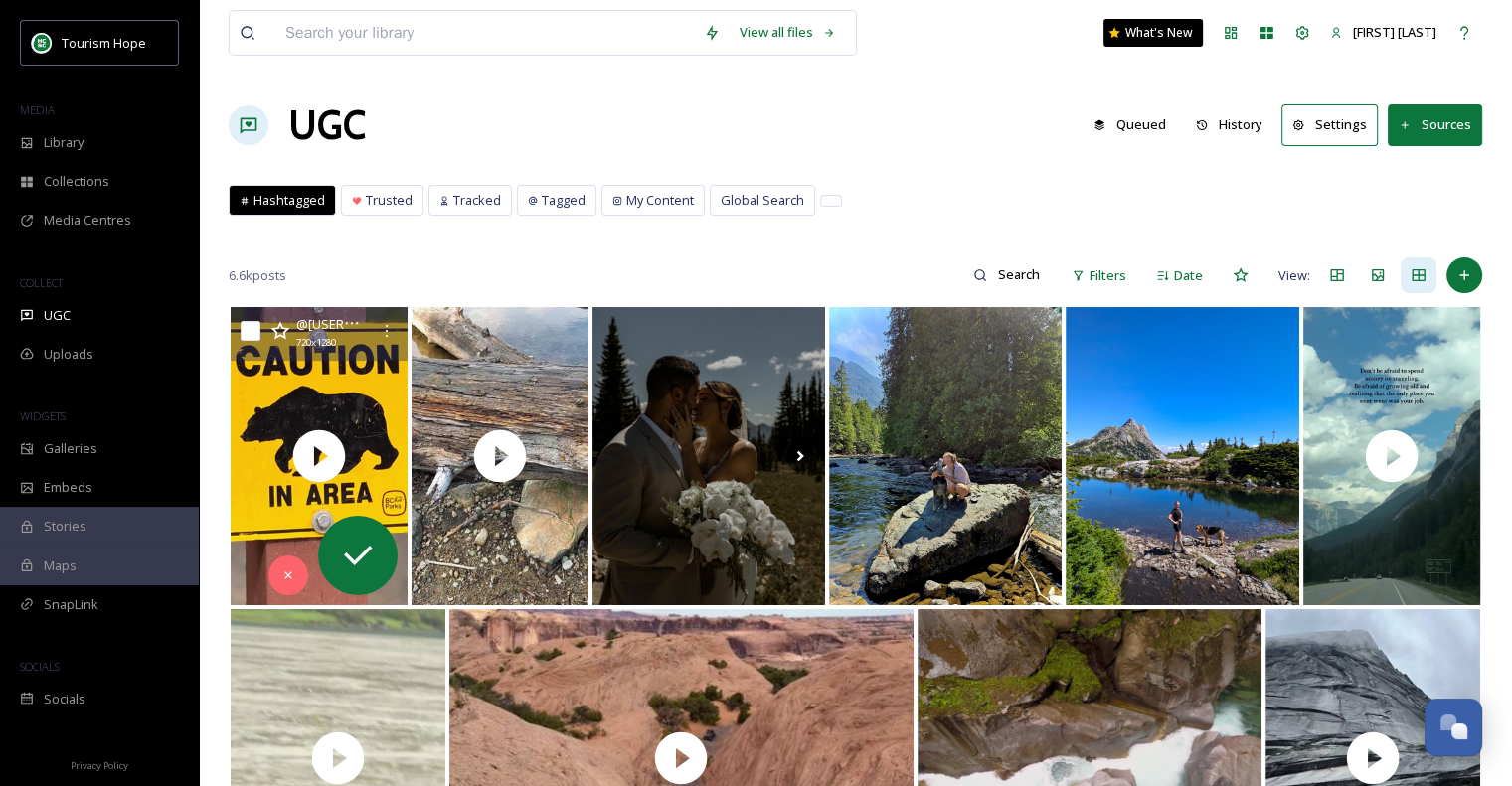 click on "Sources" at bounding box center [1434, 124] 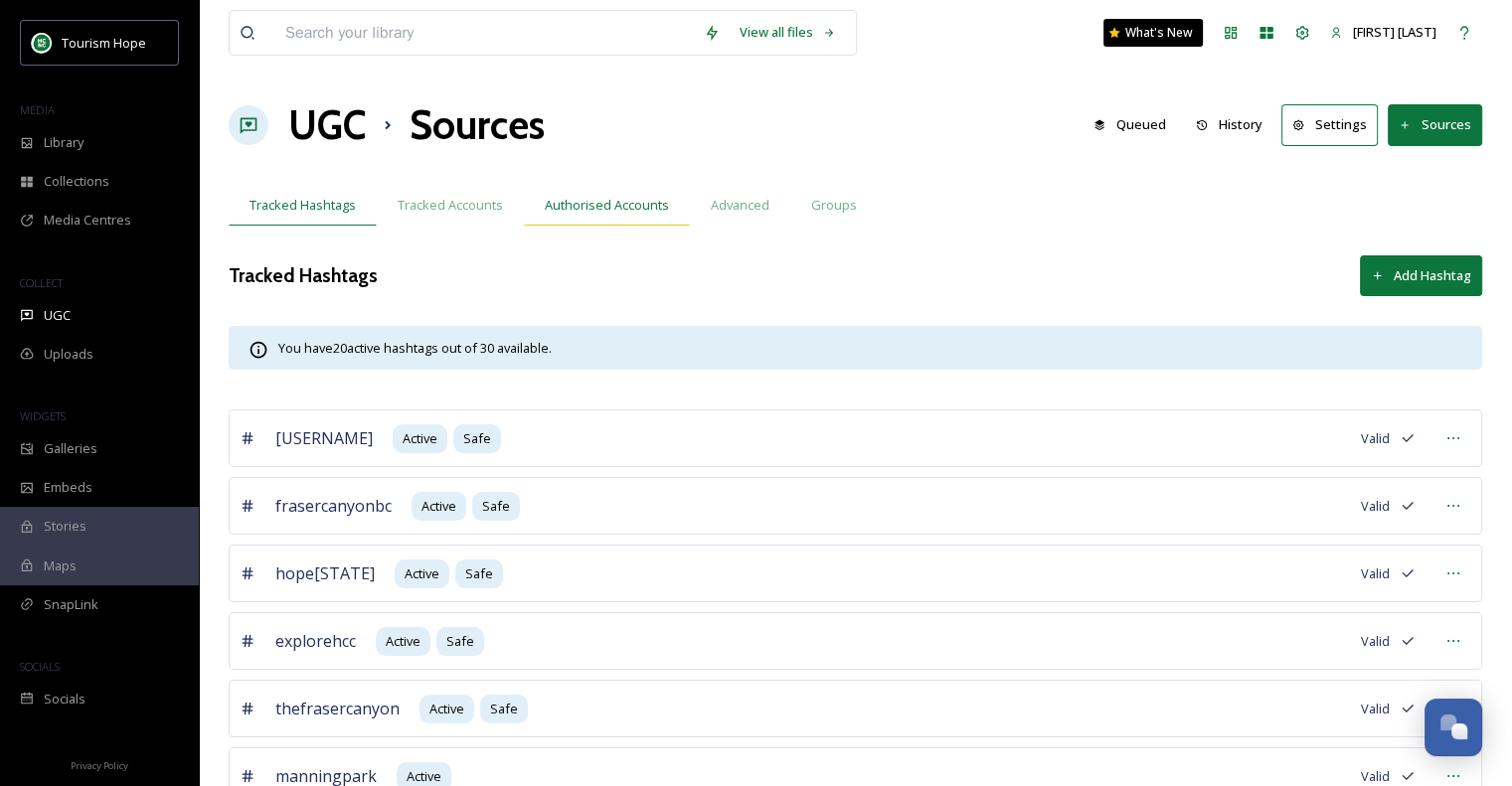 click on "Authorised Accounts" at bounding box center [606, 205] 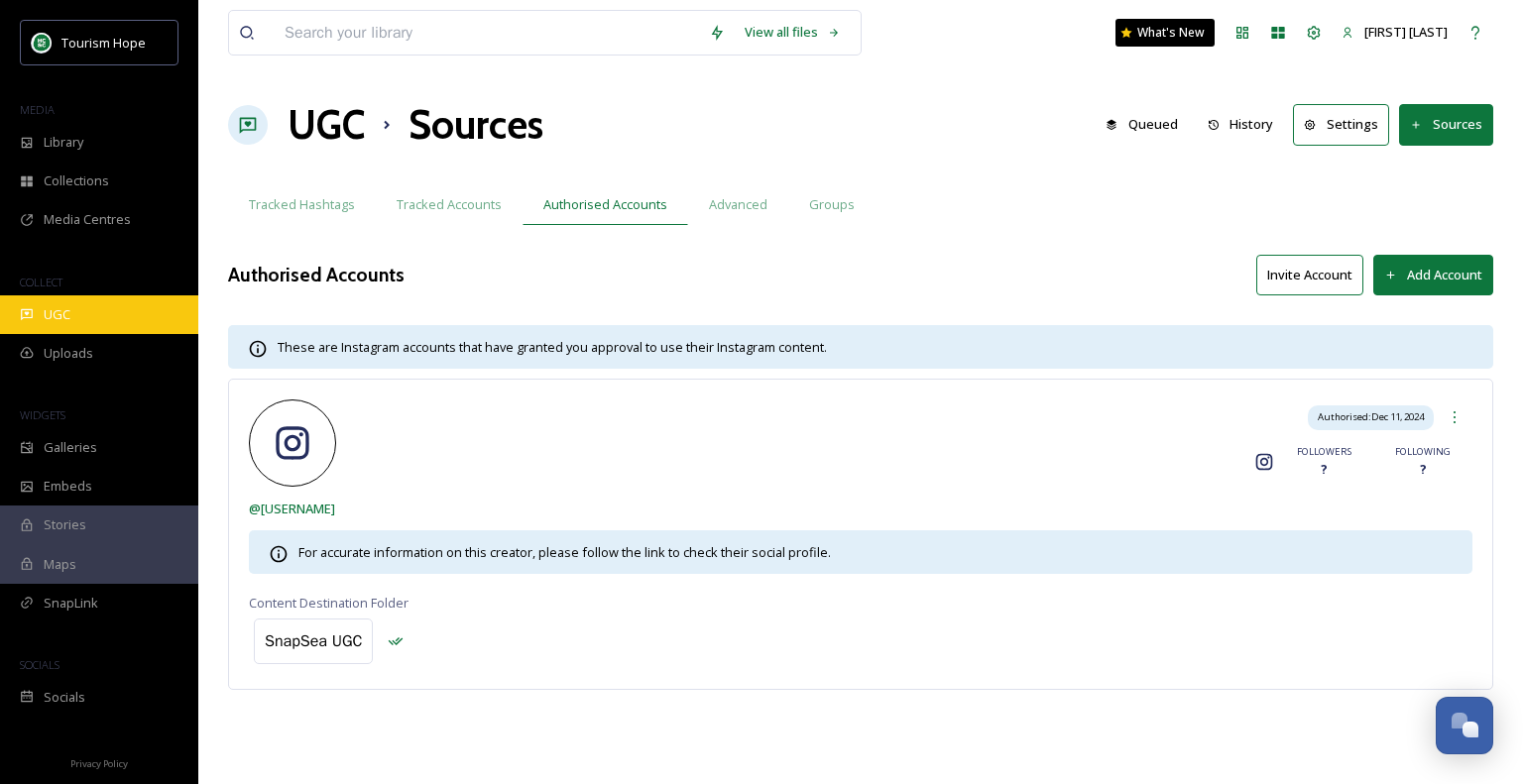 click on "UGC" at bounding box center (57, 314) 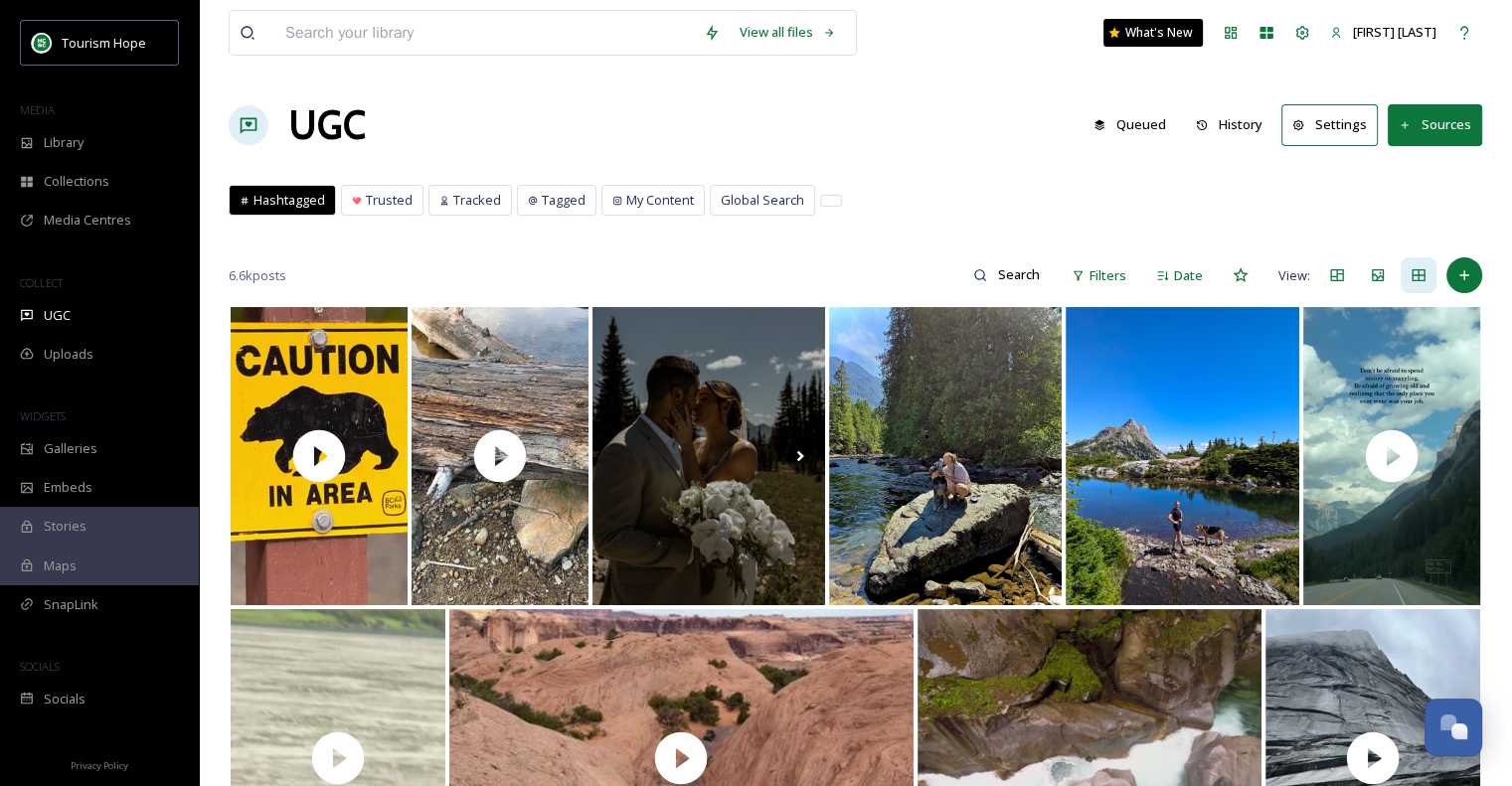 click on "Sources" at bounding box center (1434, 124) 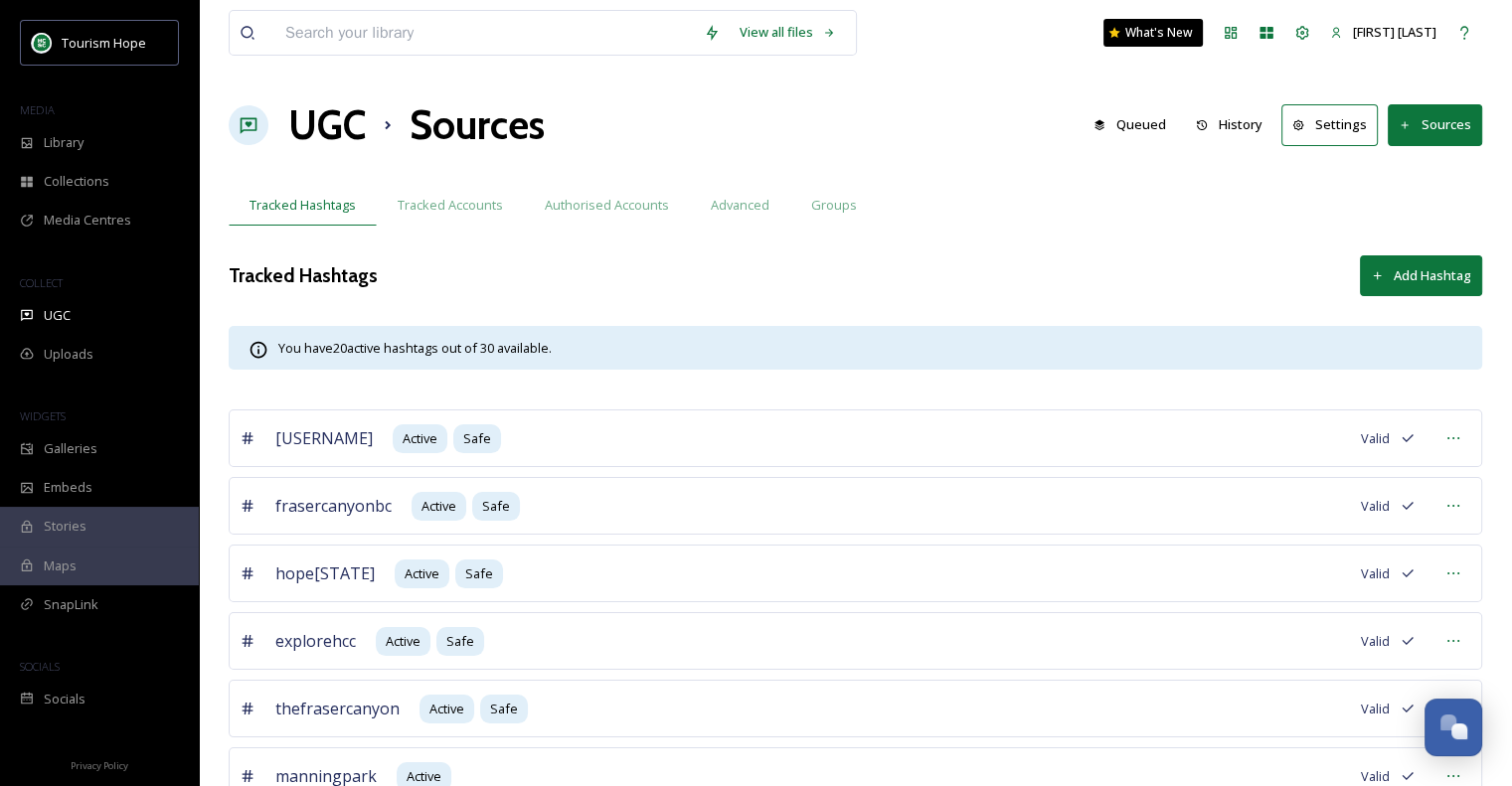 click on "Sources" at bounding box center (1434, 124) 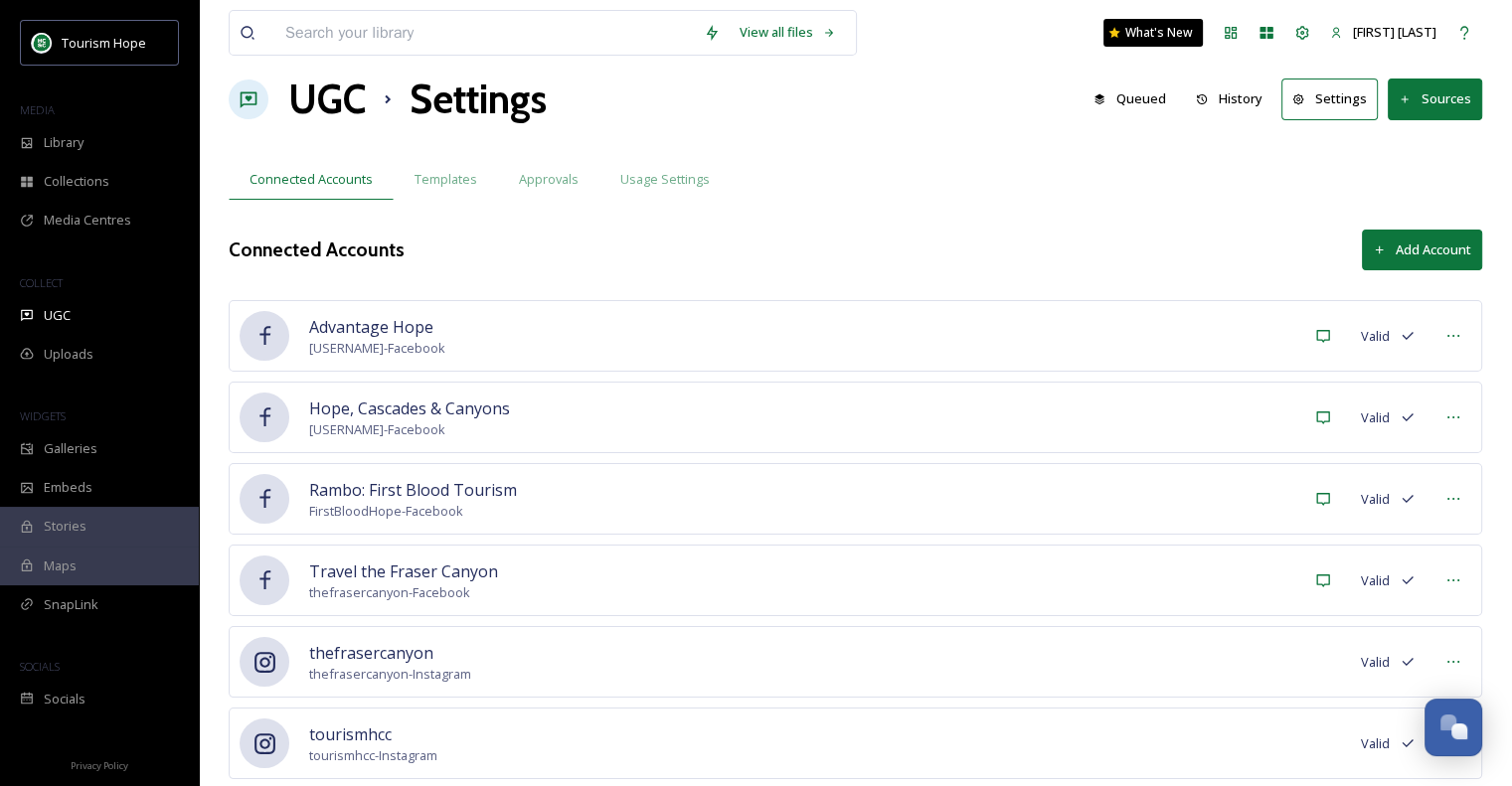 scroll, scrollTop: 0, scrollLeft: 0, axis: both 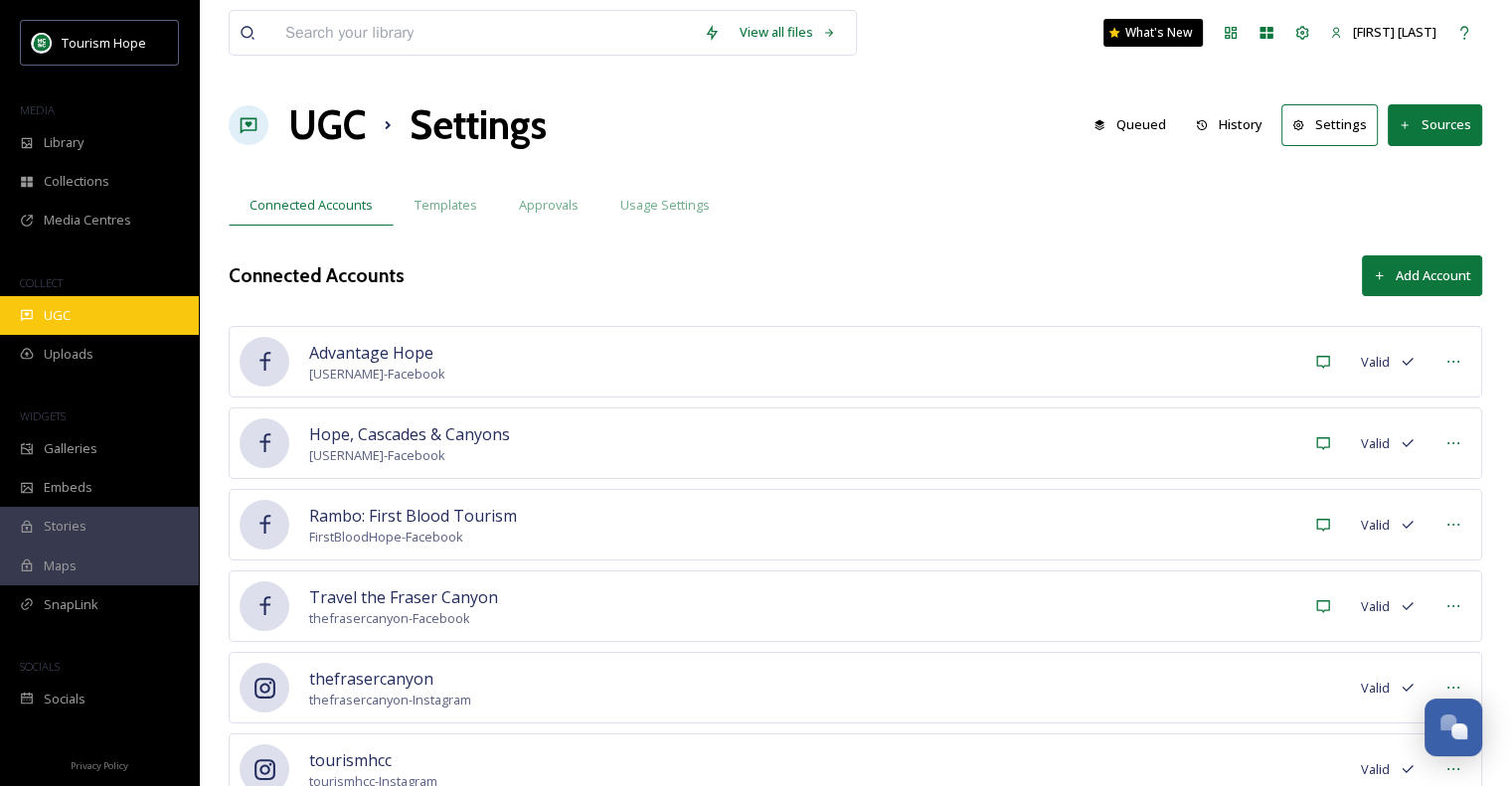 click on "UGC" at bounding box center (57, 315) 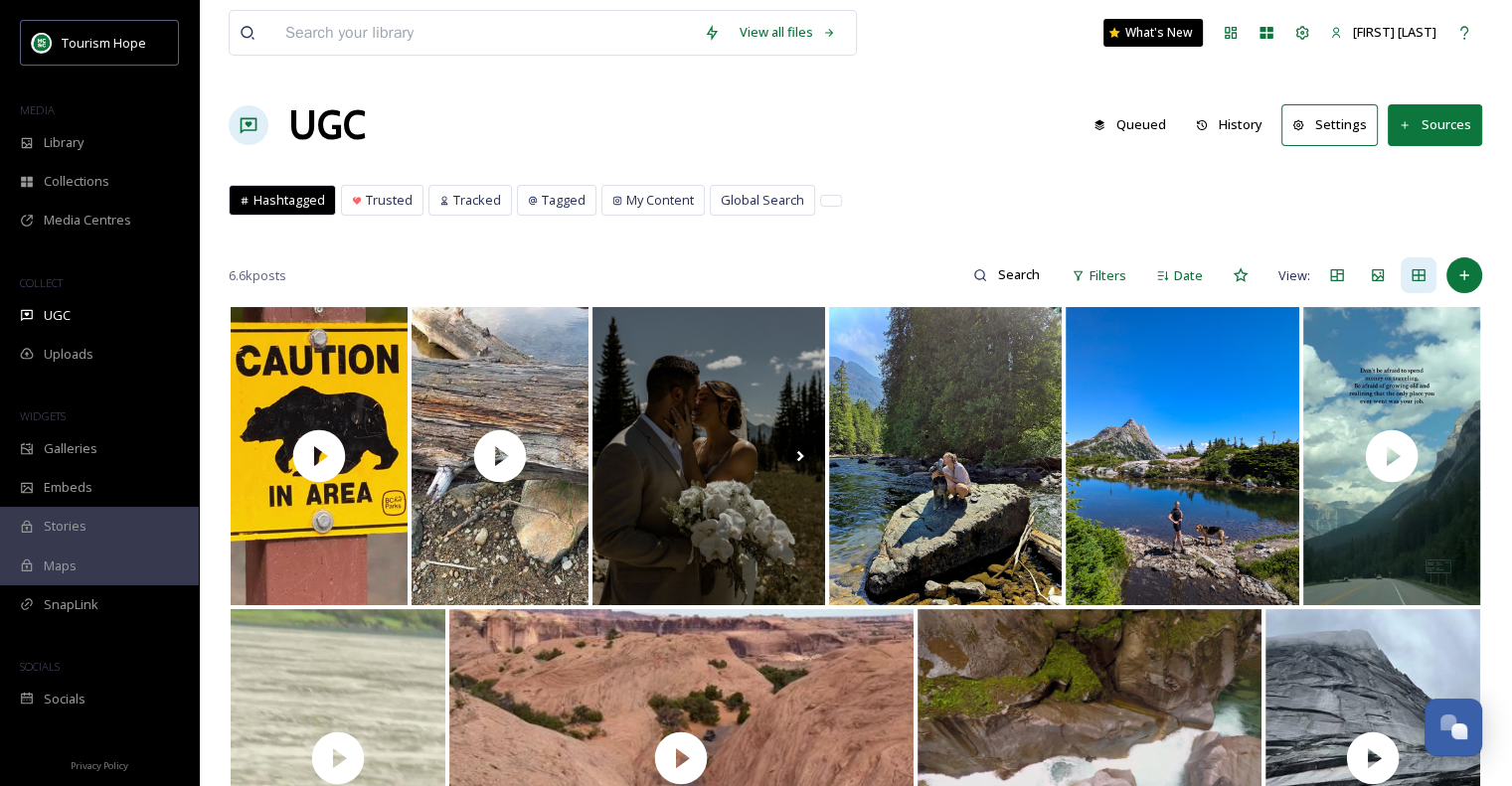 click on "Sources" at bounding box center (1434, 124) 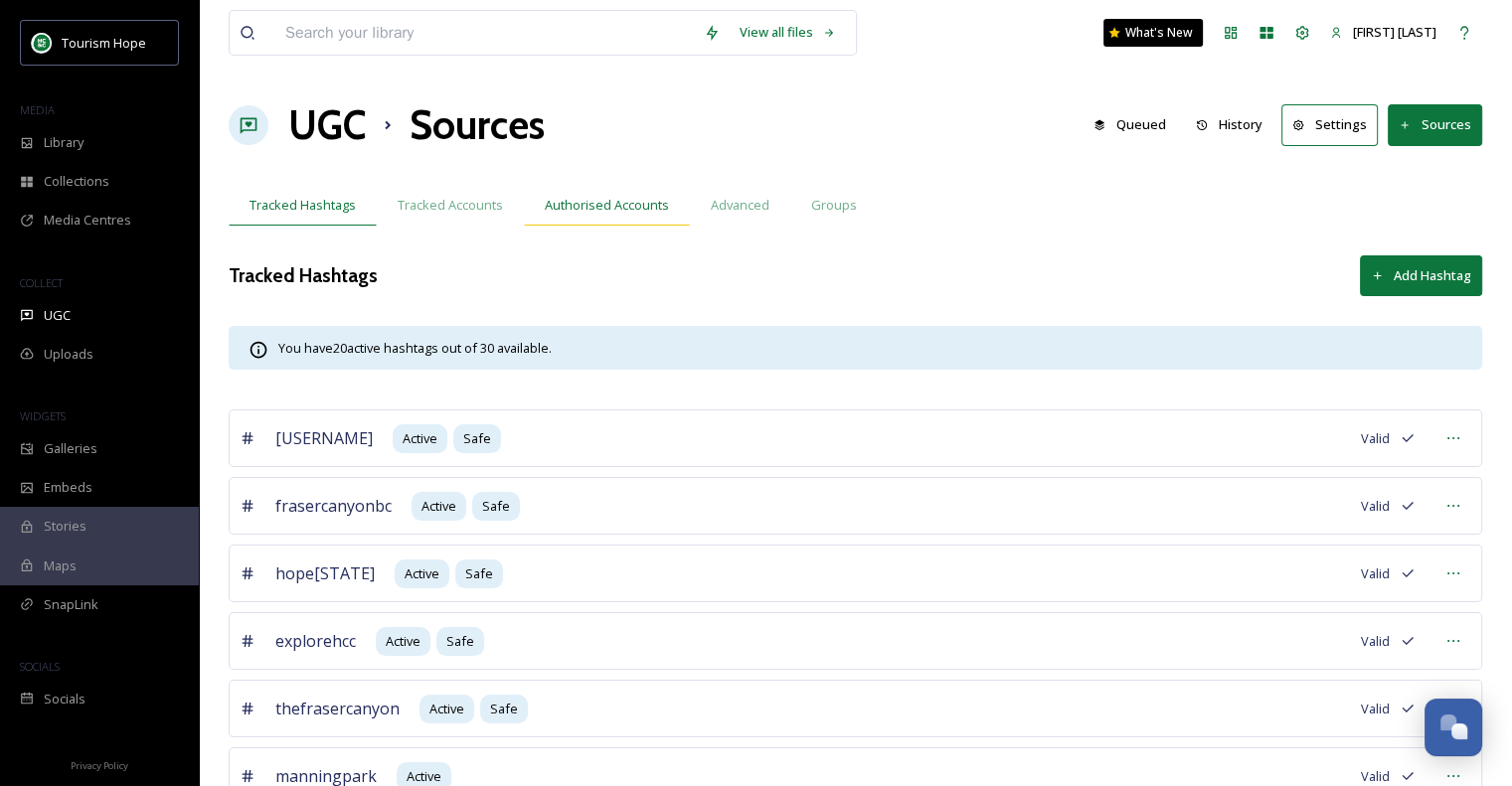 click on "Authorised Accounts" at bounding box center (606, 205) 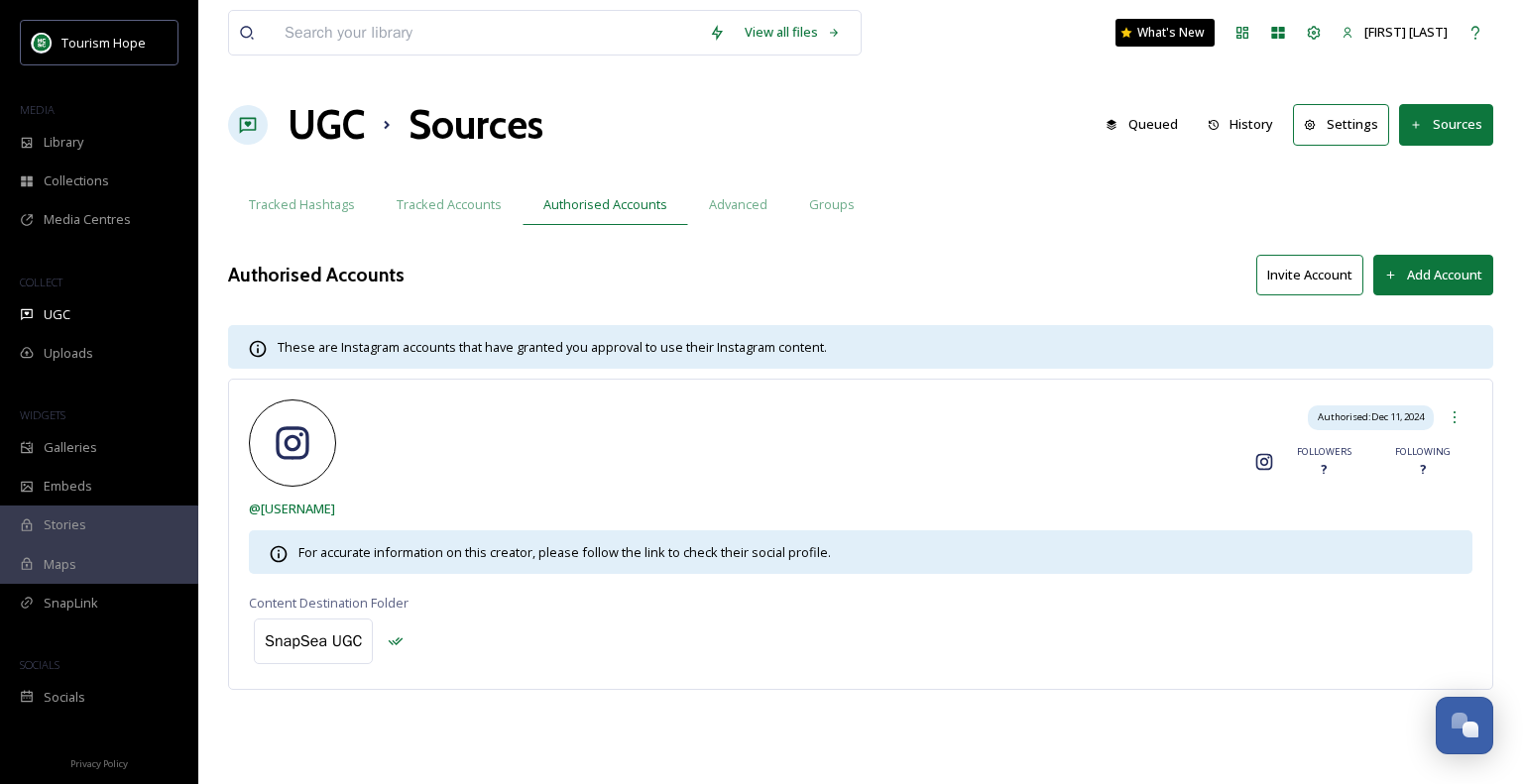 click on "Invite Account" at bounding box center (1310, 275) 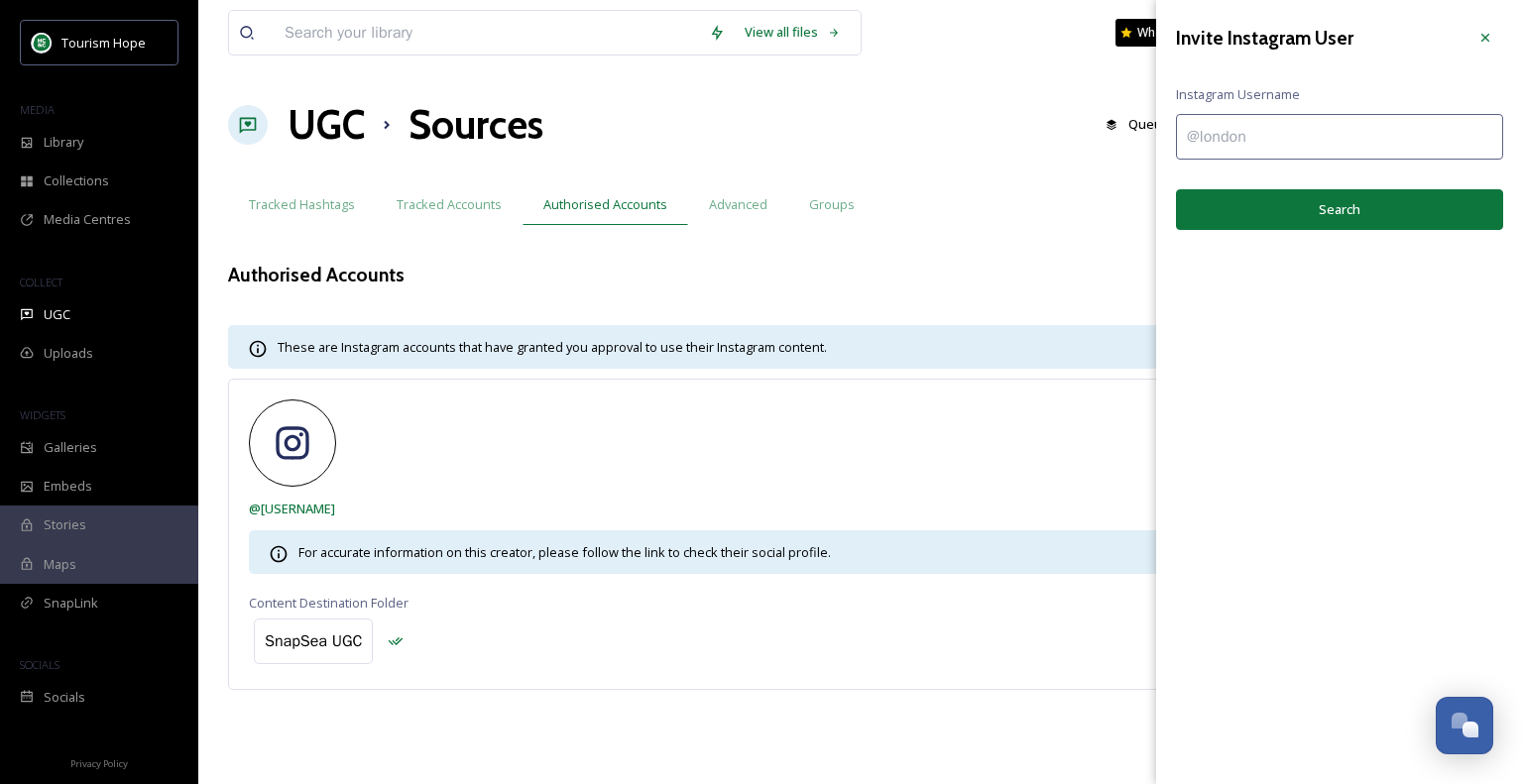 click at bounding box center (1340, 137) 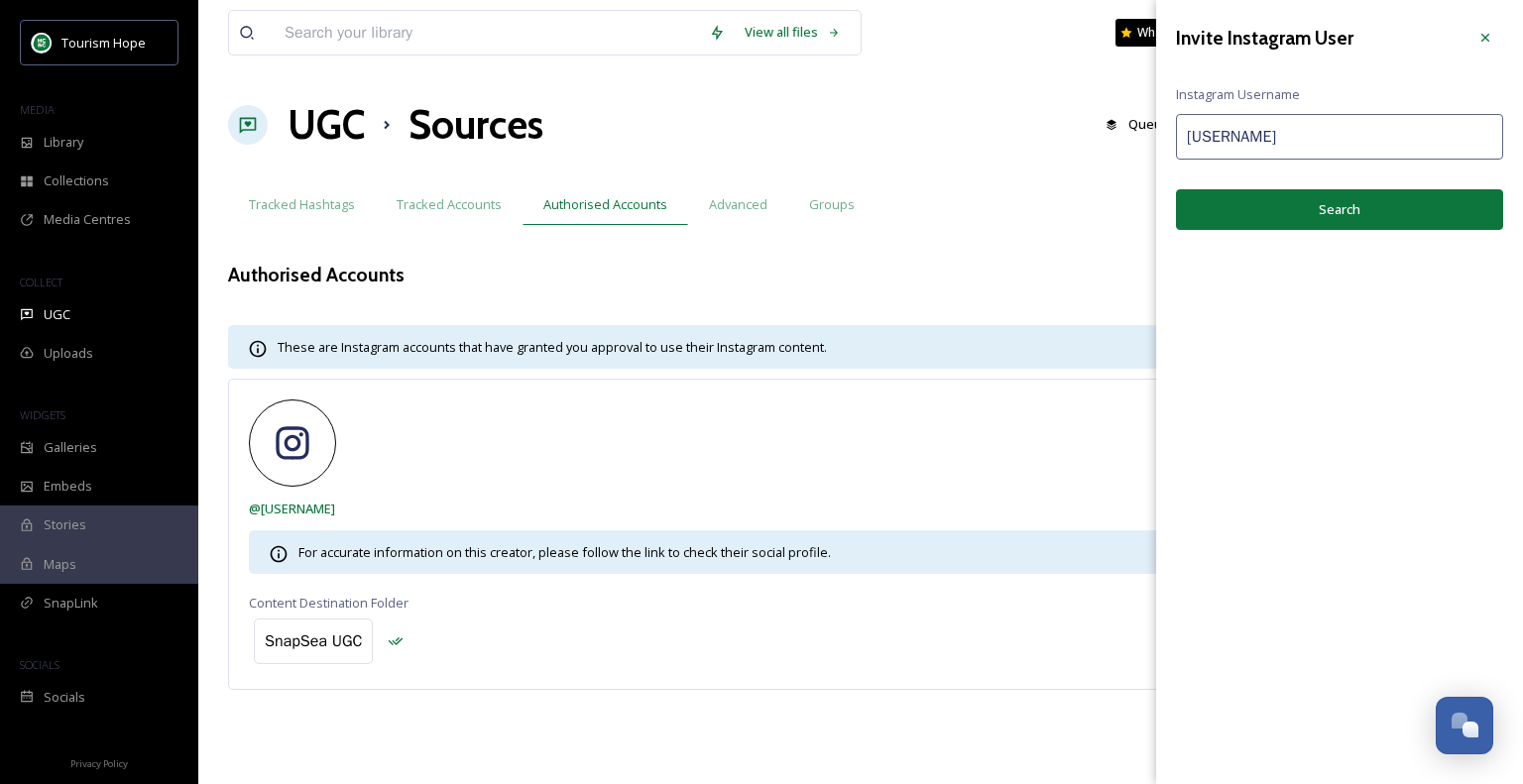 type on "@twguides" 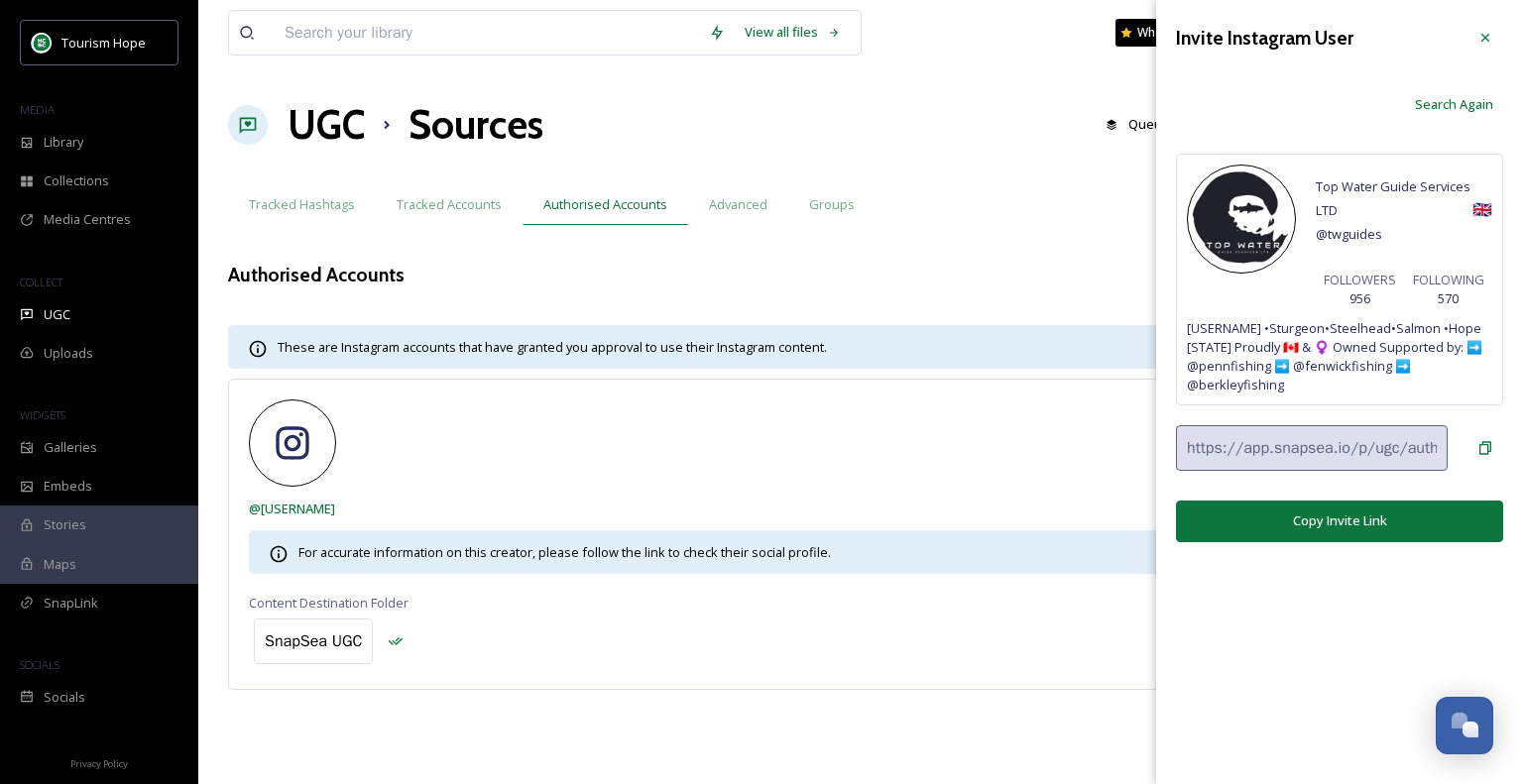 click on "Copy Invite Link" at bounding box center [1340, 520] 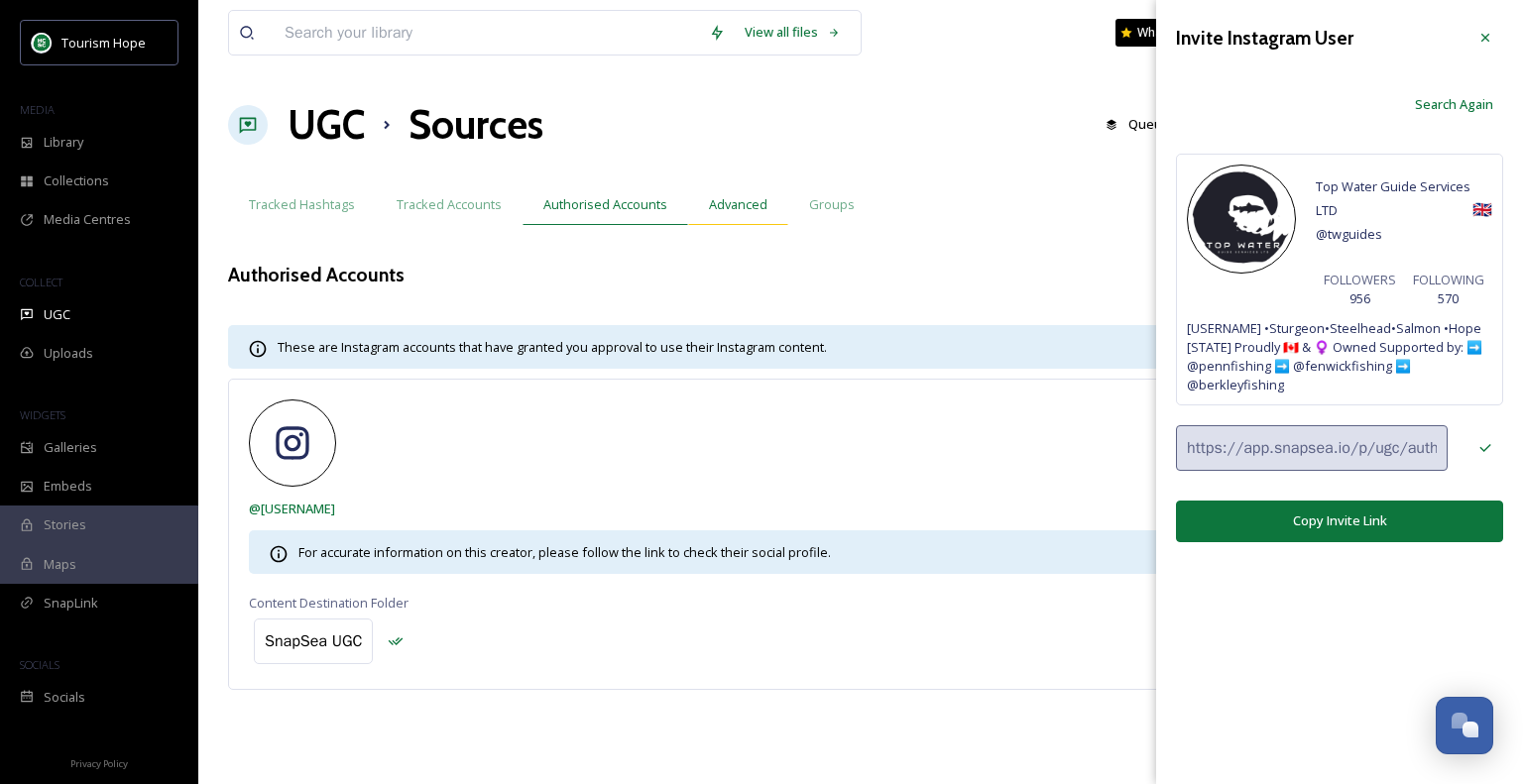 click on "Advanced" at bounding box center (738, 204) 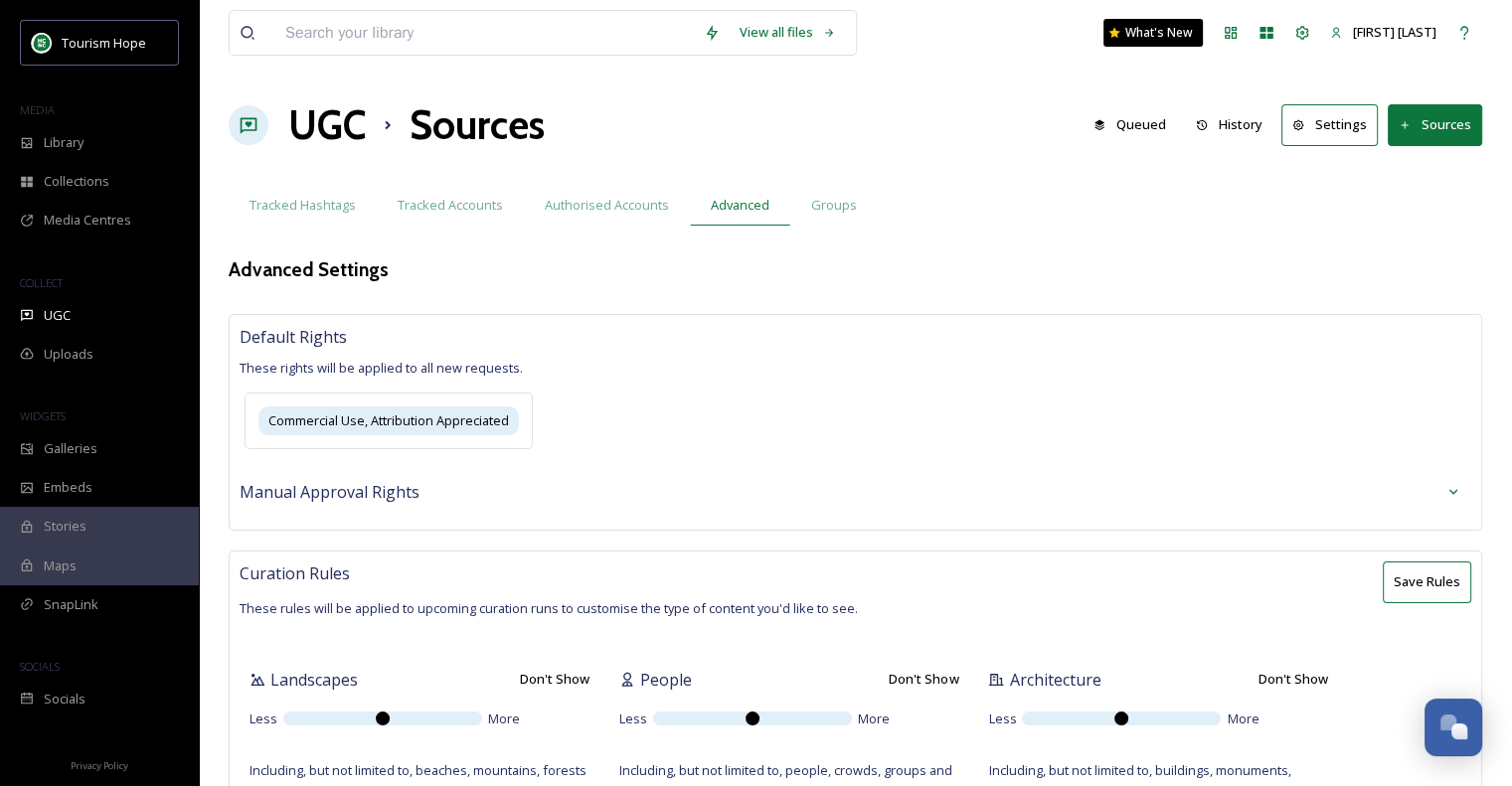 type on "hongkong,conceptart" 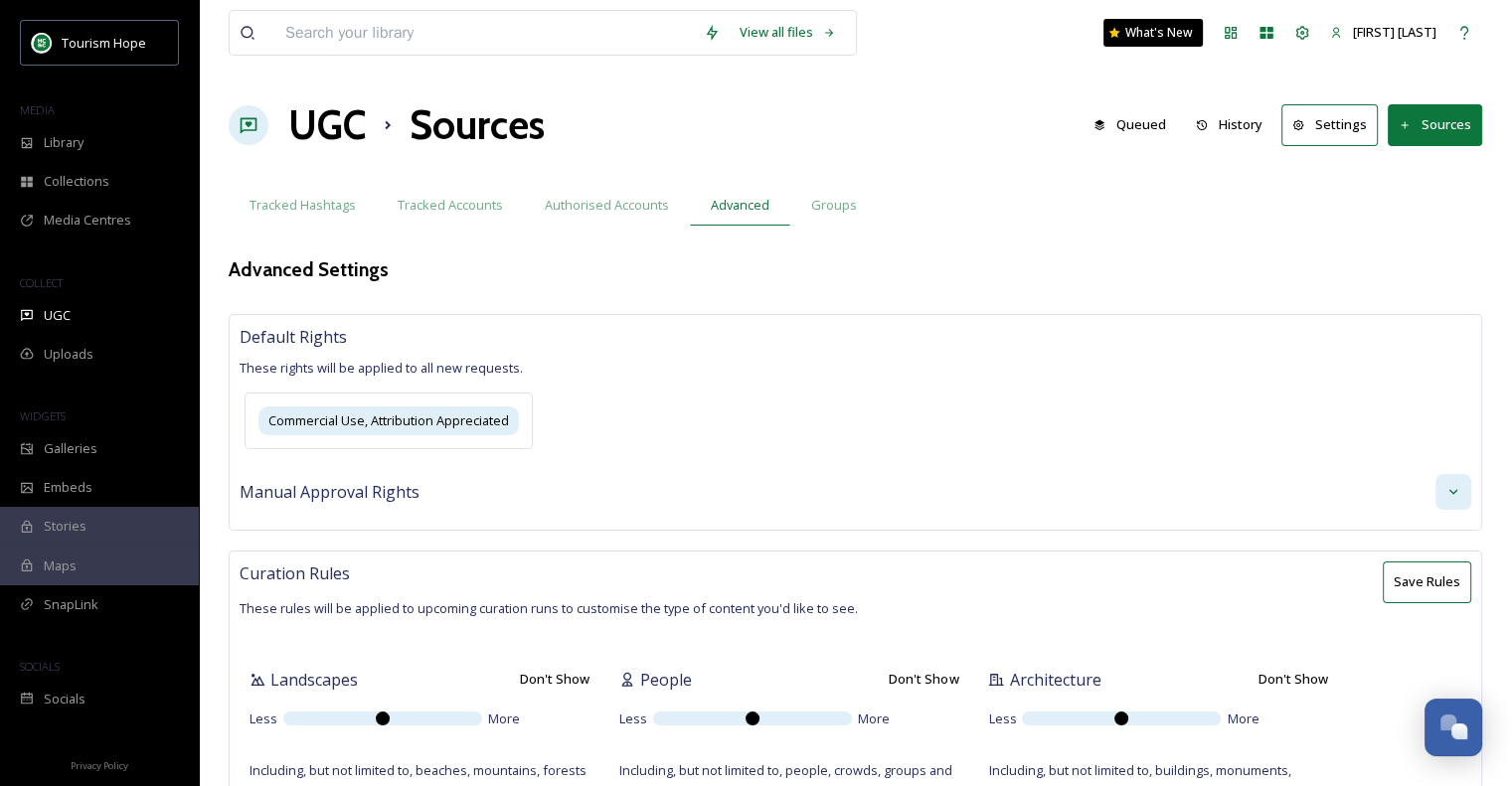click at bounding box center (1453, 492) 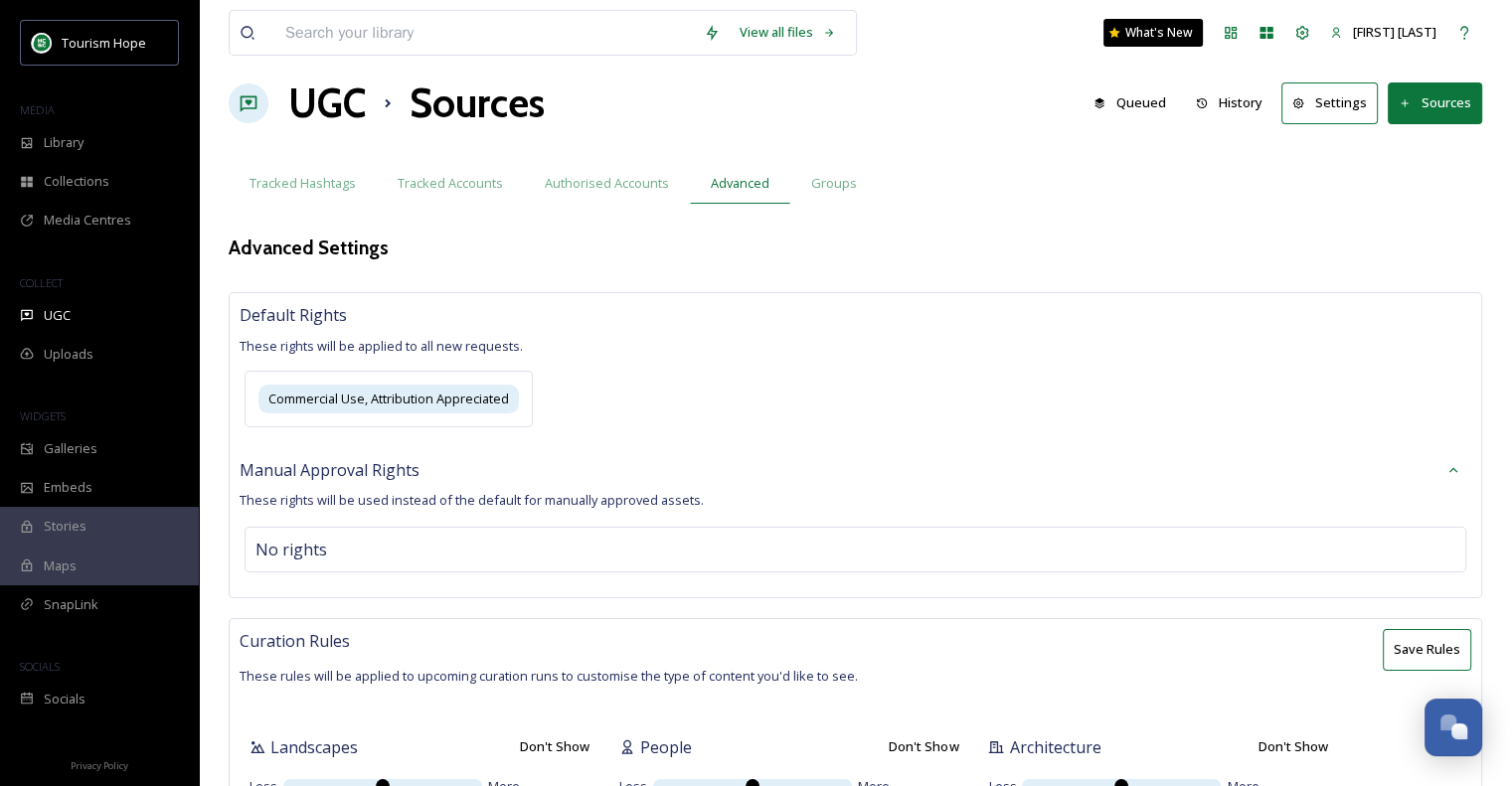 scroll, scrollTop: 0, scrollLeft: 0, axis: both 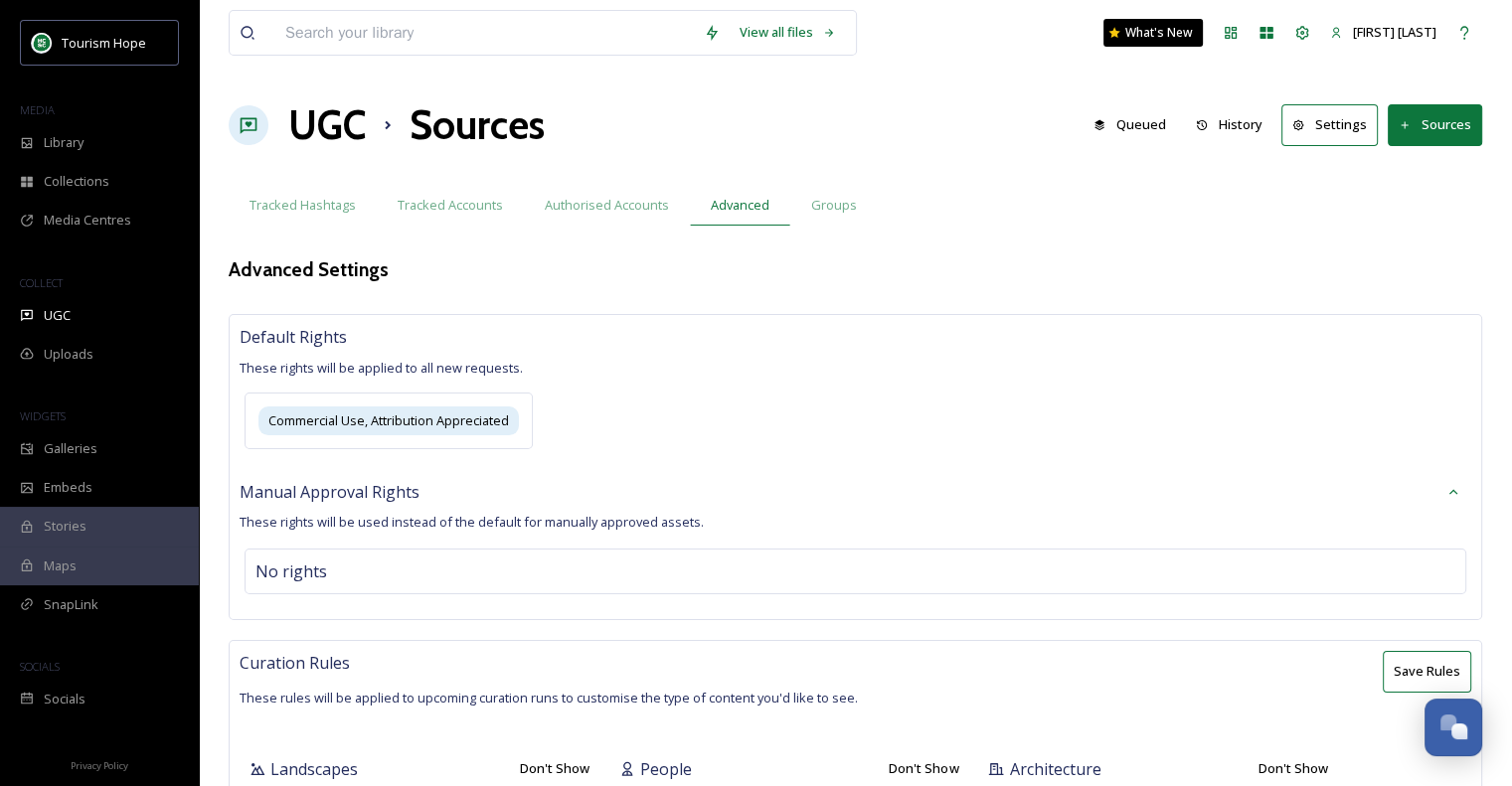 click on "Settings" at bounding box center [1329, 124] 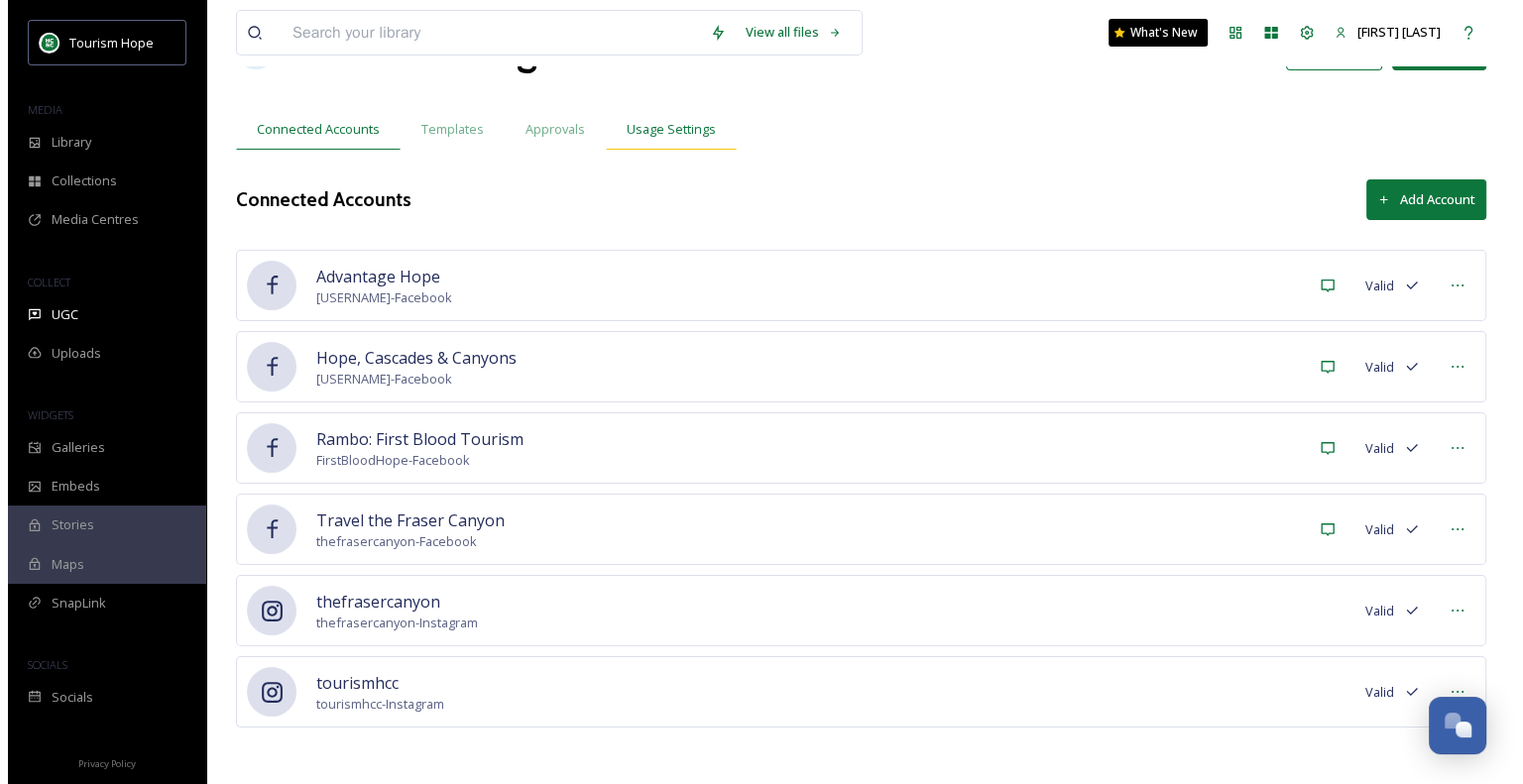 scroll, scrollTop: 0, scrollLeft: 0, axis: both 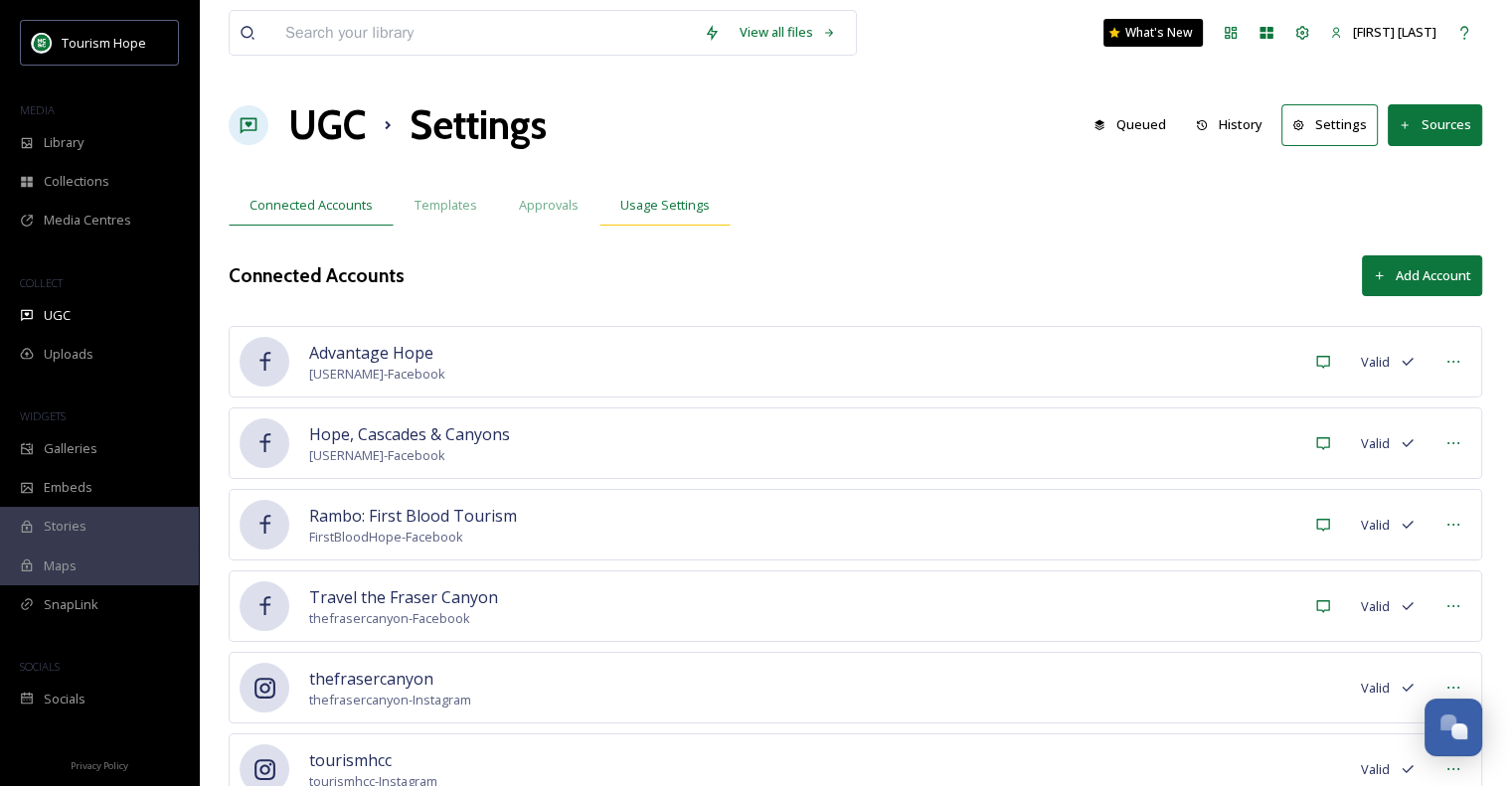 click on "Usage Settings" at bounding box center (665, 205) 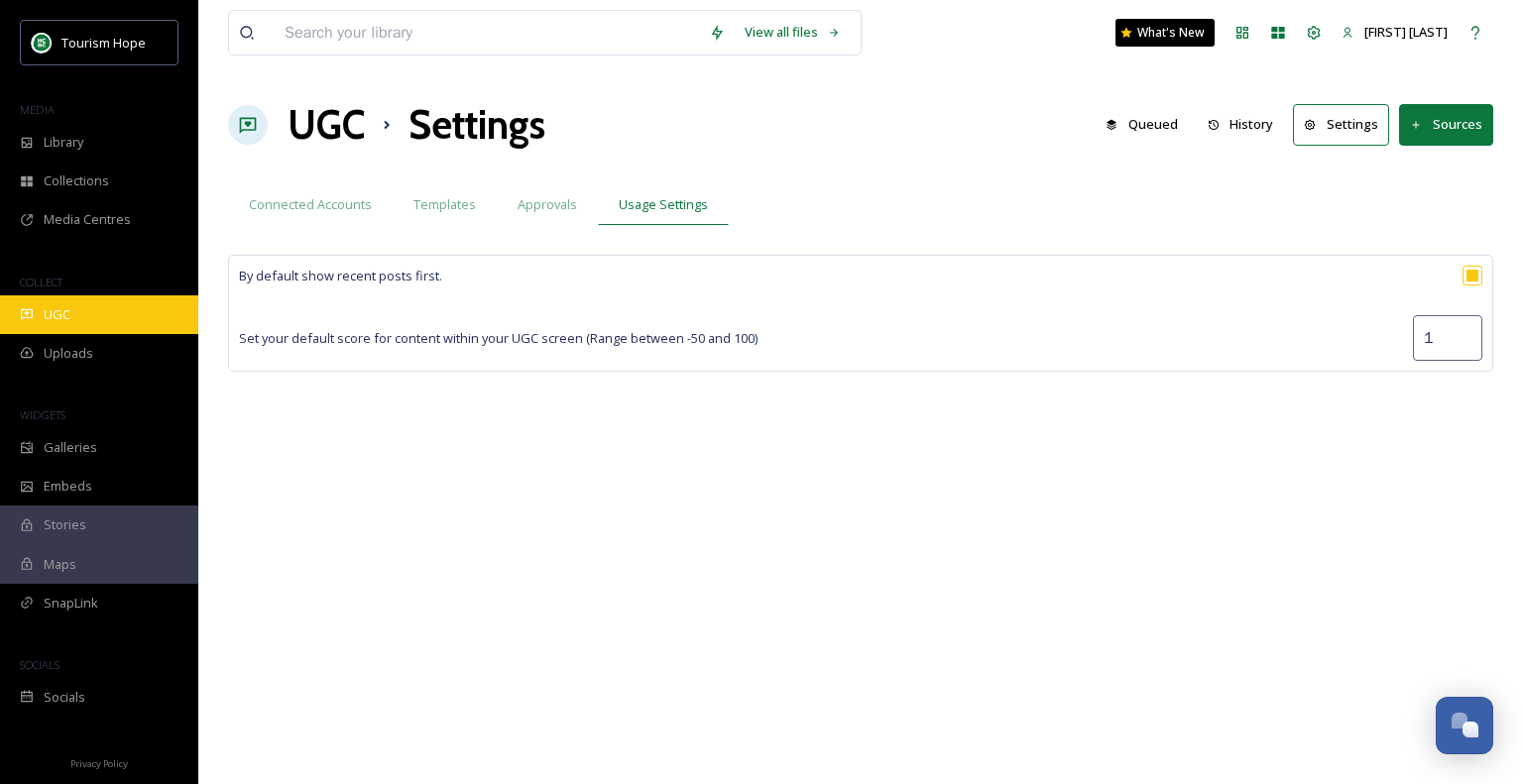 click on "UGC" at bounding box center [99, 314] 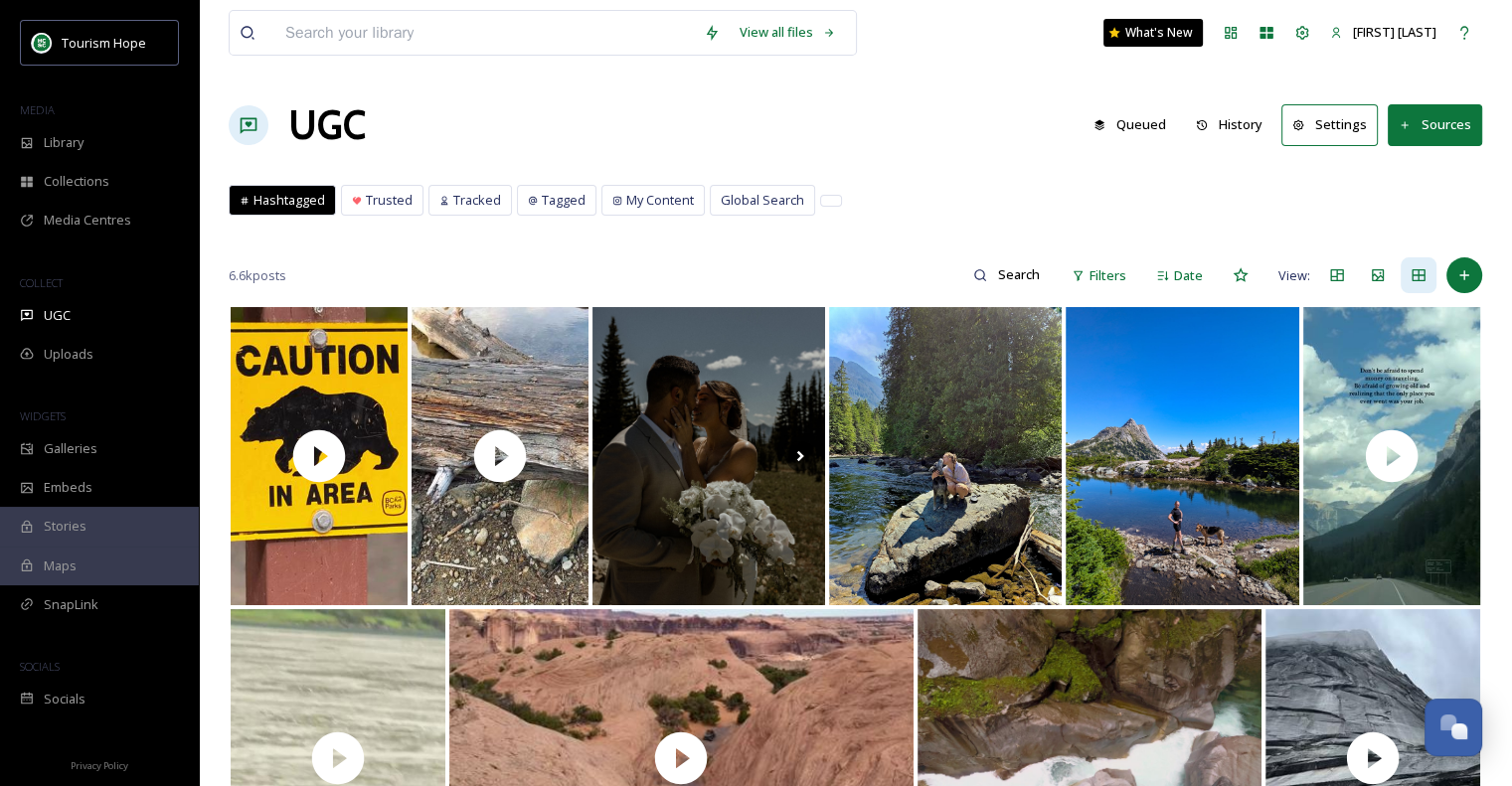 click on "Settings" at bounding box center [1329, 124] 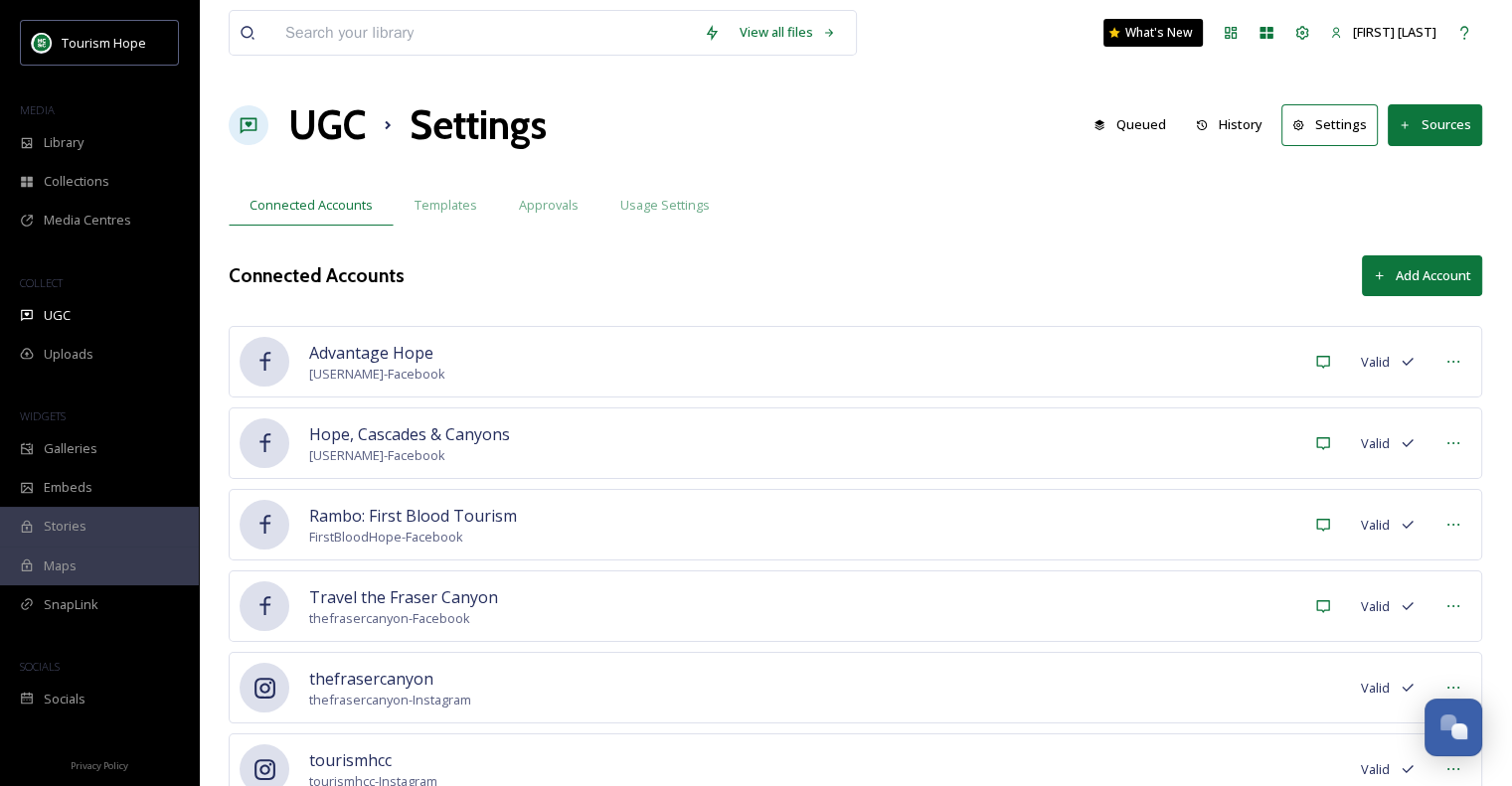 click on "Sources" at bounding box center (1434, 124) 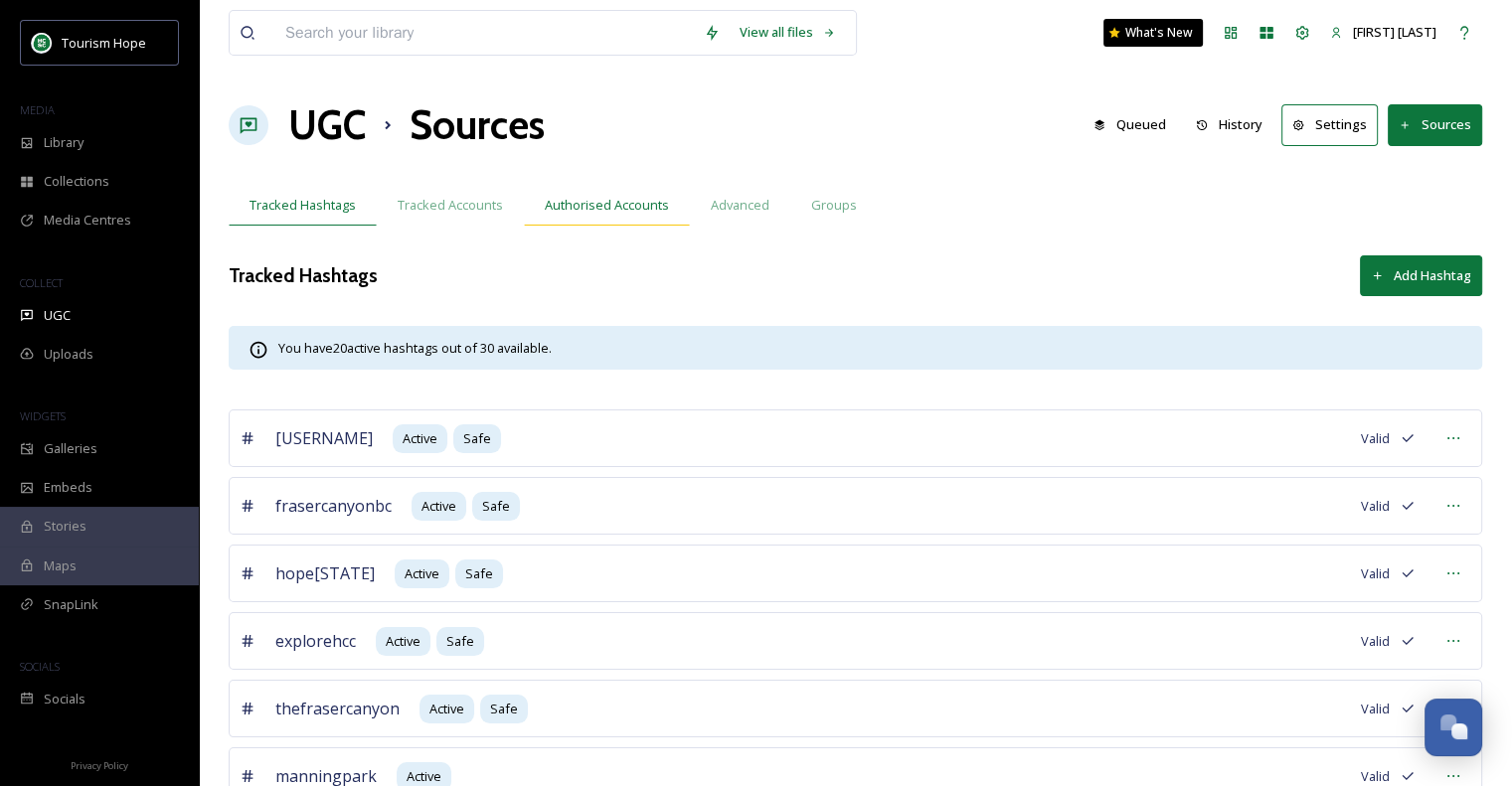 click on "Authorised Accounts" at bounding box center (606, 205) 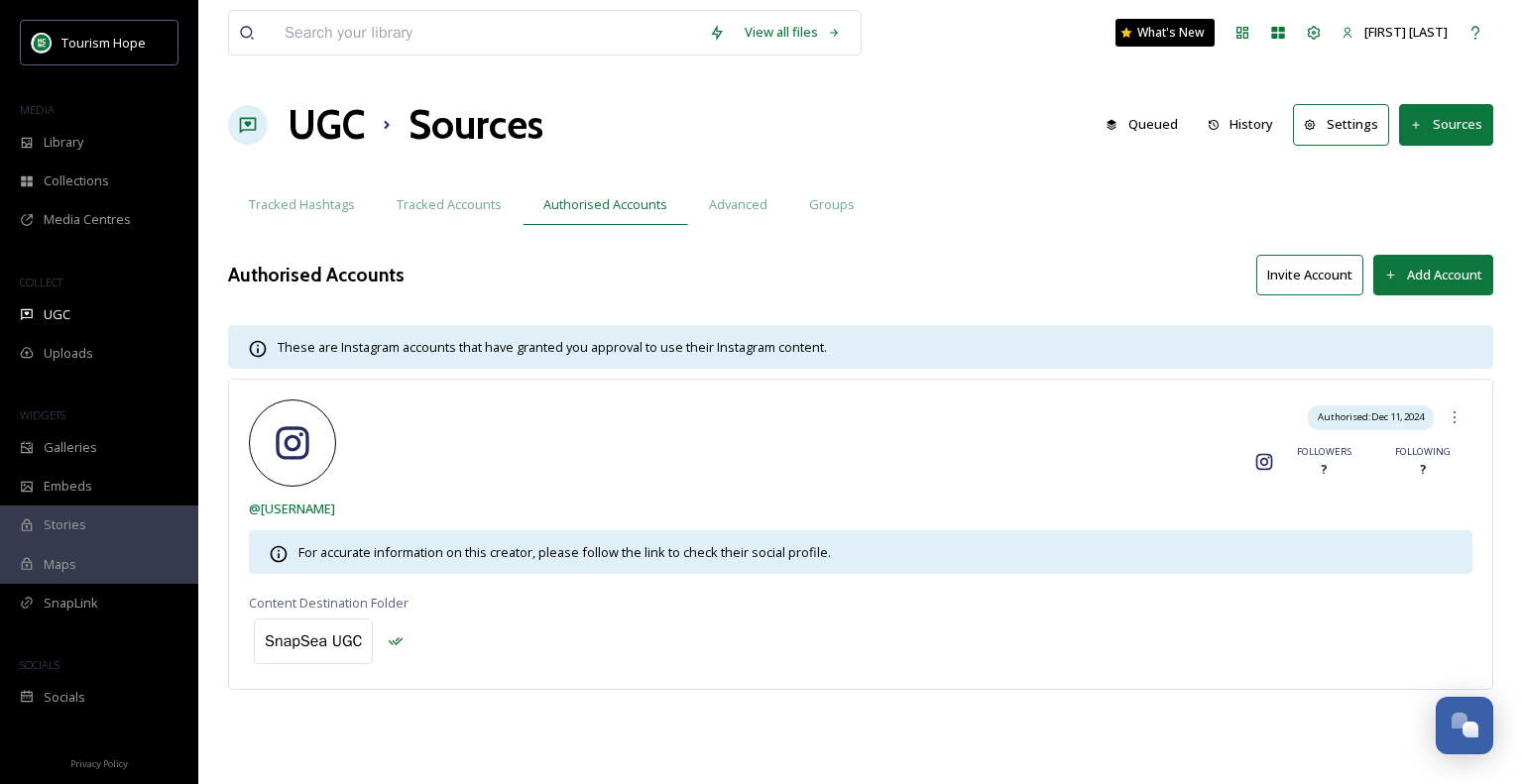 click on "Invite Account" at bounding box center [1310, 275] 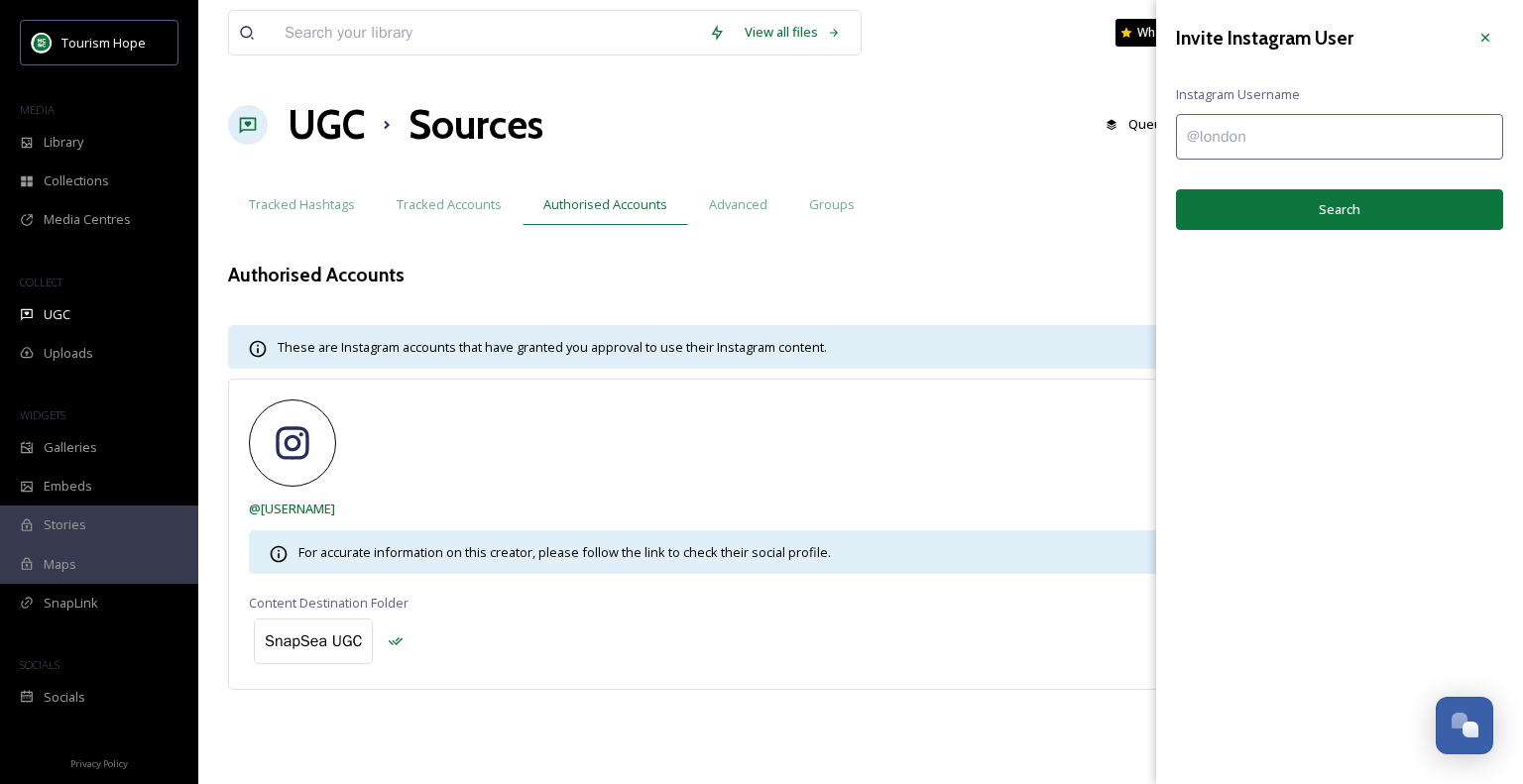 click at bounding box center (1340, 137) 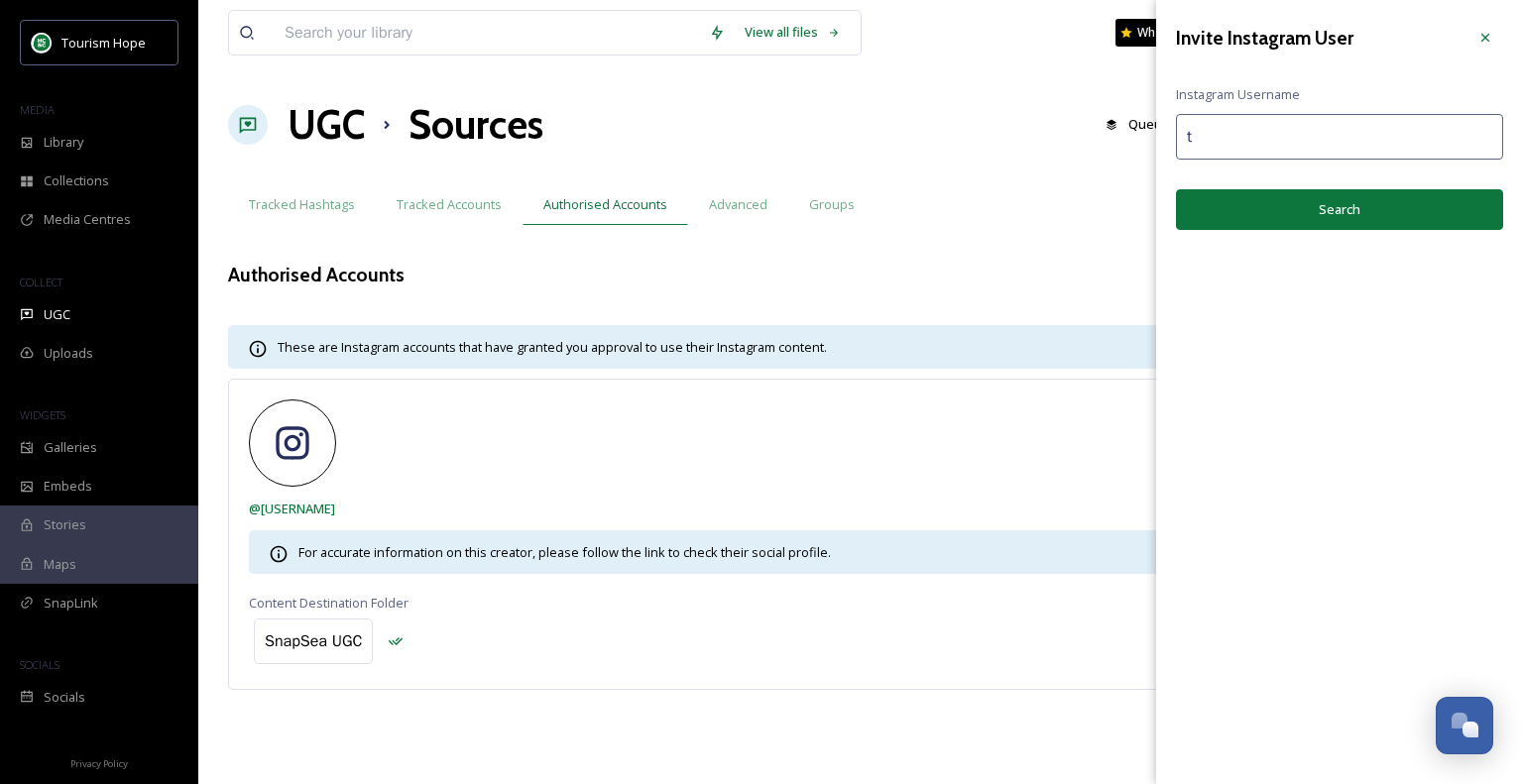 scroll, scrollTop: 0, scrollLeft: 0, axis: both 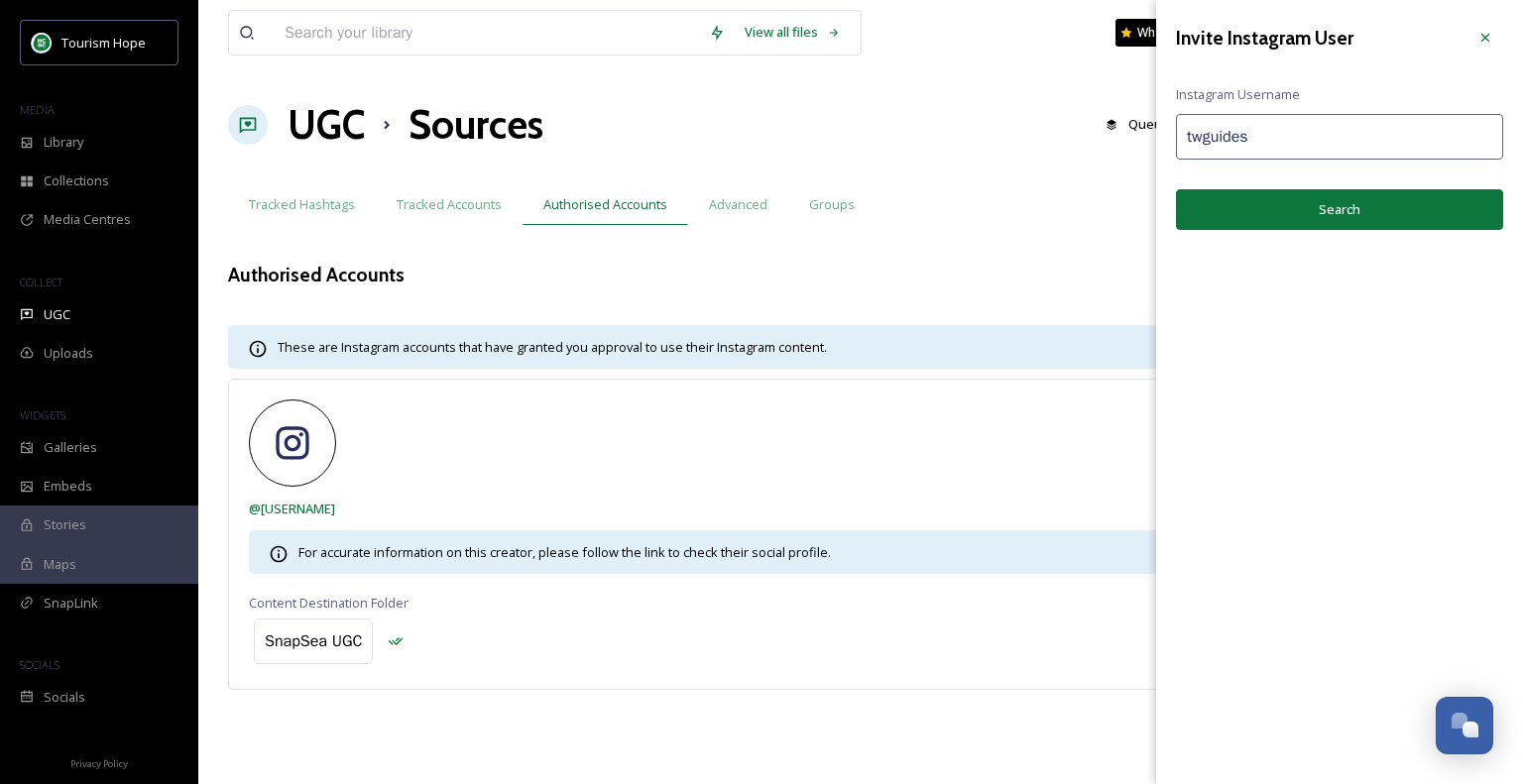 type on "twguides" 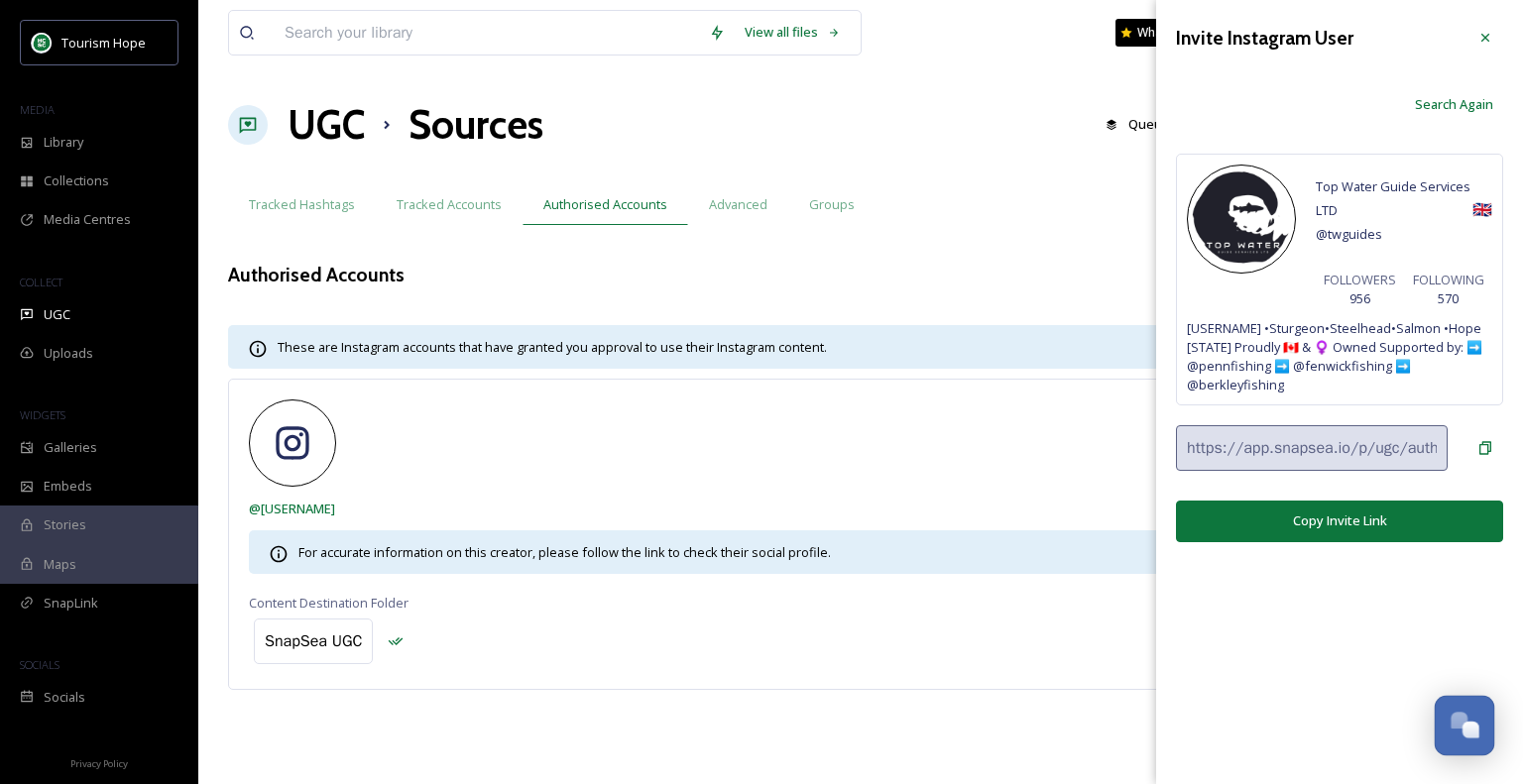 click at bounding box center [1459, 720] 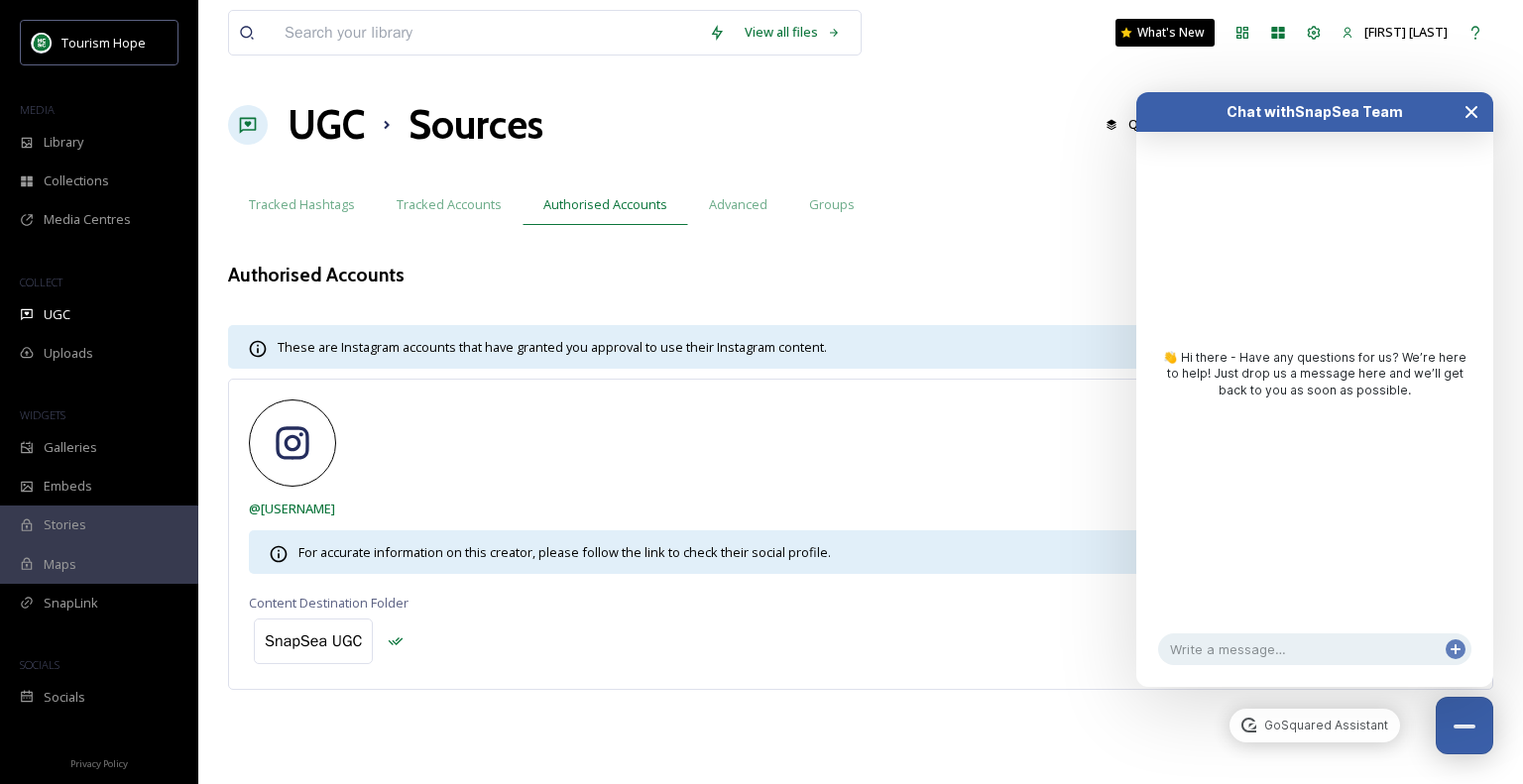 click 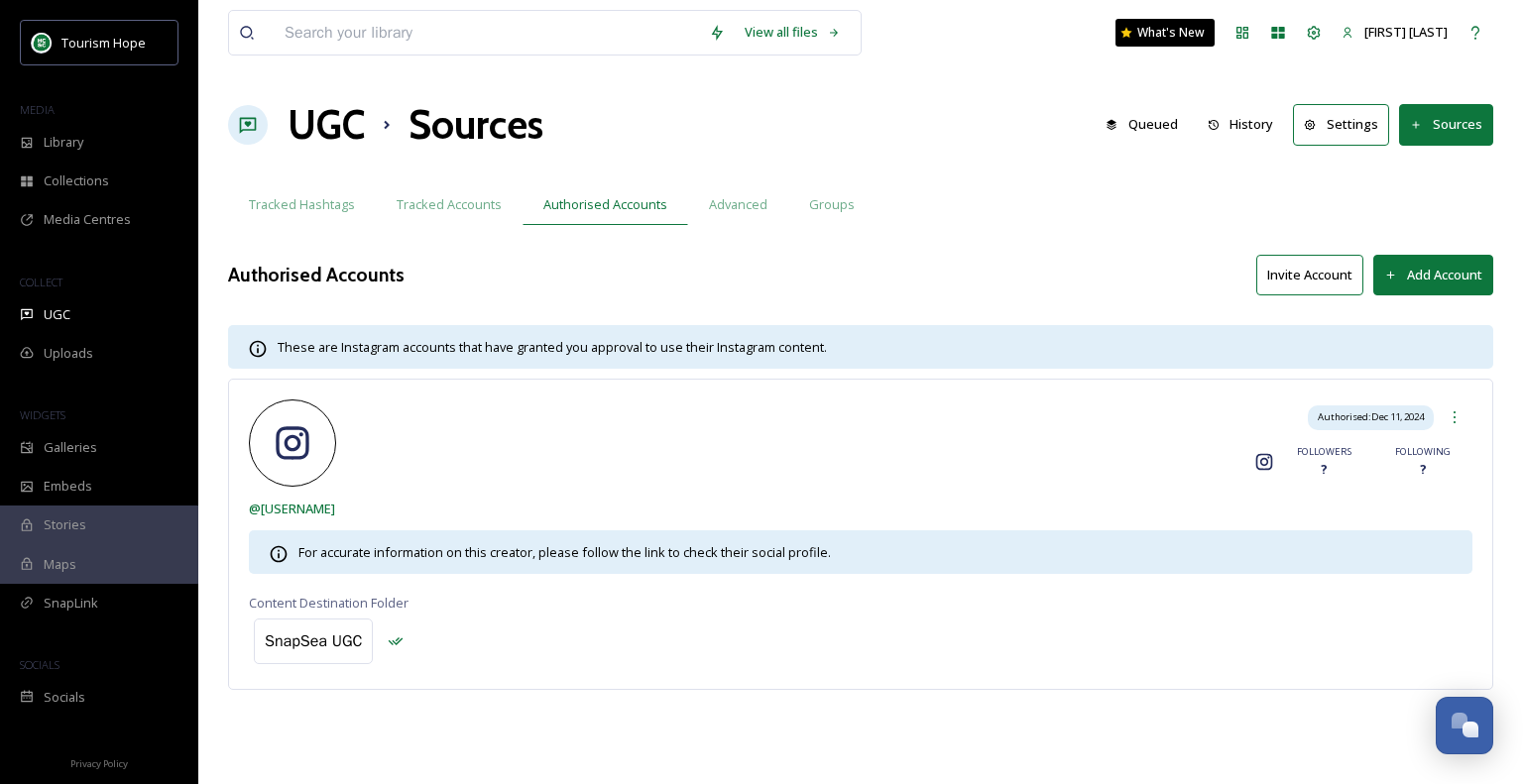 click on "Invite Account" at bounding box center (1310, 275) 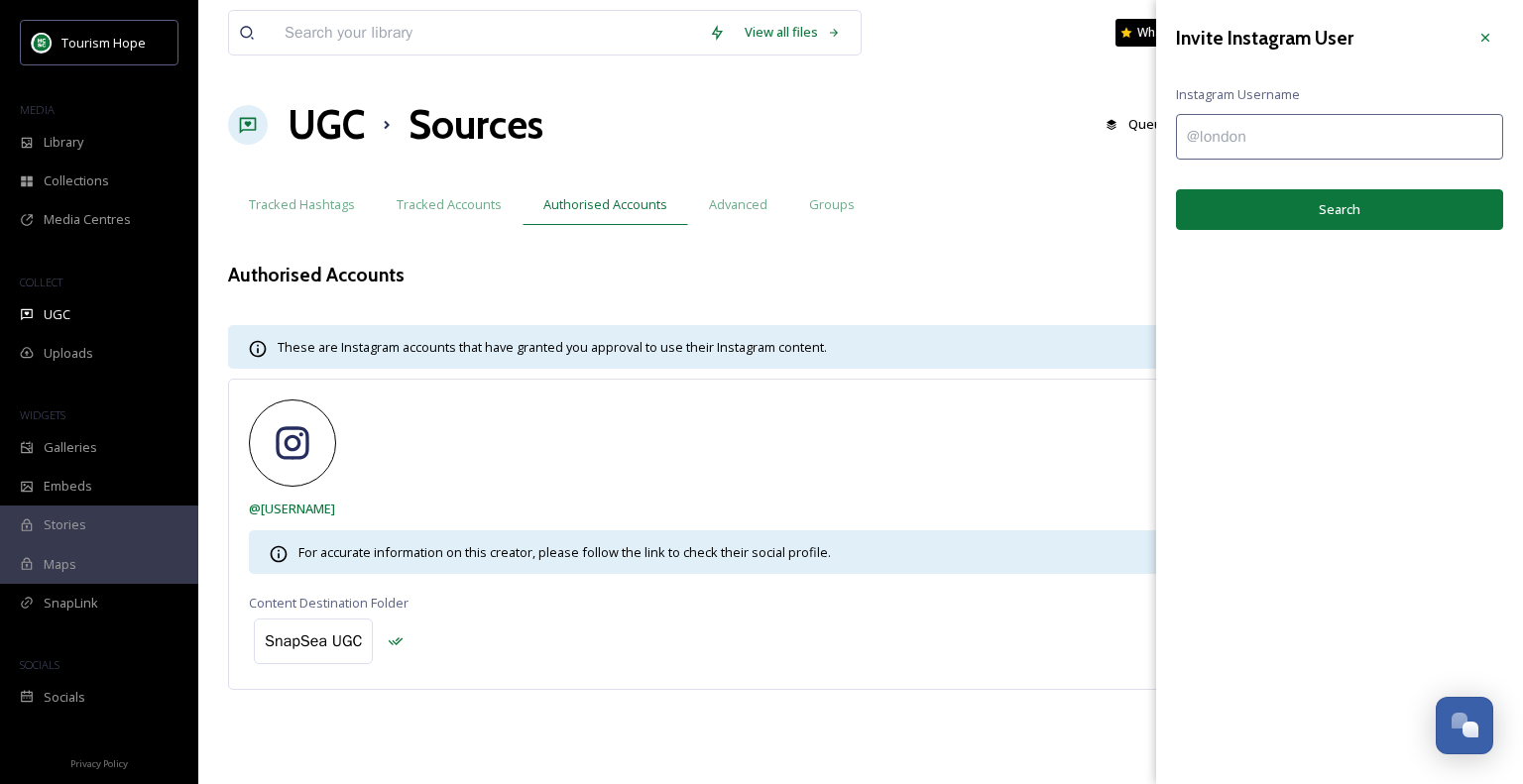click at bounding box center (1340, 137) 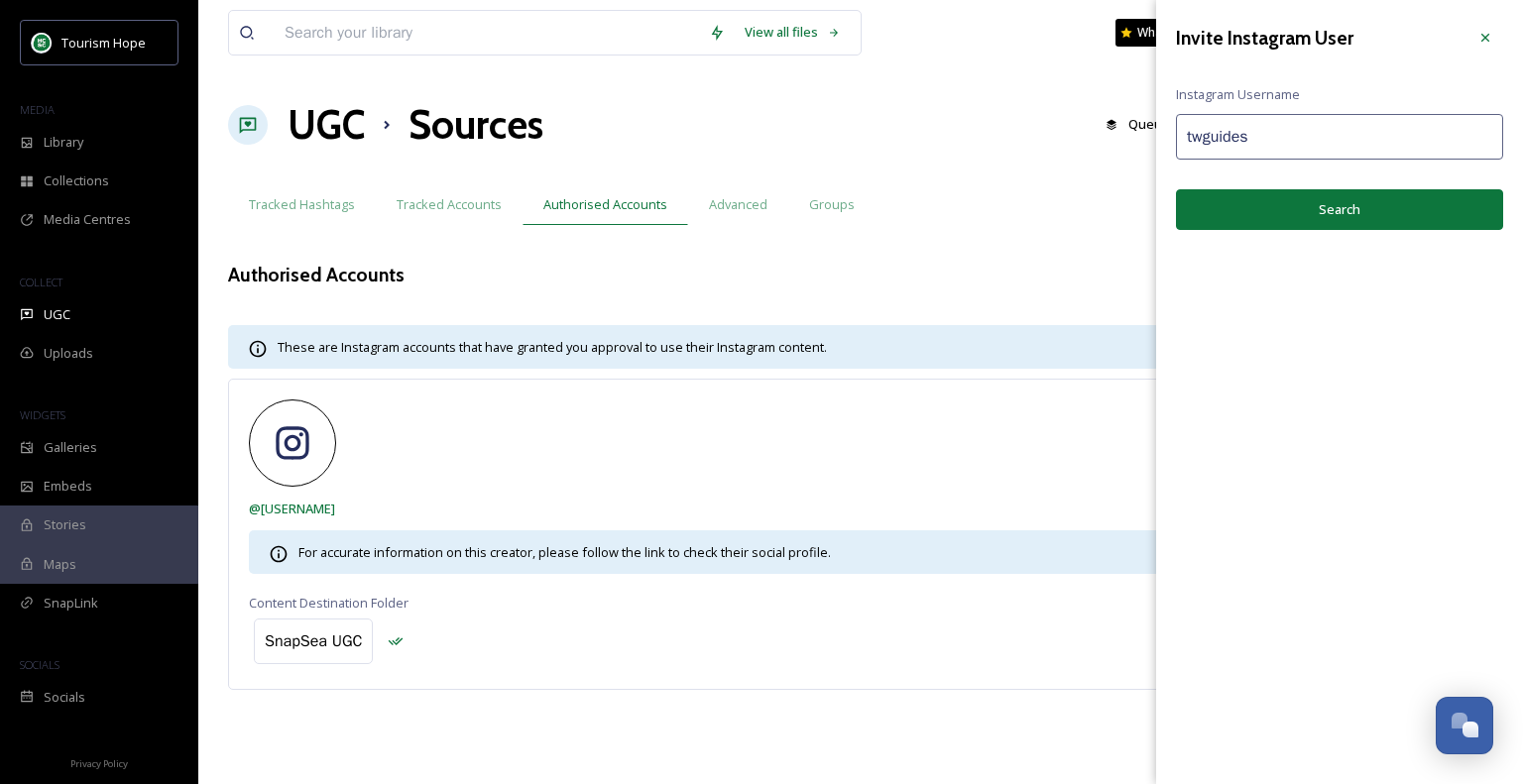 type on "twguides" 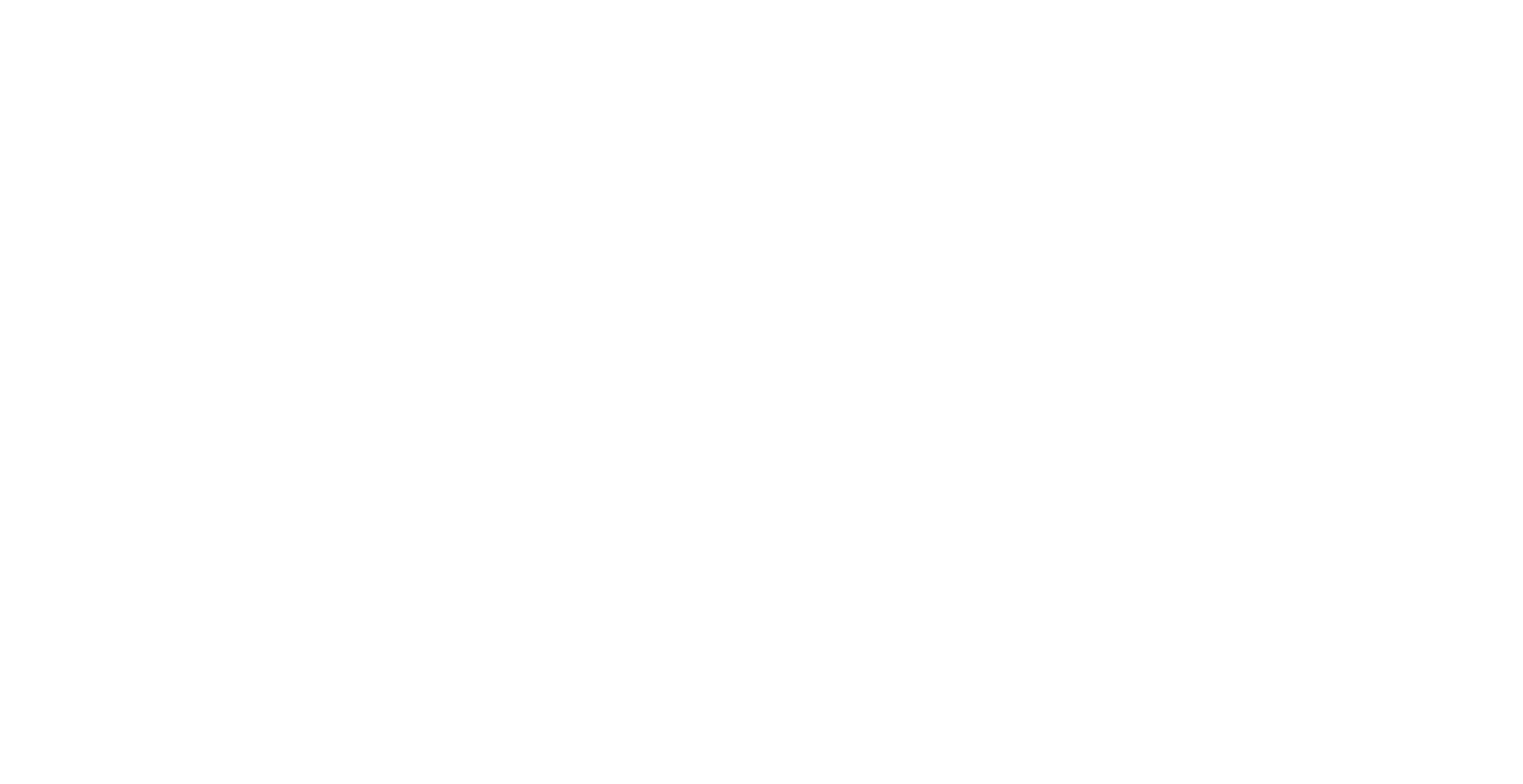 scroll, scrollTop: 0, scrollLeft: 0, axis: both 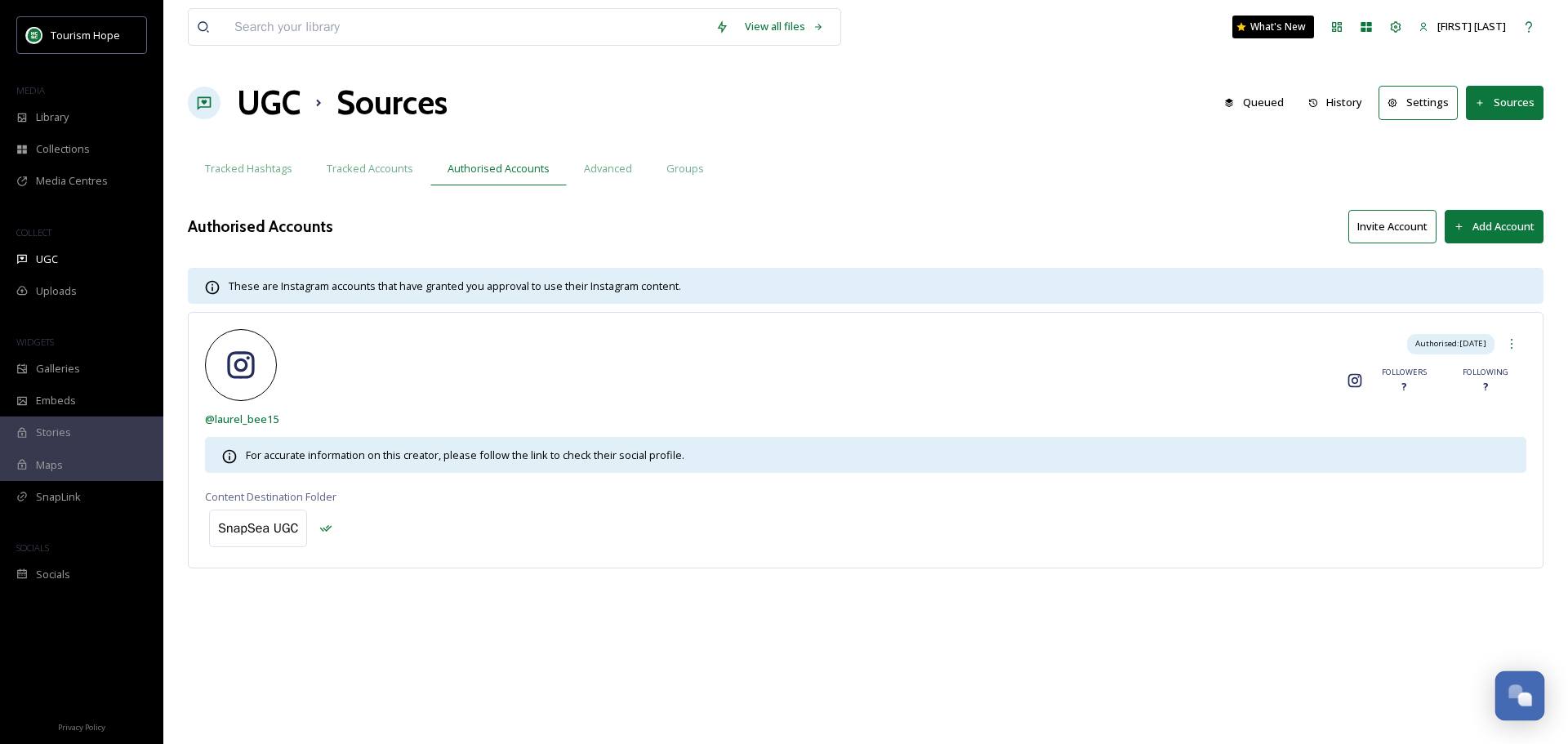 click at bounding box center [1515, 691] 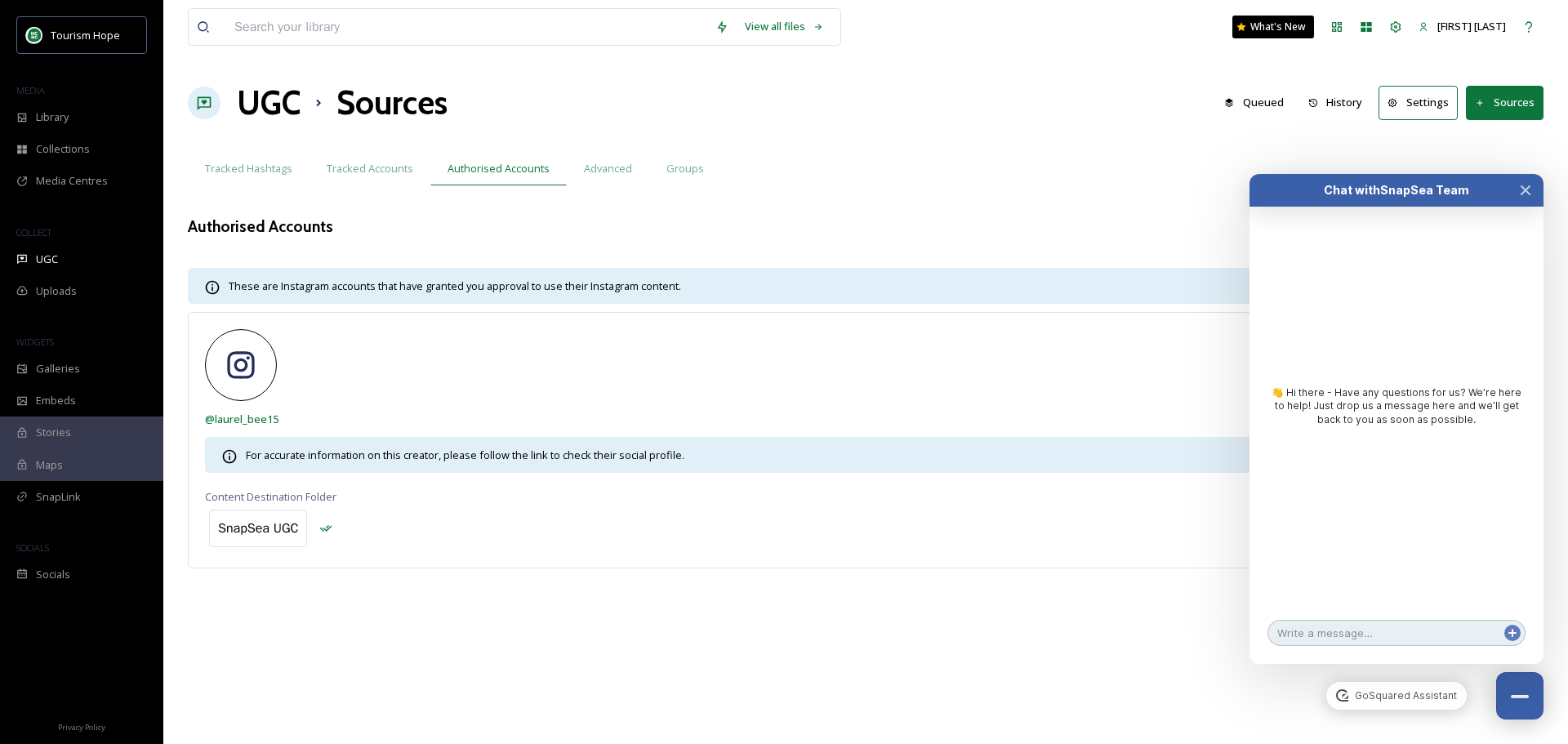 click at bounding box center [1396, 633] 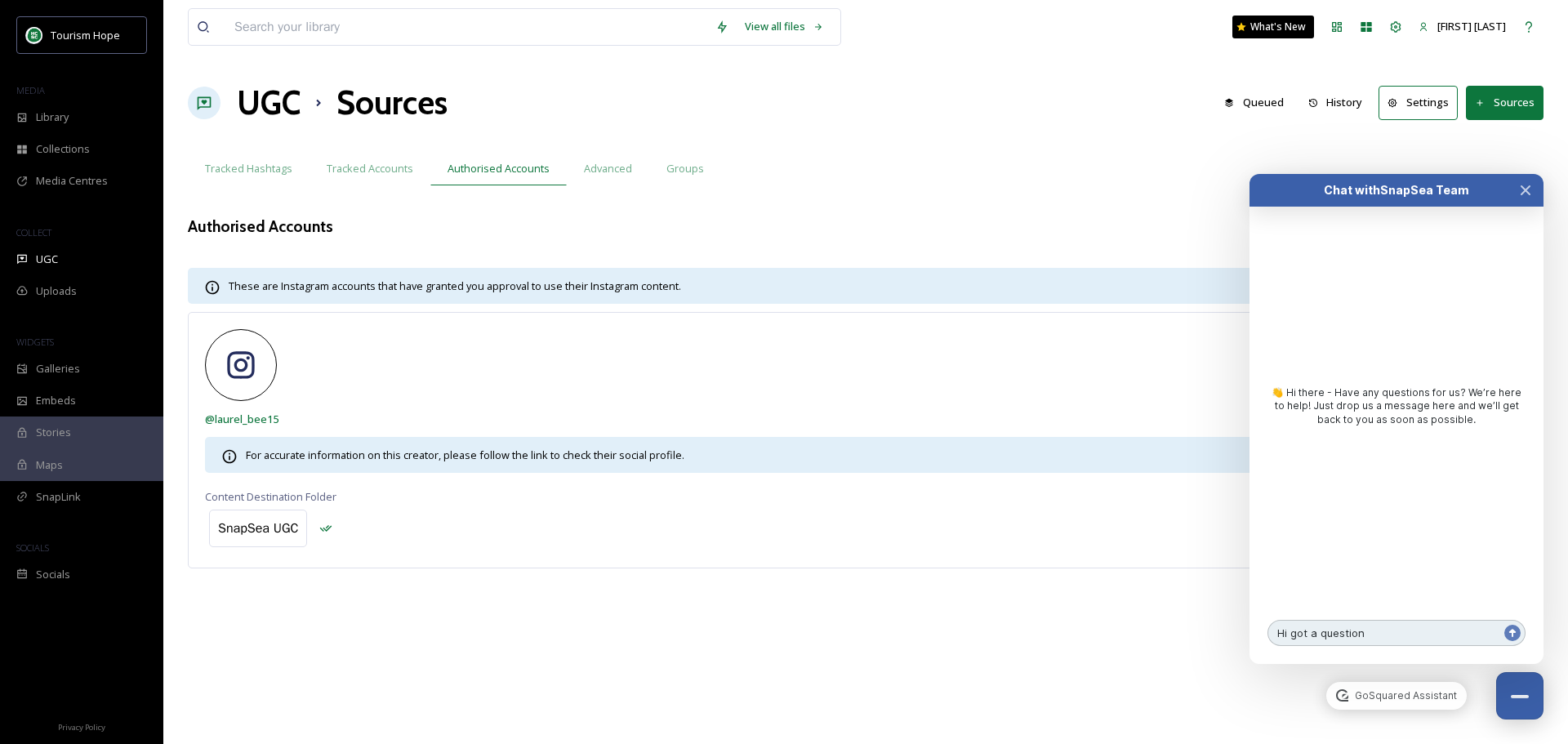 type on "Hi got a question!" 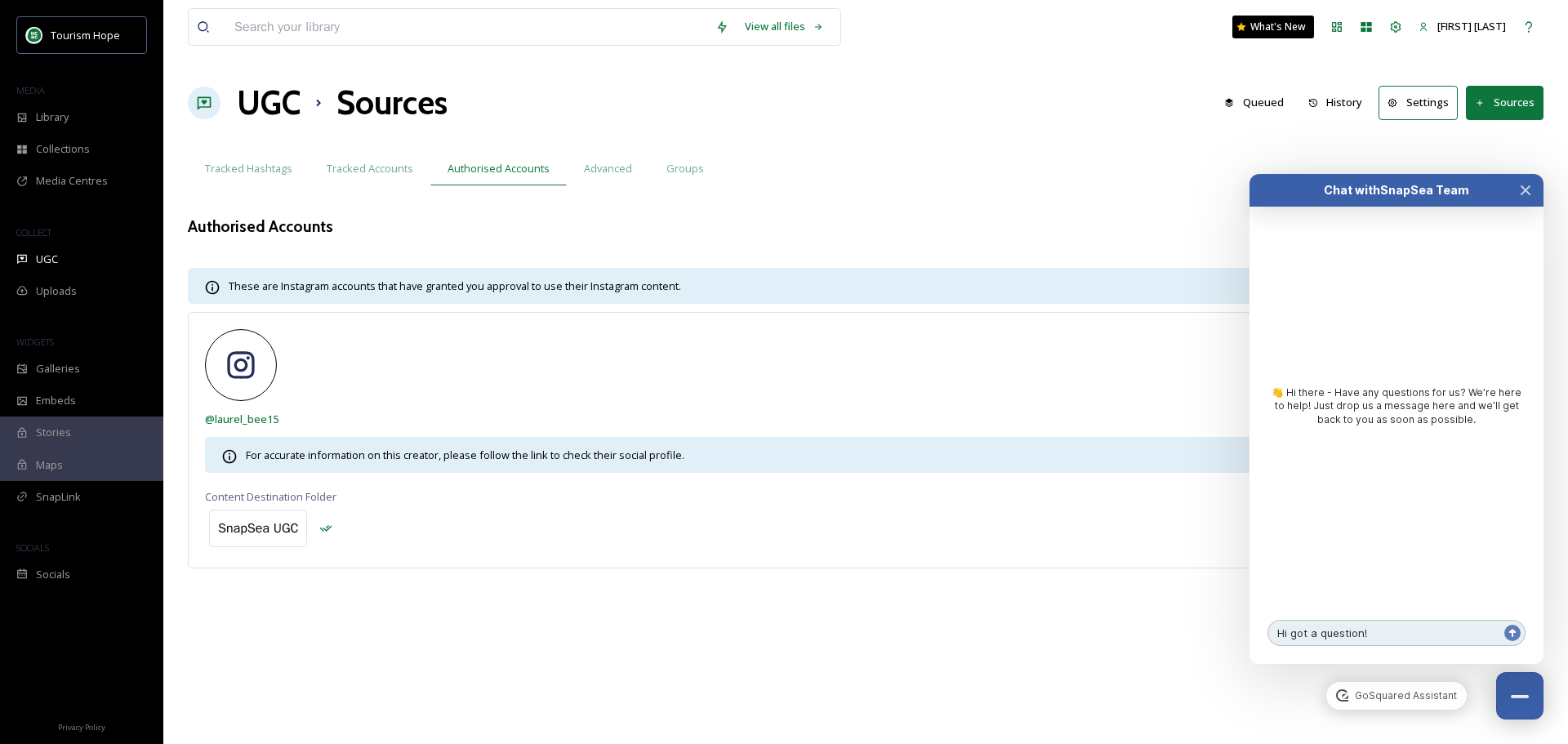 type 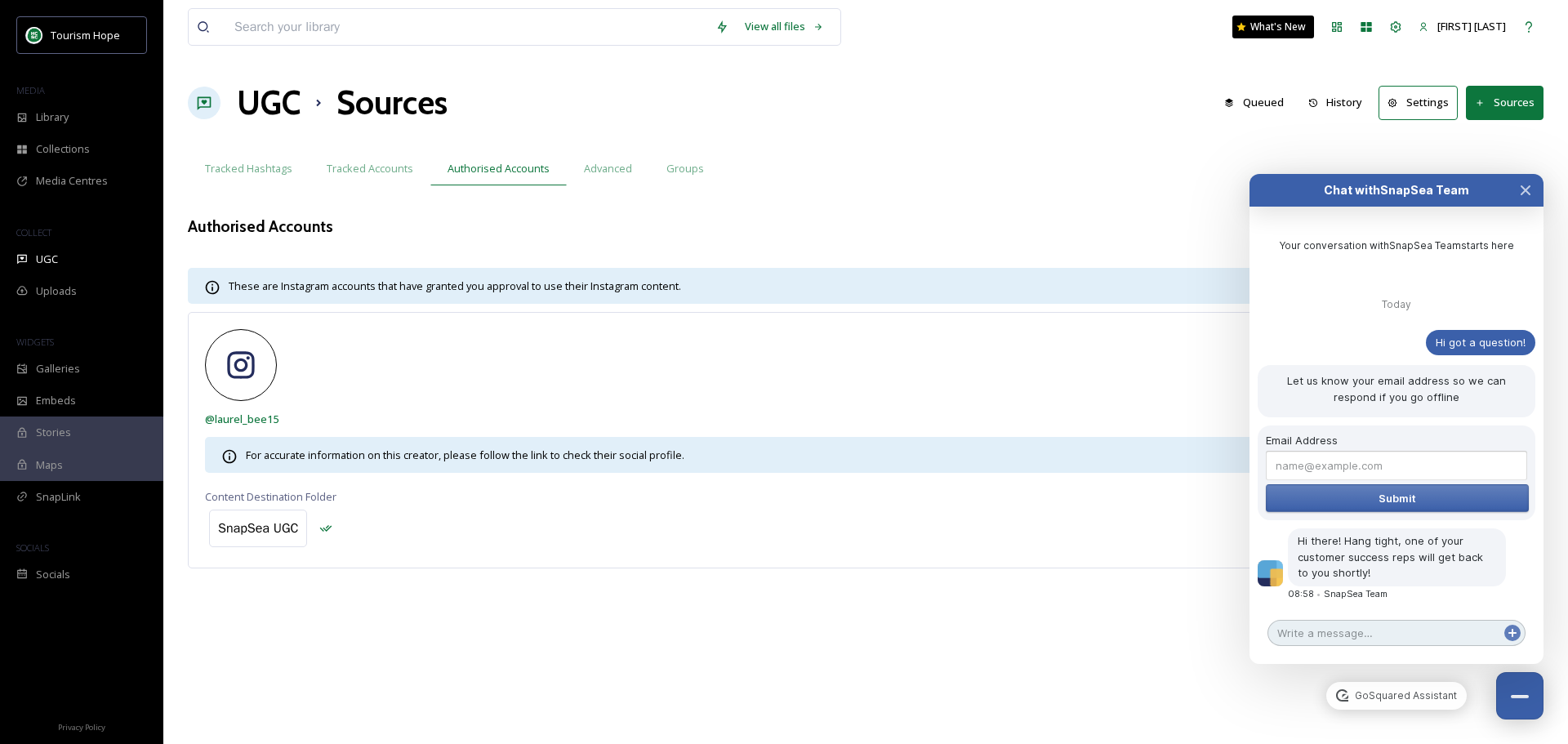 scroll, scrollTop: 8, scrollLeft: 0, axis: vertical 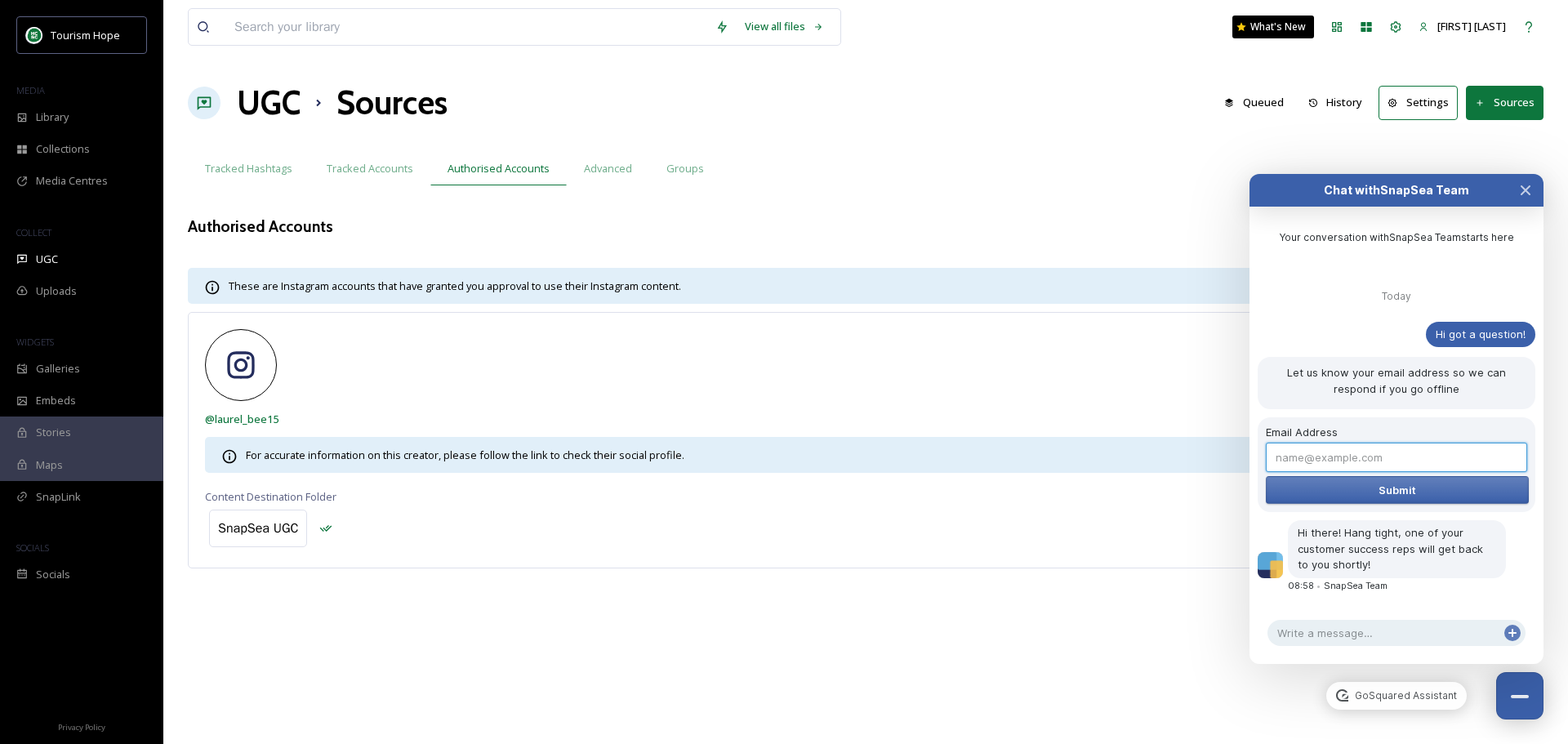 click on "Email Address" at bounding box center [1396, 457] 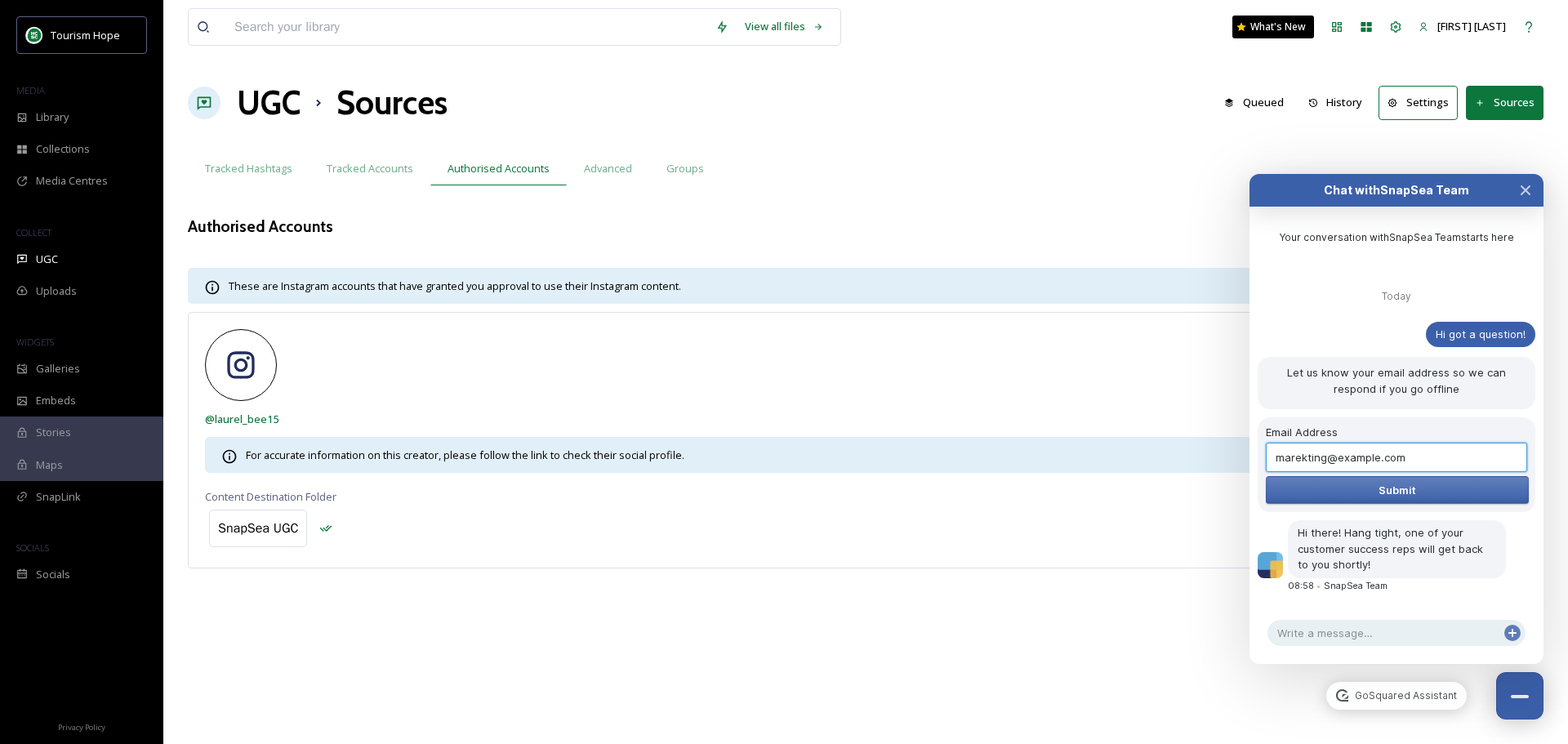type on "marekting@example.com" 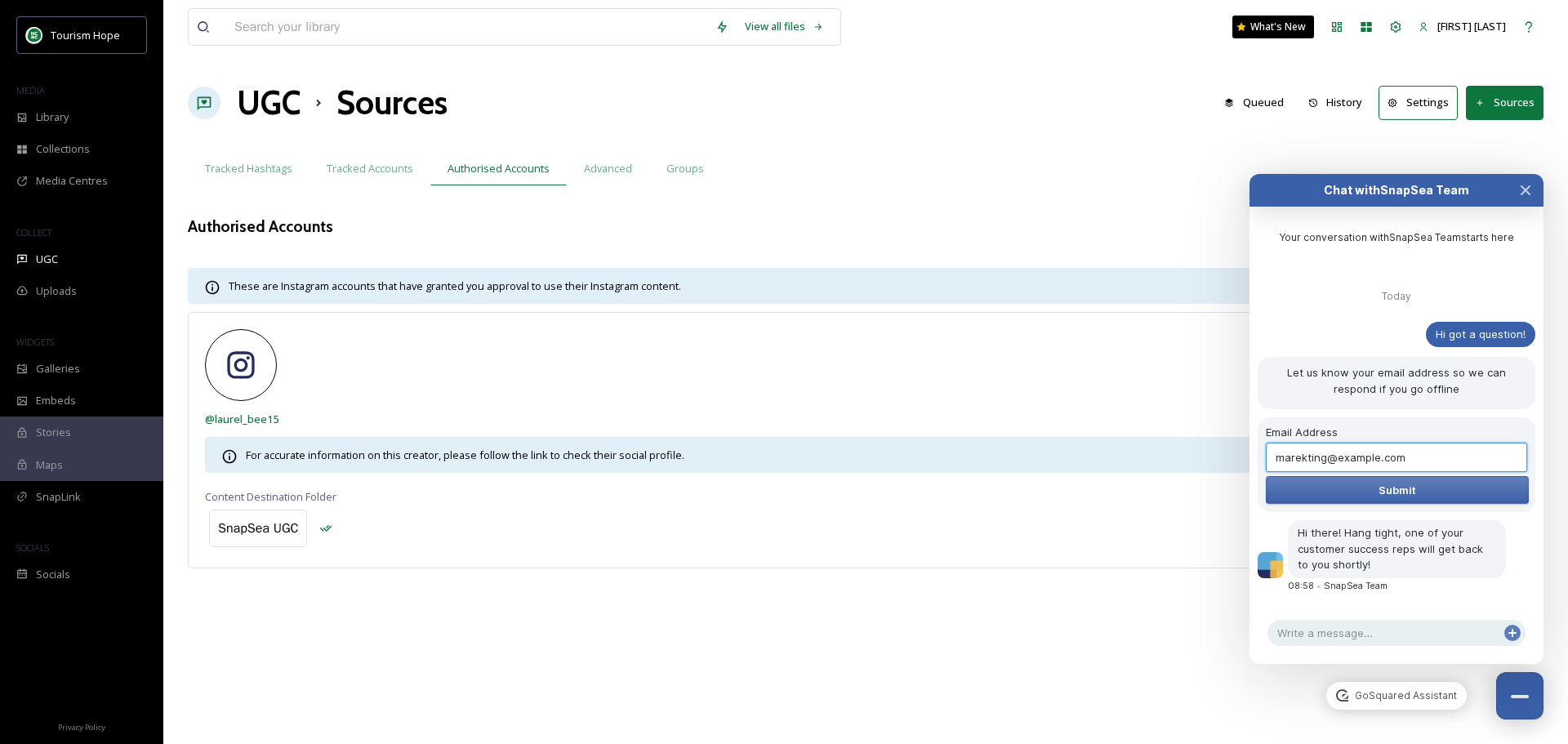 click on "Submit" at bounding box center (1397, 490) 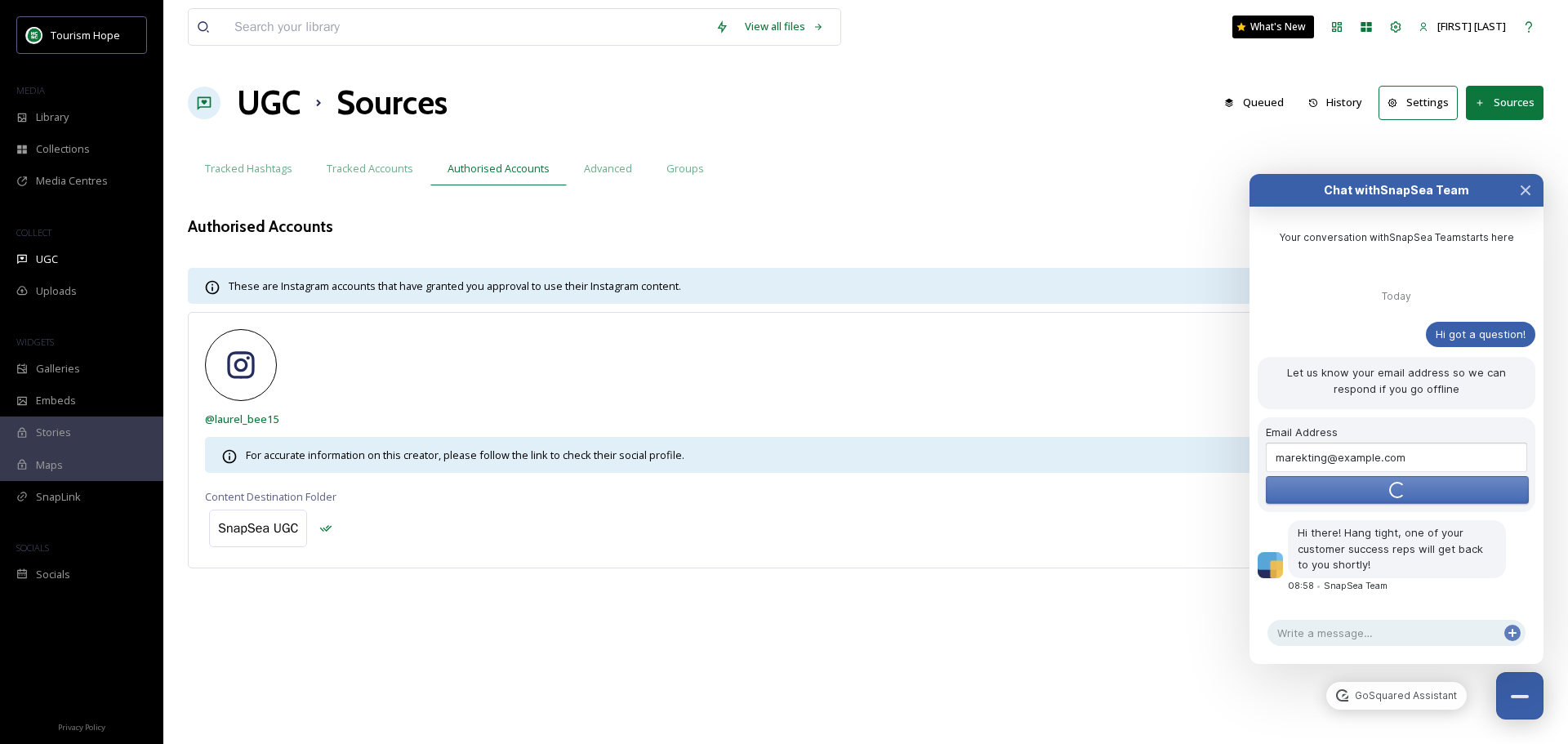 click on "Submit" at bounding box center [1397, 490] 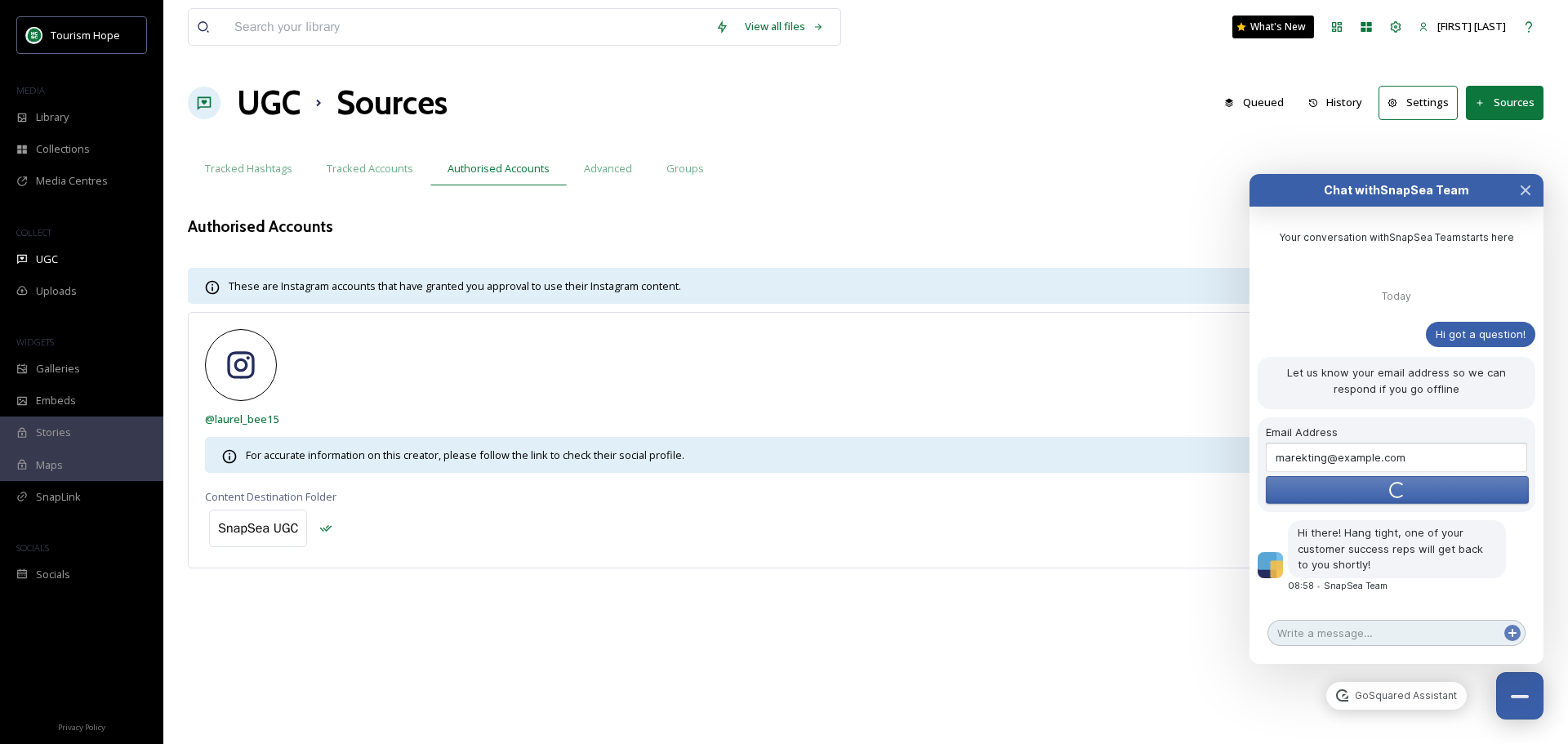 click at bounding box center (1396, 633) 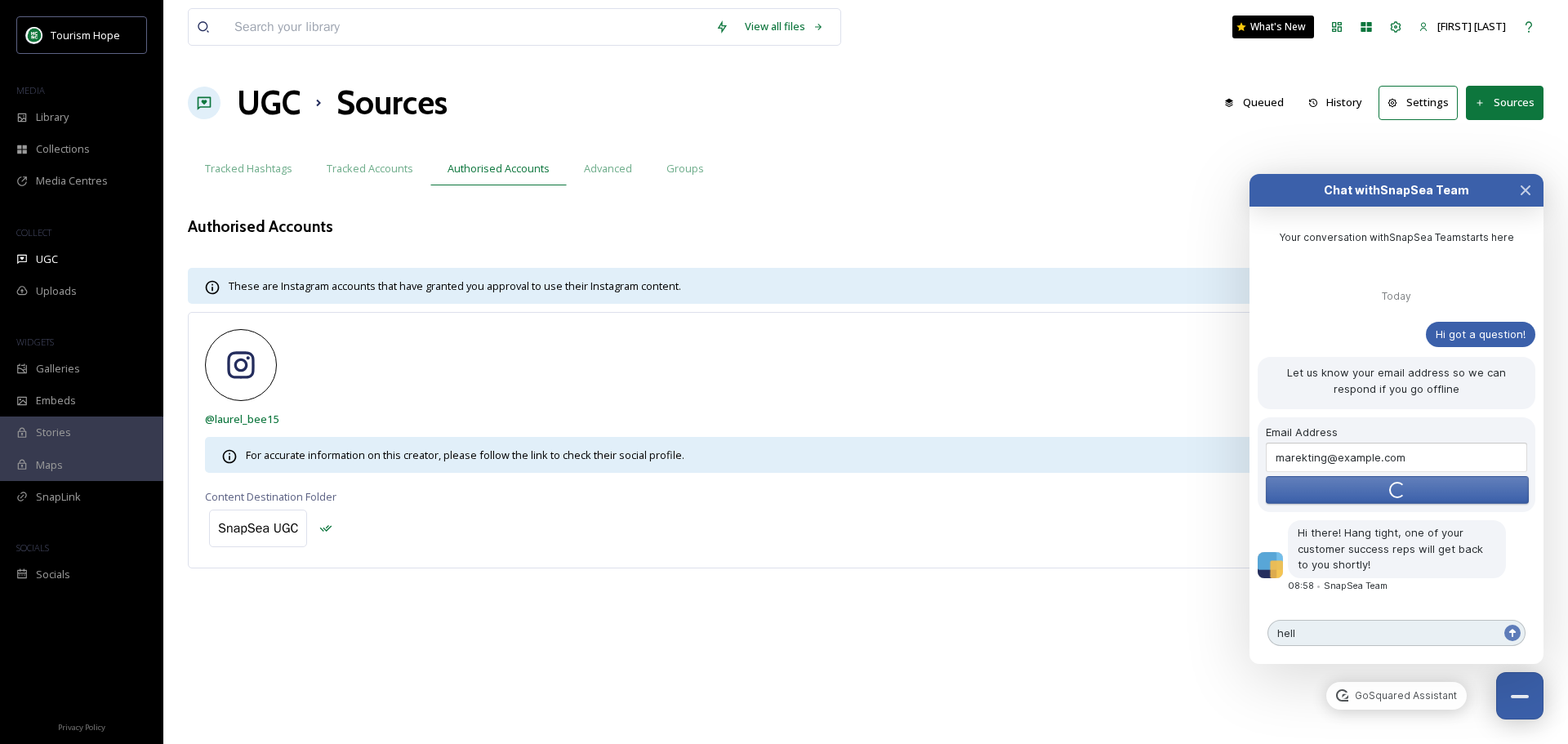 type on "hello" 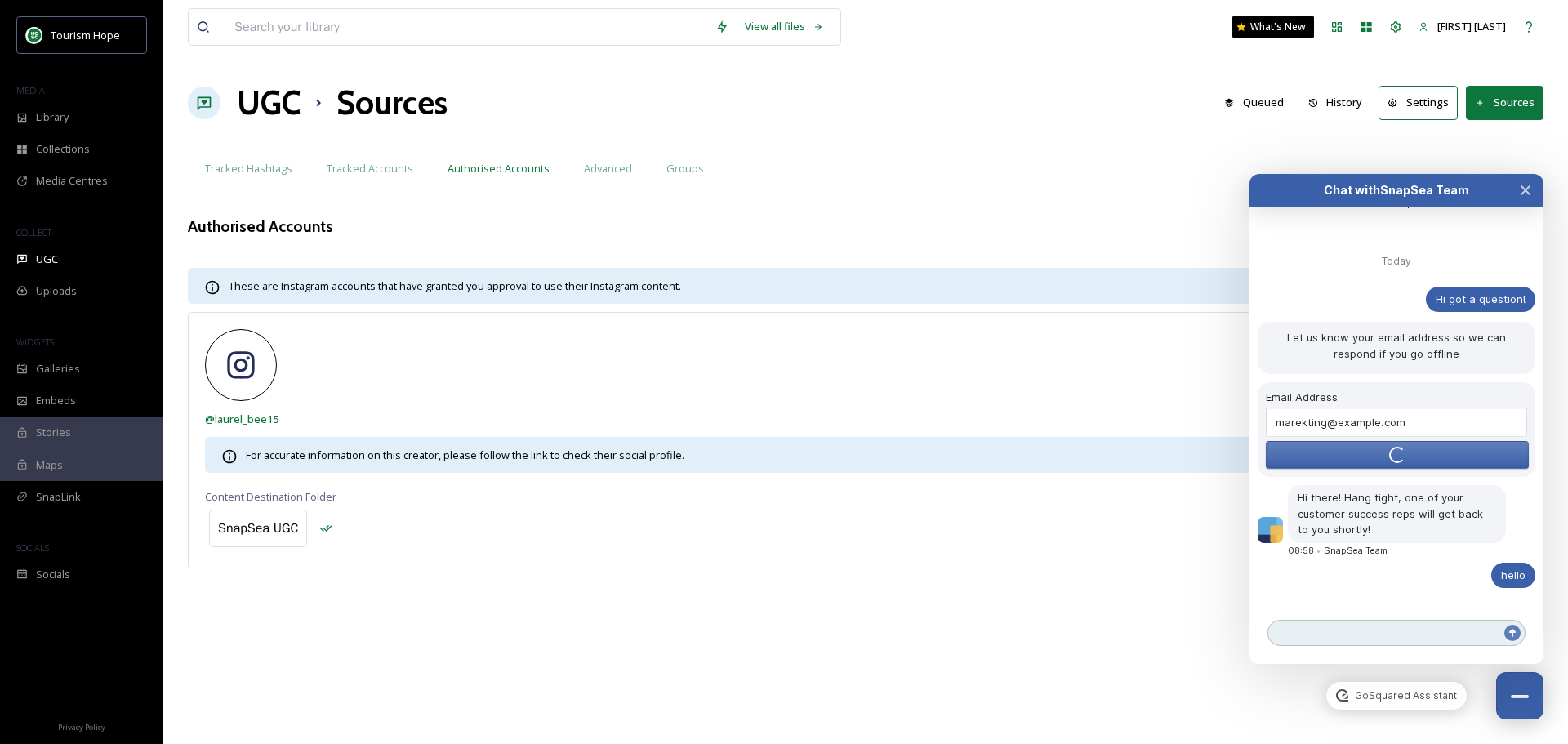 scroll, scrollTop: 105, scrollLeft: 0, axis: vertical 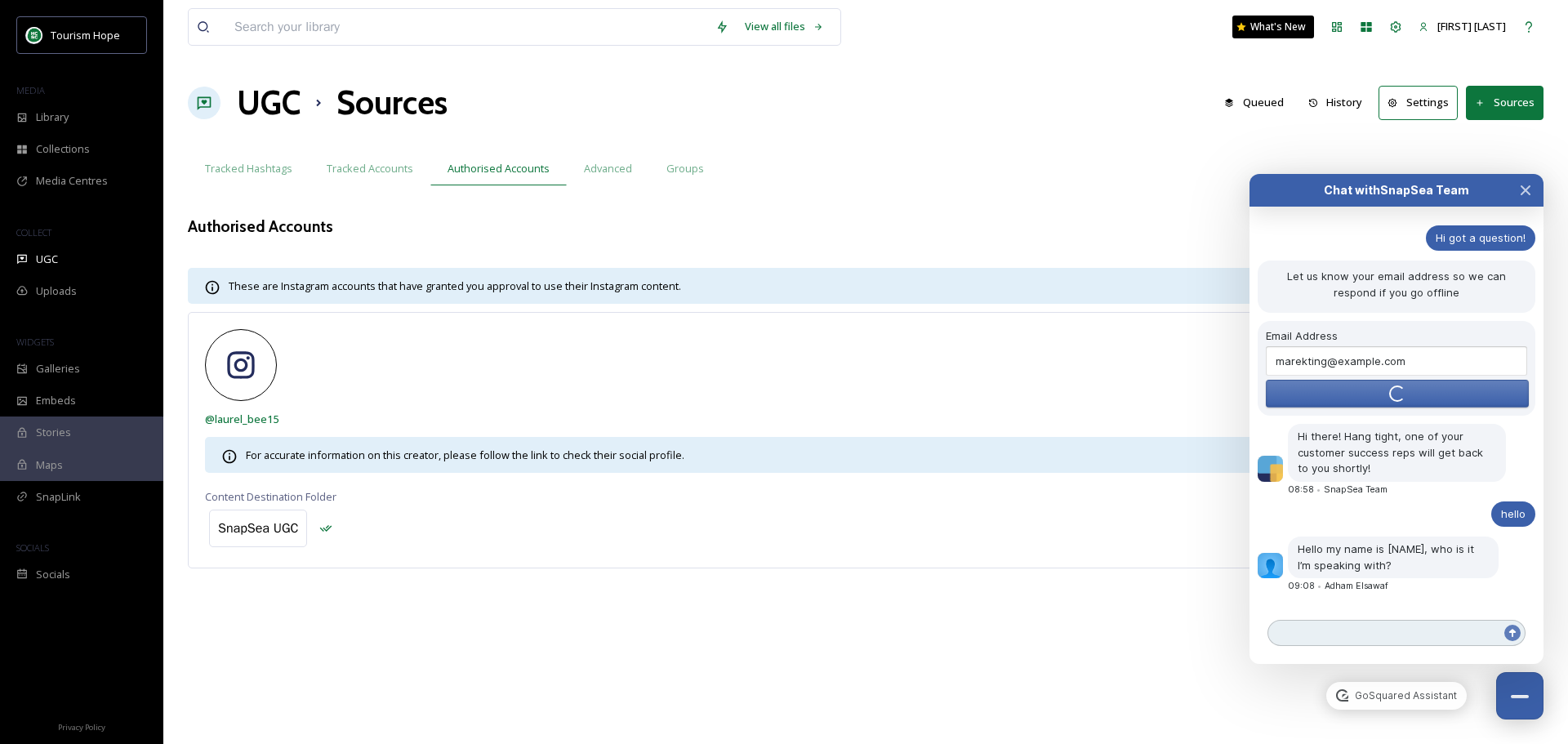 click at bounding box center [1396, 633] 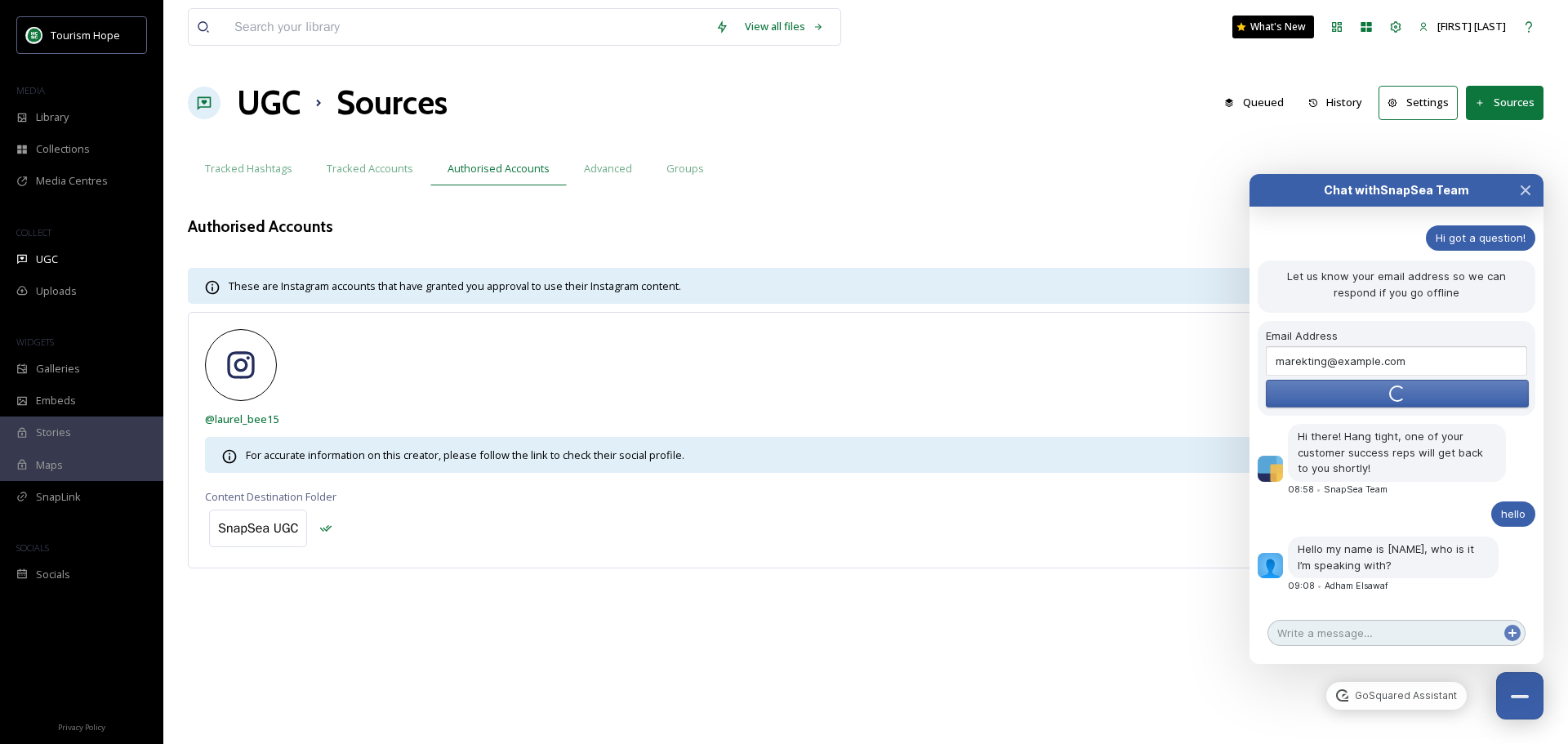 click at bounding box center (1396, 633) 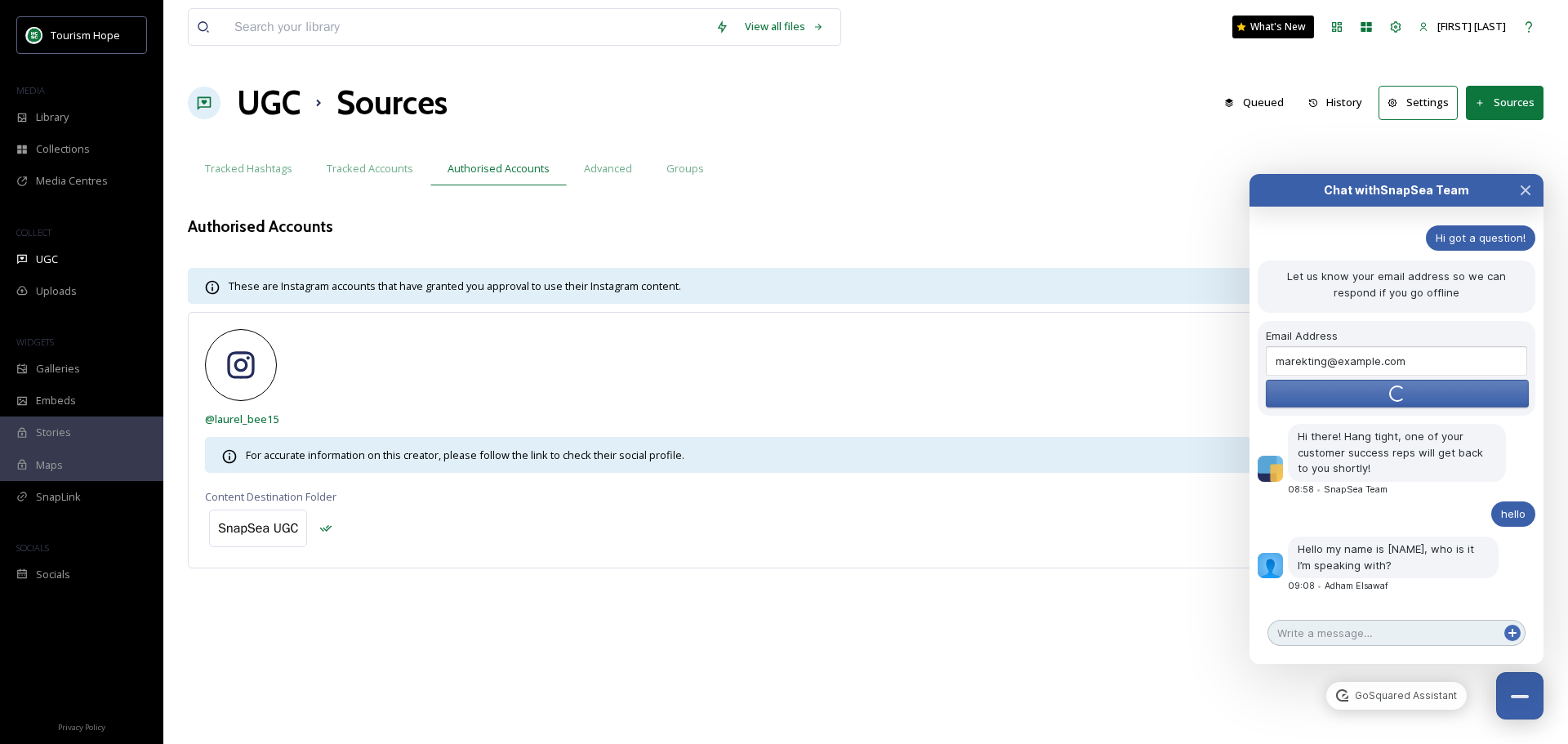 type 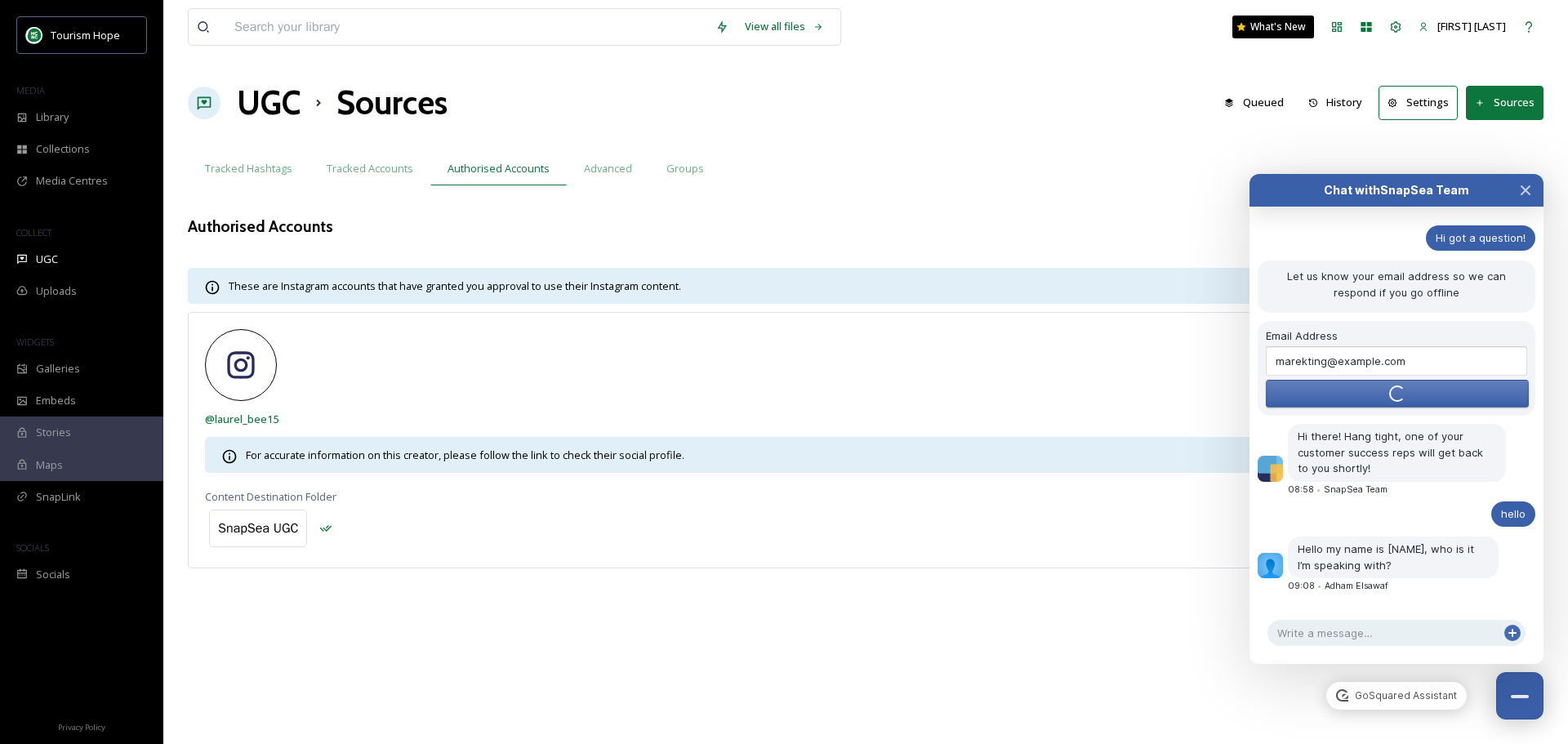 type 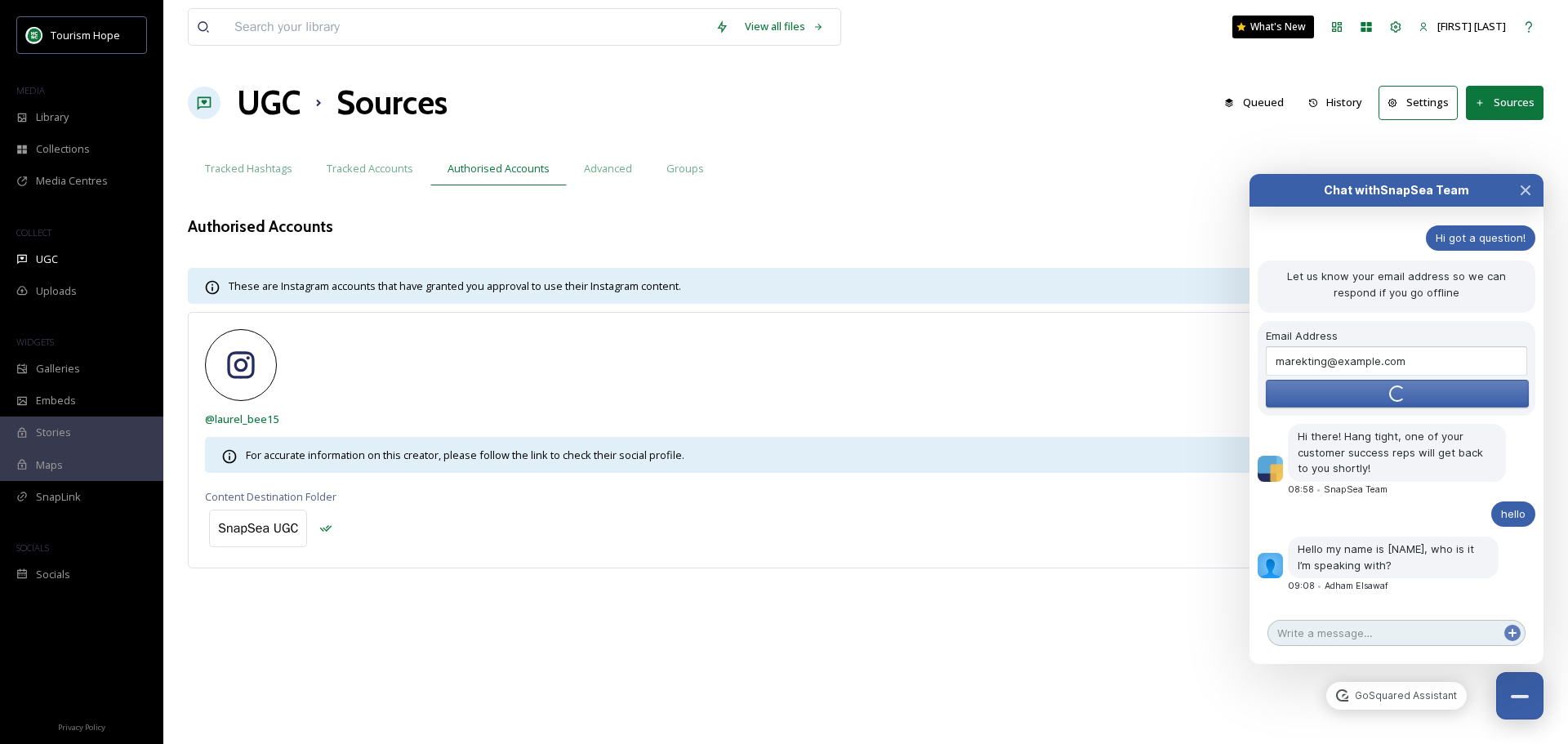 click at bounding box center [1396, 633] 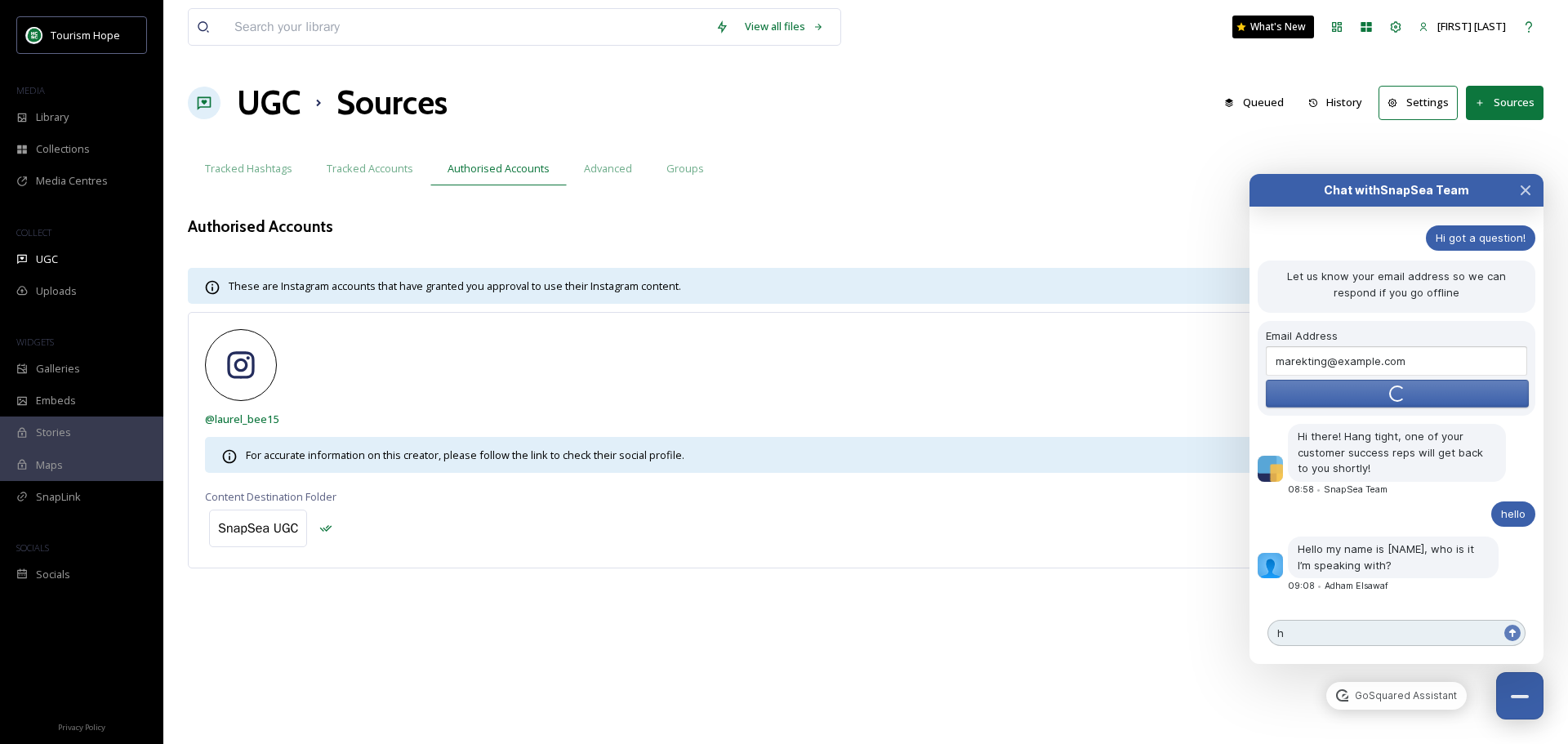 type on "hi" 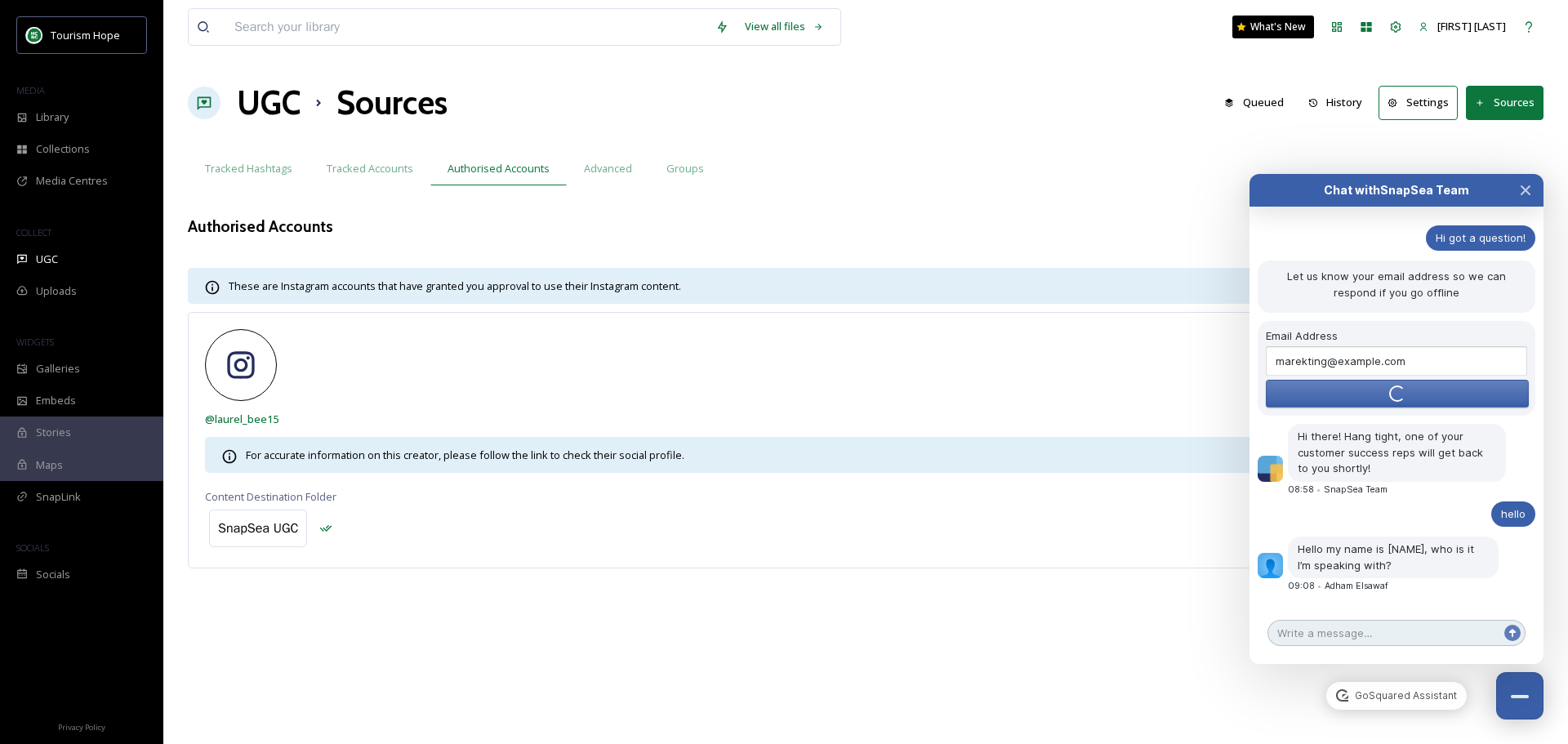 scroll, scrollTop: 140, scrollLeft: 0, axis: vertical 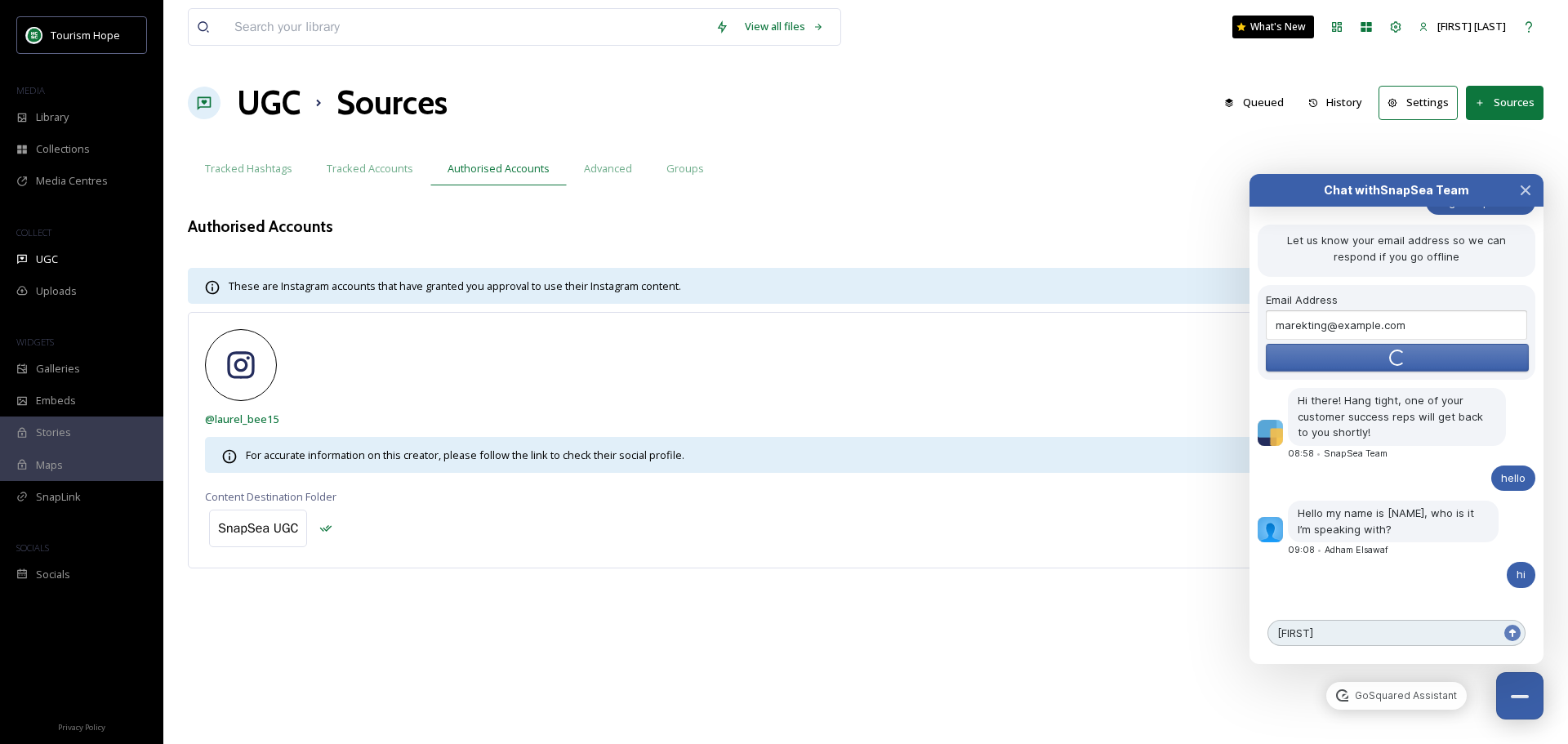 type on "Amanda" 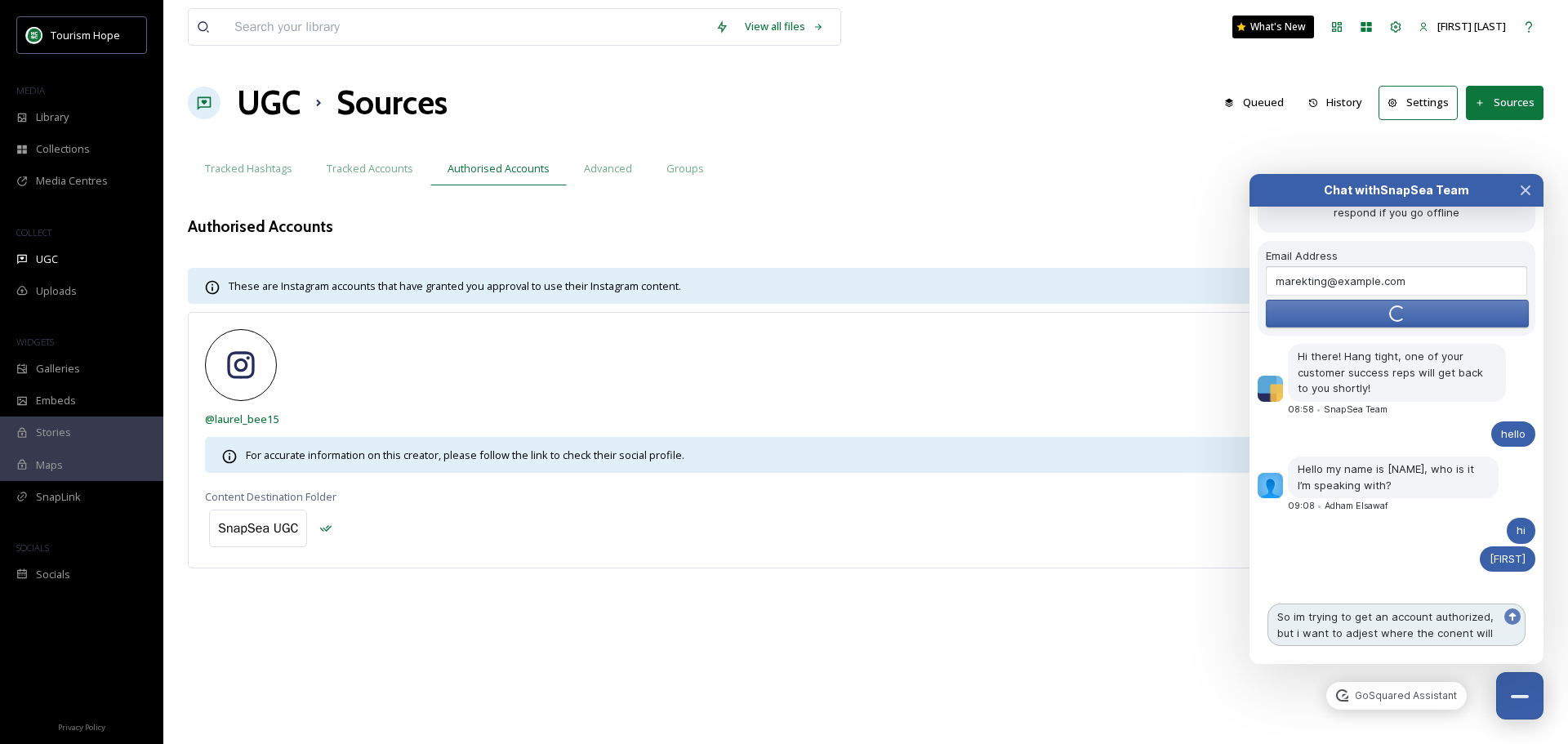 scroll, scrollTop: 201, scrollLeft: 0, axis: vertical 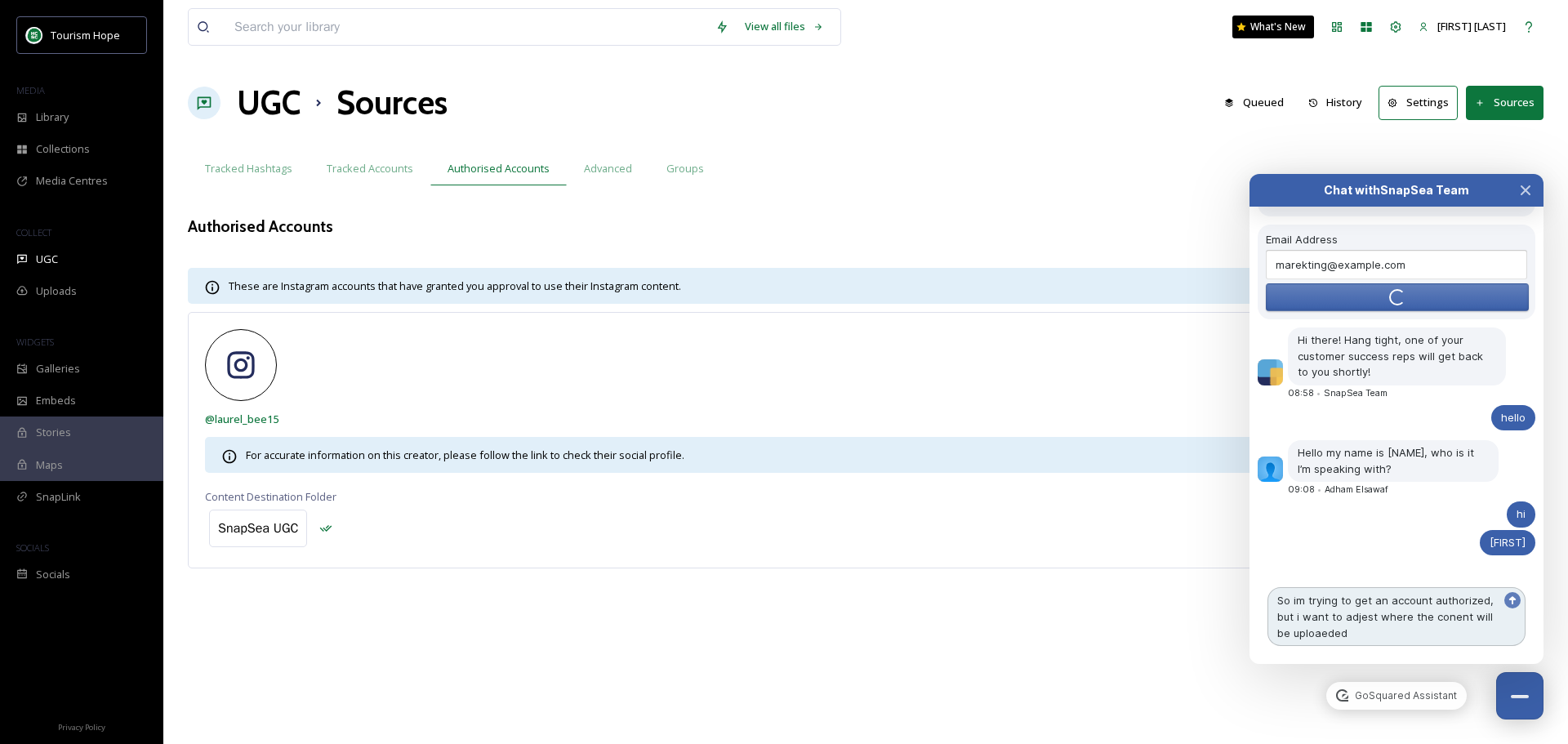 type on "So im trying to get an account authorized, but i want to adjest where the conent will be uploaeded" 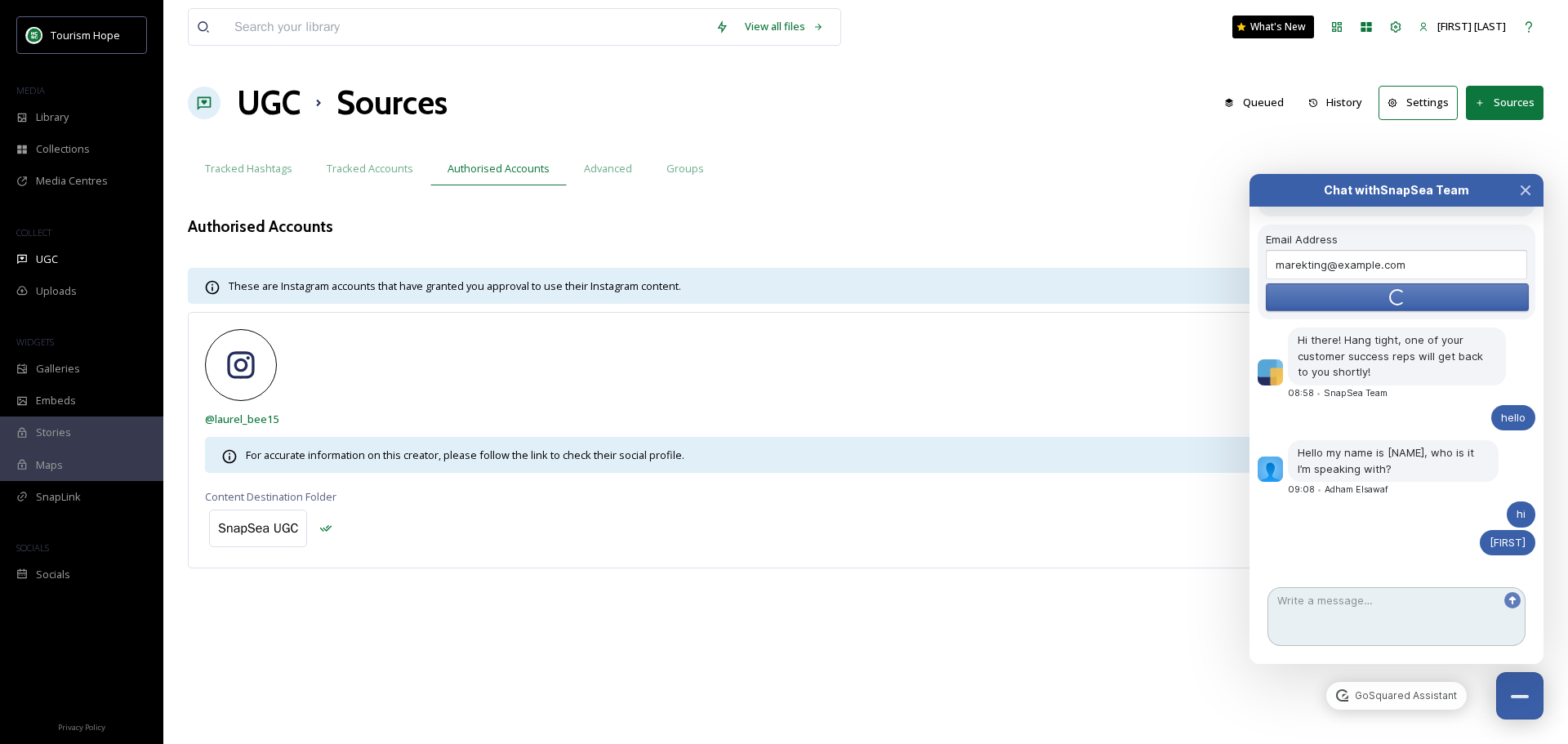 scroll, scrollTop: 229, scrollLeft: 0, axis: vertical 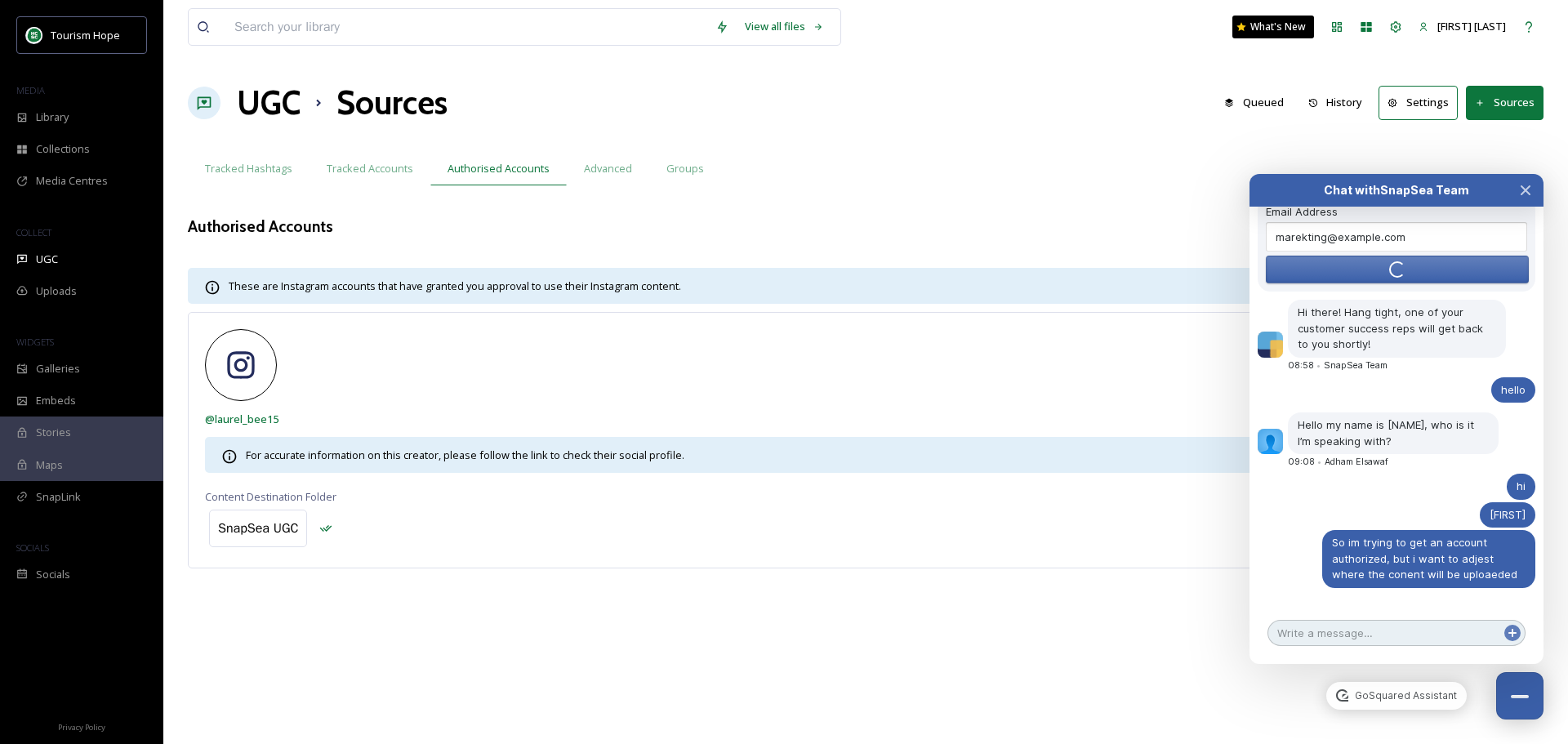 click at bounding box center [1396, 633] 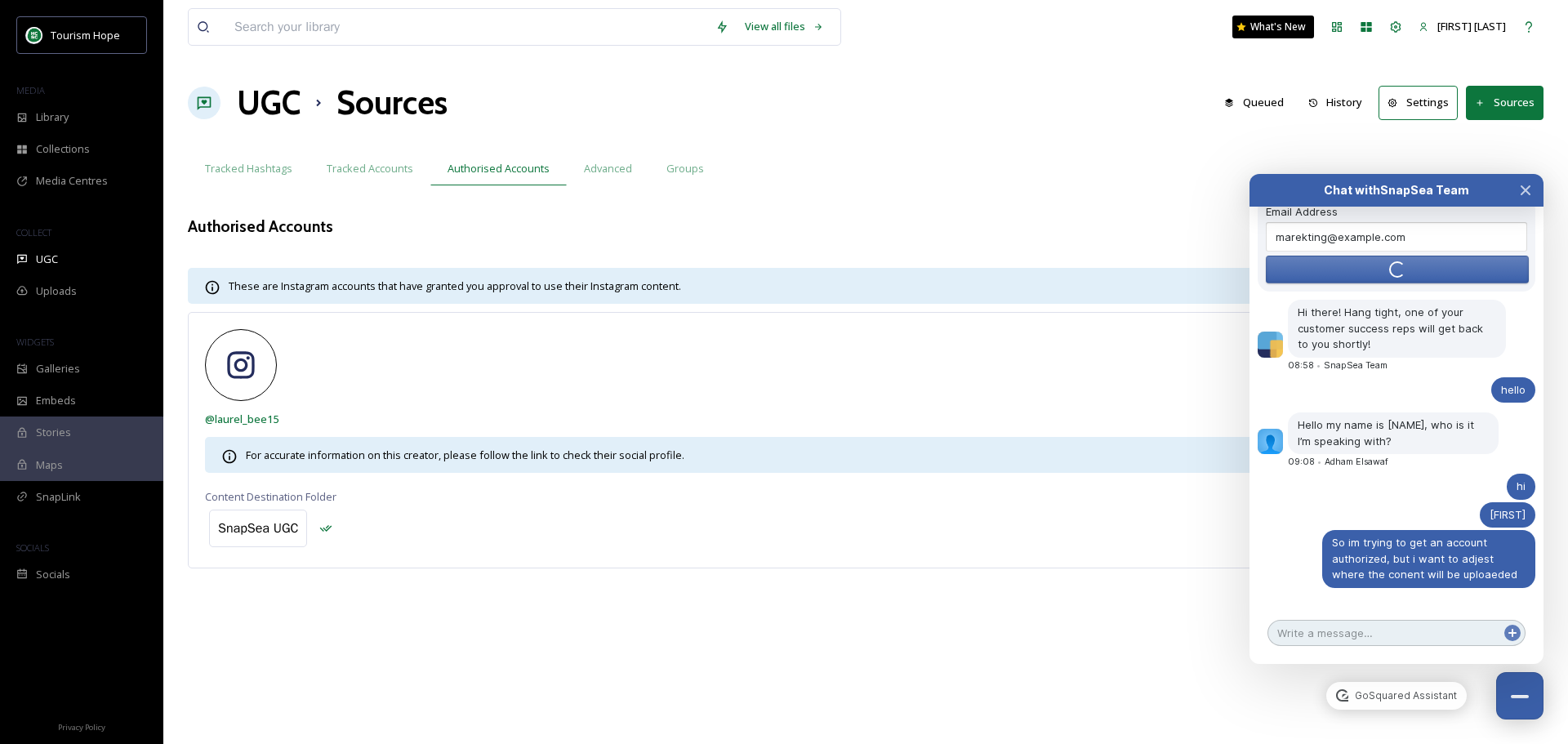 paste on "a" 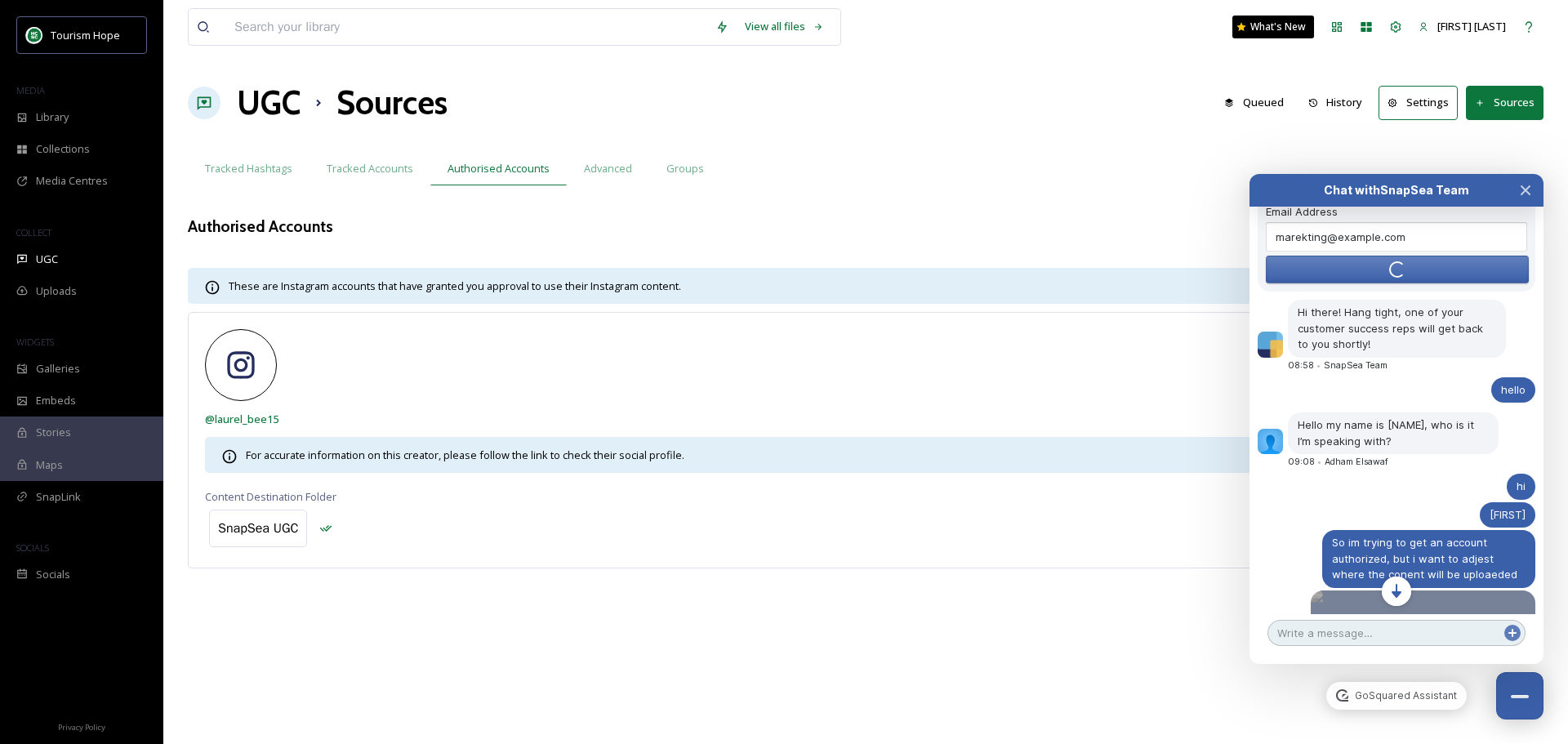 scroll, scrollTop: 290, scrollLeft: 0, axis: vertical 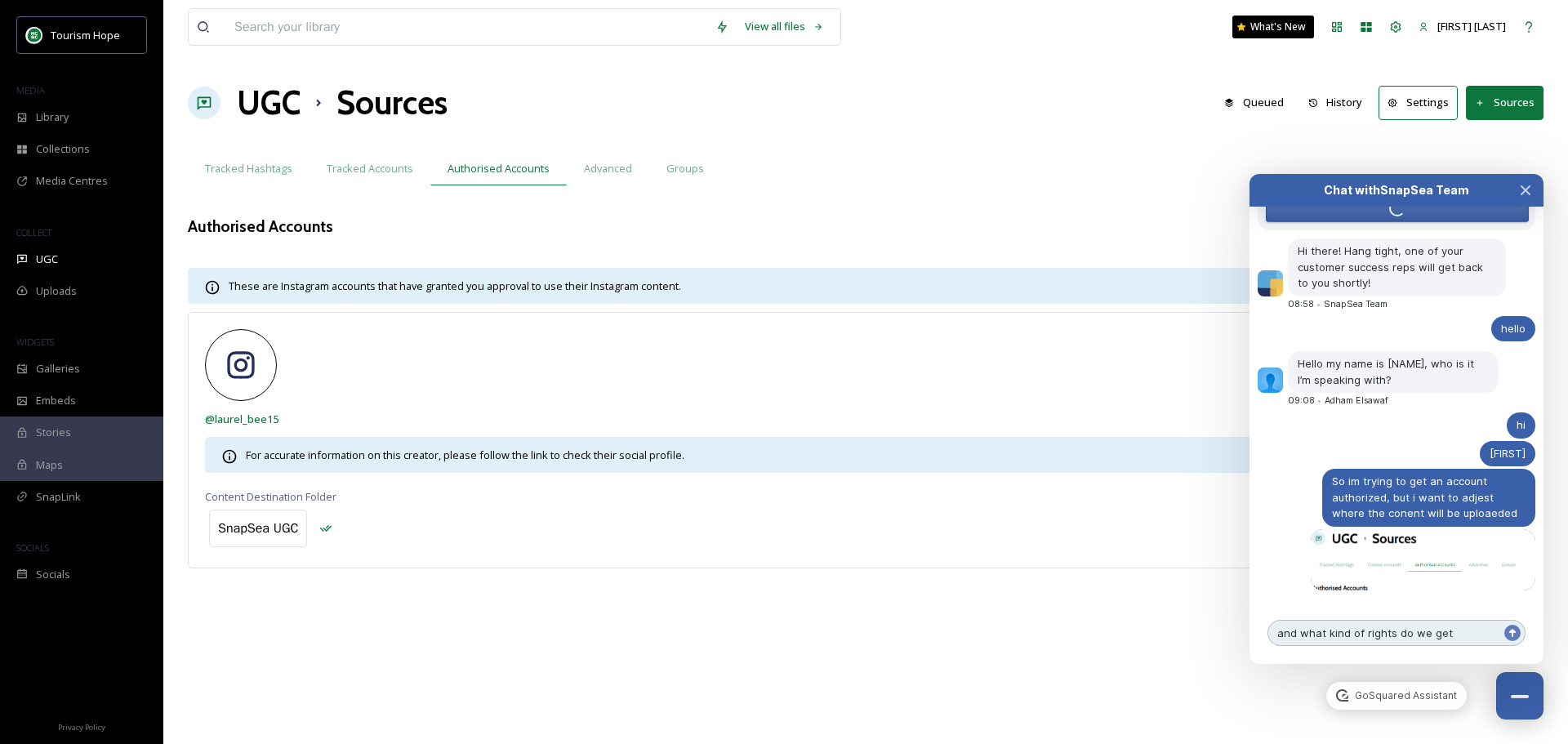 type on "and what kind of rights do we get" 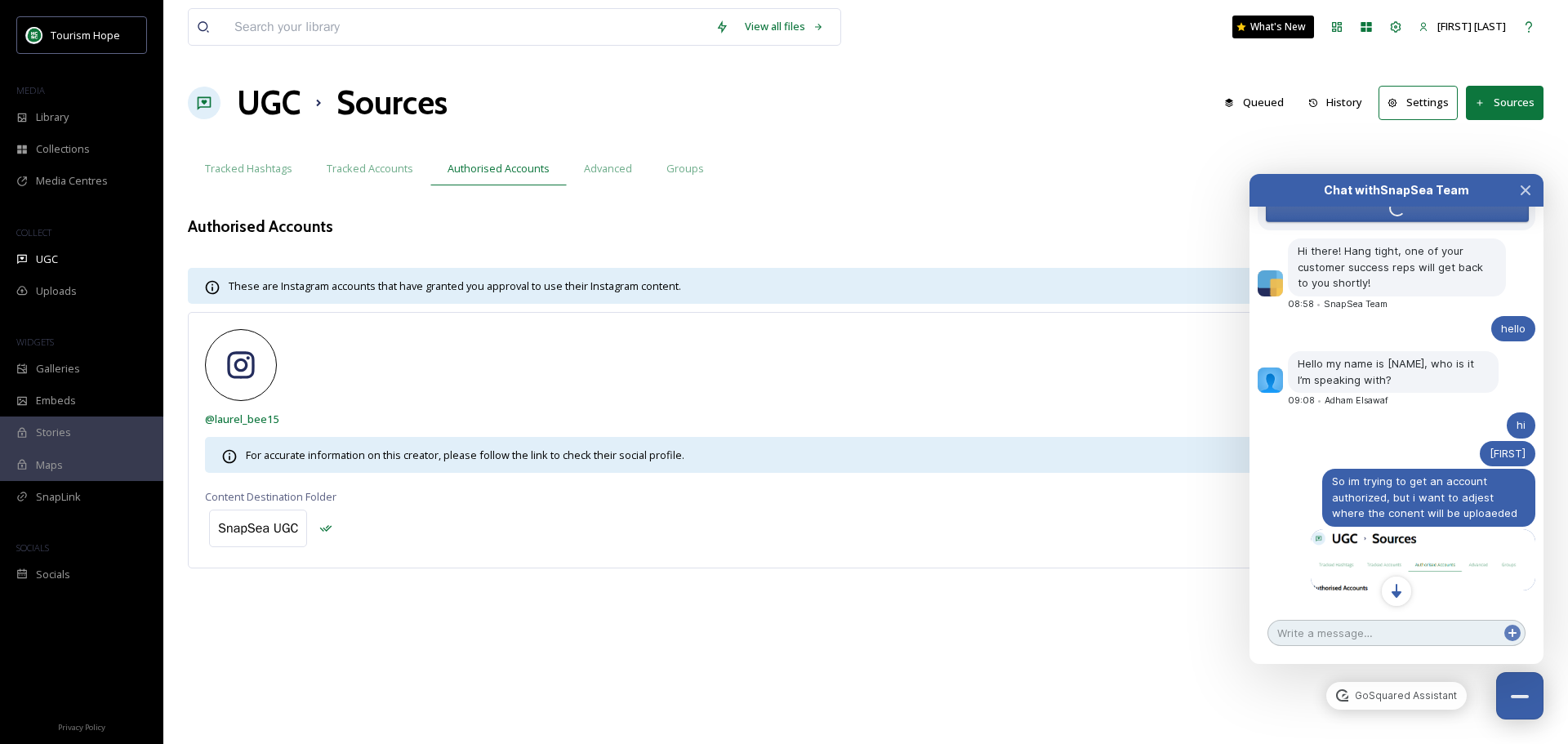 scroll, scrollTop: 318, scrollLeft: 0, axis: vertical 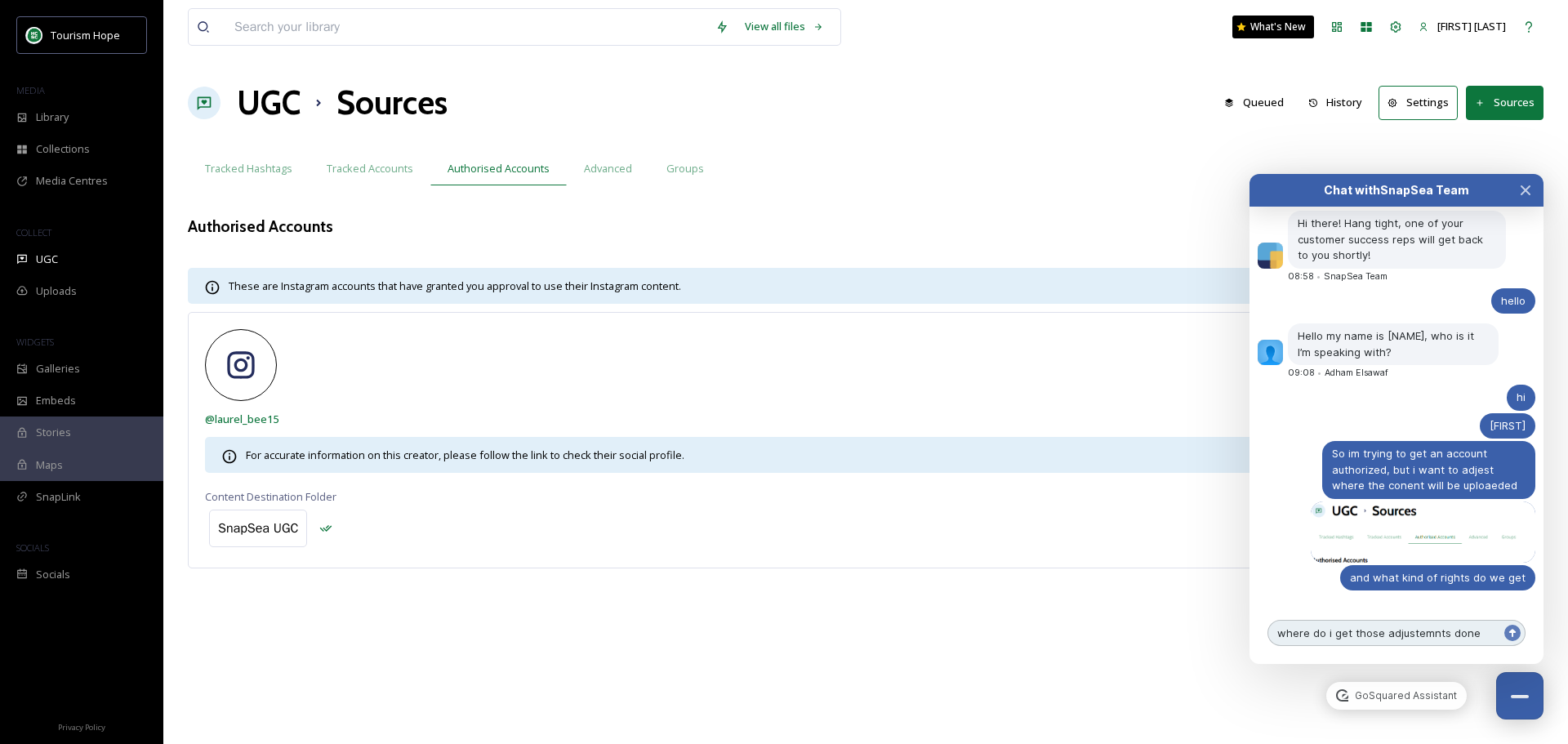 type on "where do i get those adjustemnts done" 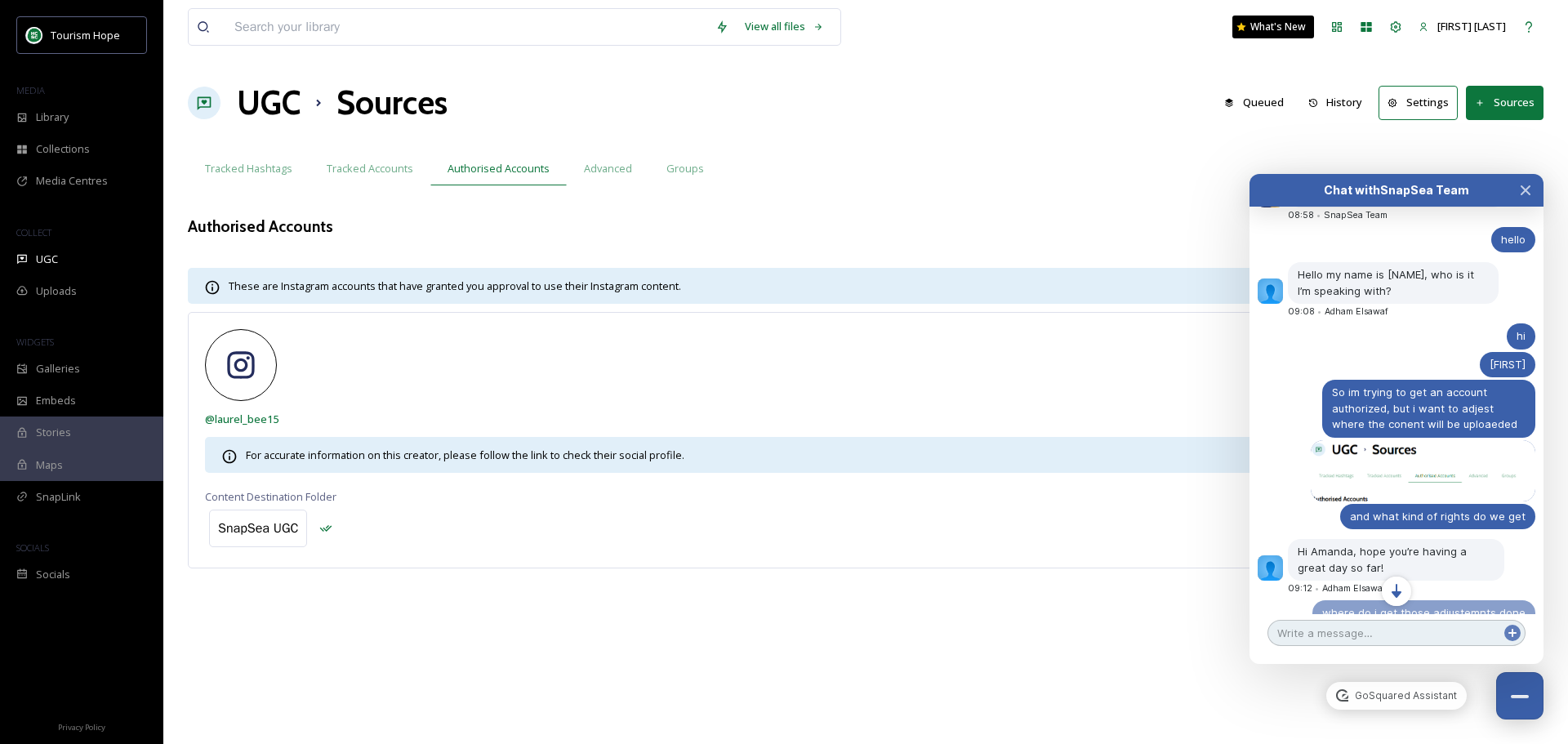 scroll, scrollTop: 415, scrollLeft: 0, axis: vertical 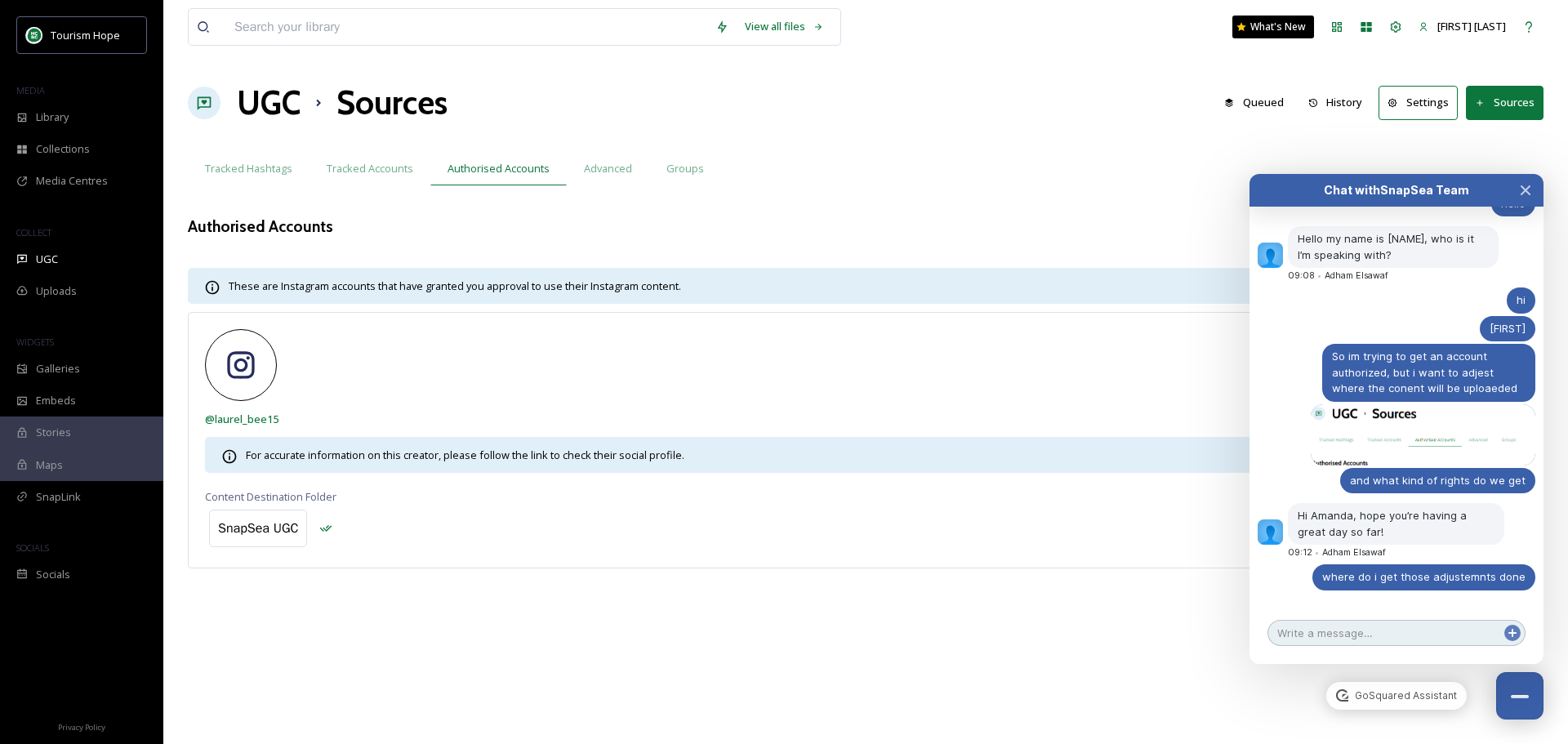 click at bounding box center (1396, 633) 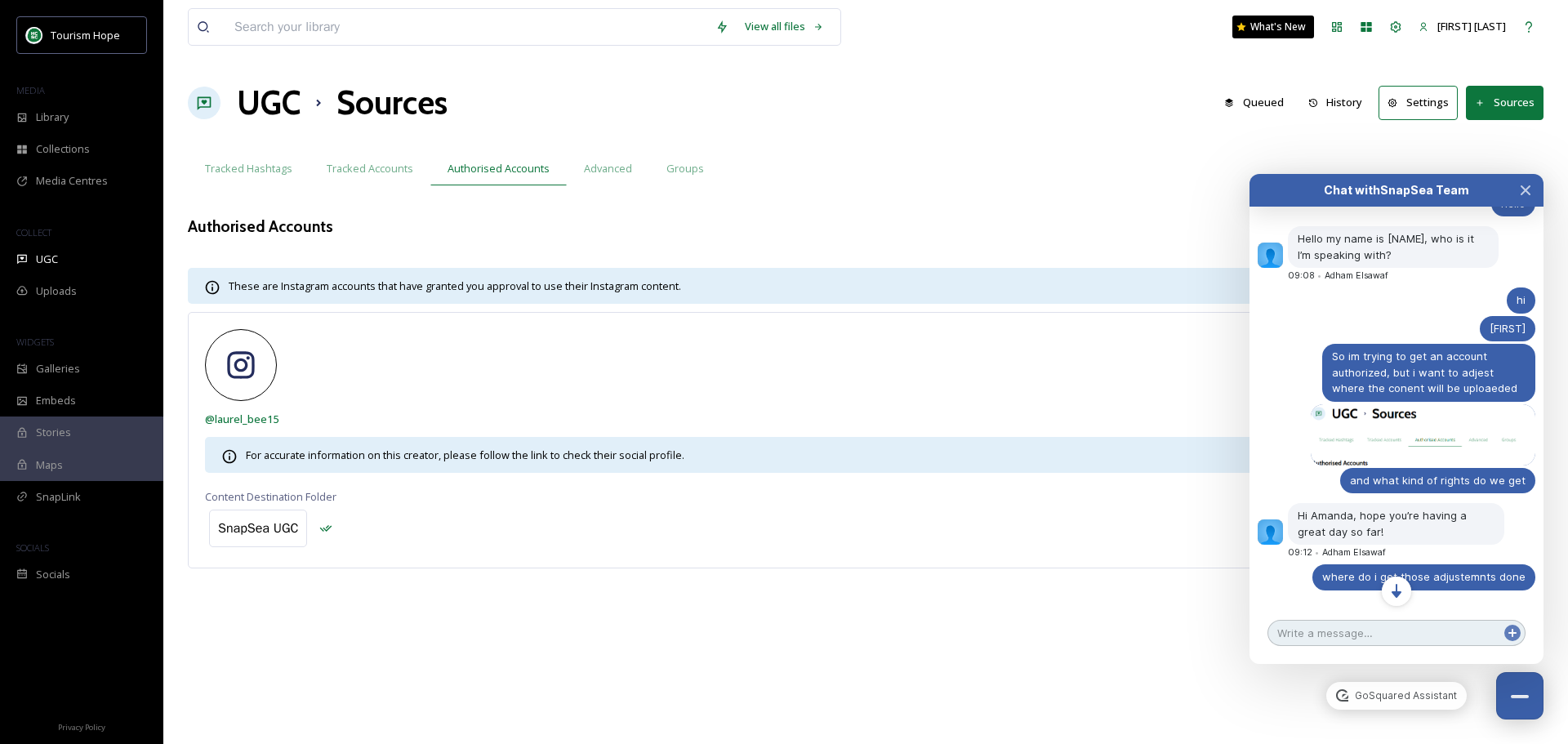 scroll, scrollTop: 678, scrollLeft: 0, axis: vertical 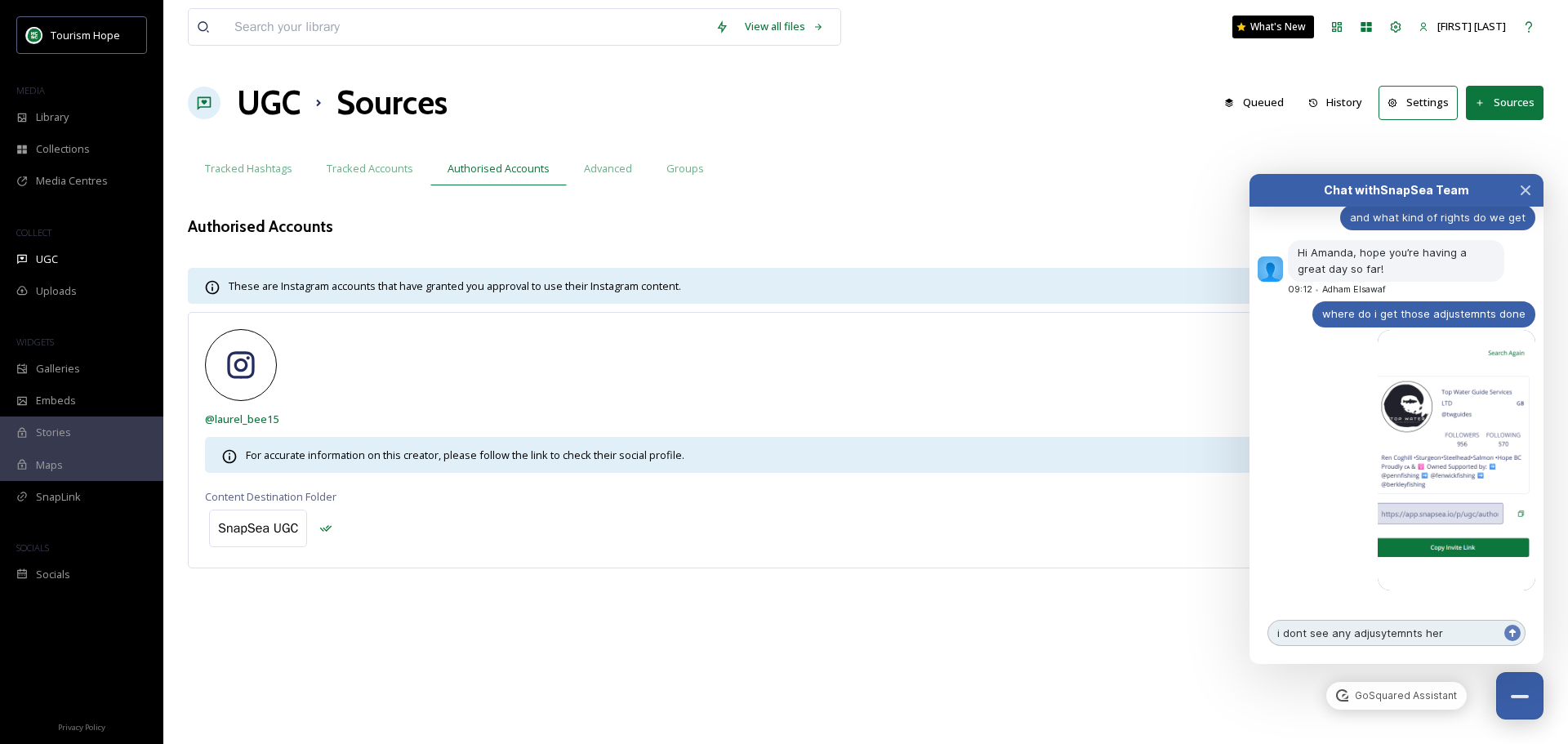 type on "i dont see any adjusytemnts herw" 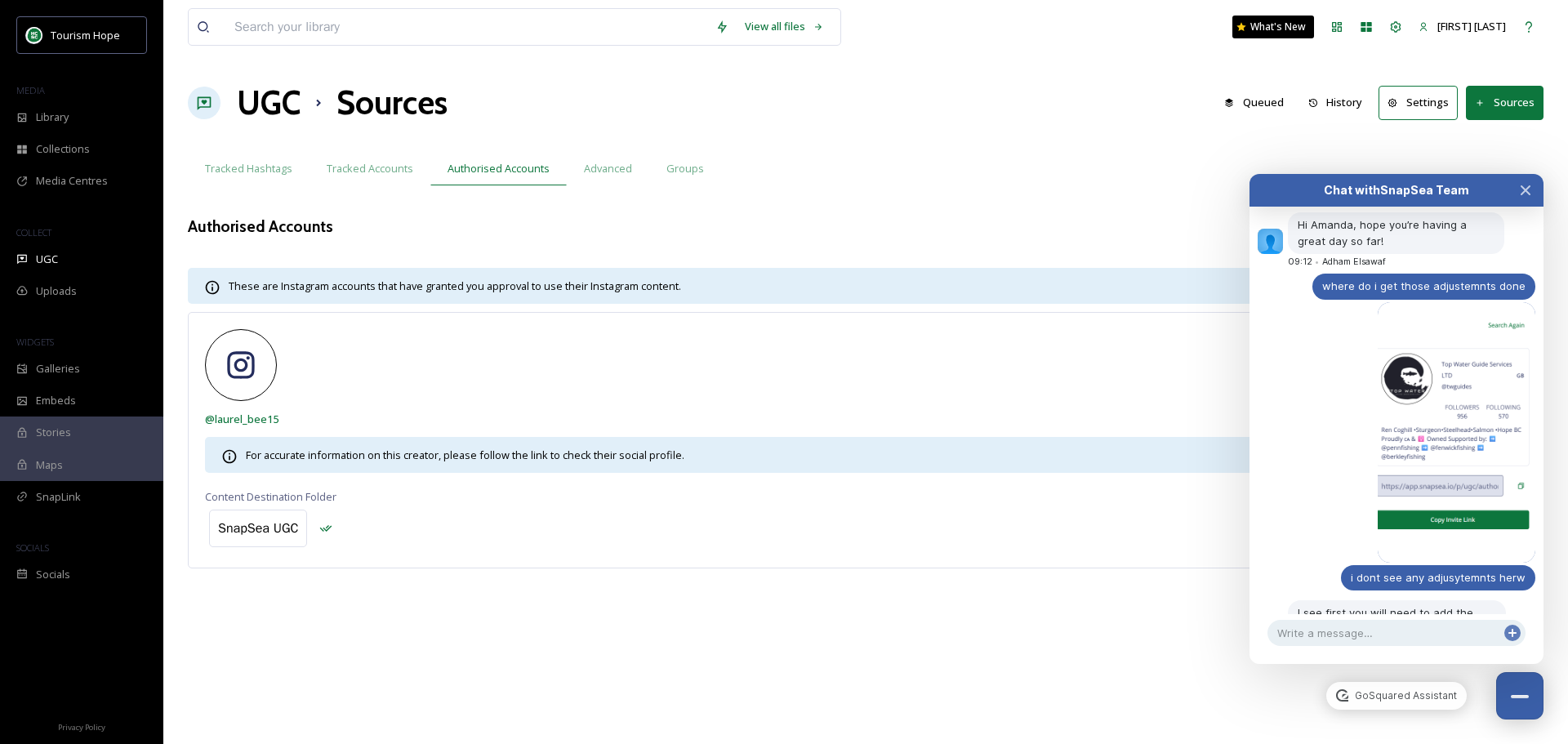 scroll, scrollTop: 799, scrollLeft: 0, axis: vertical 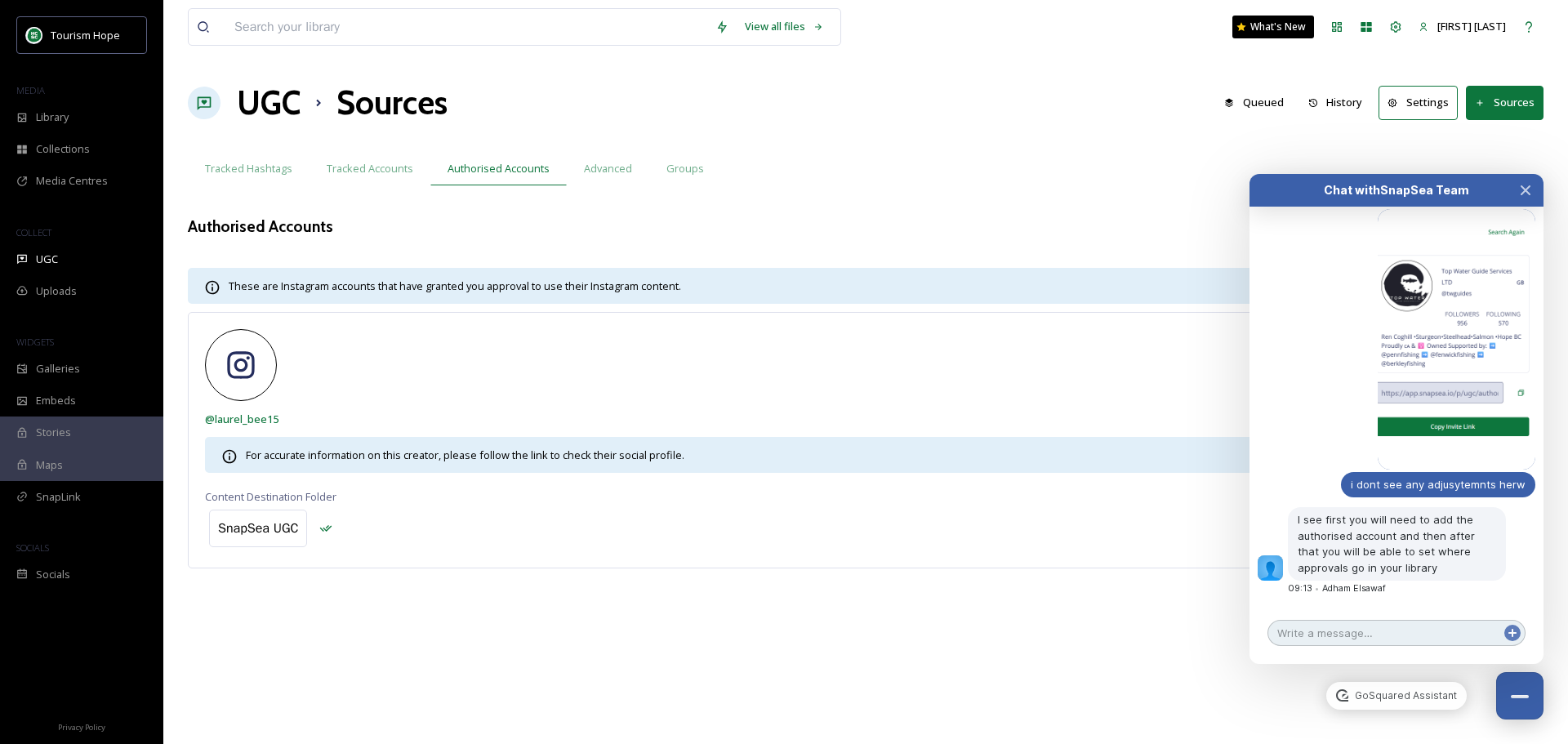 click at bounding box center (1396, 633) 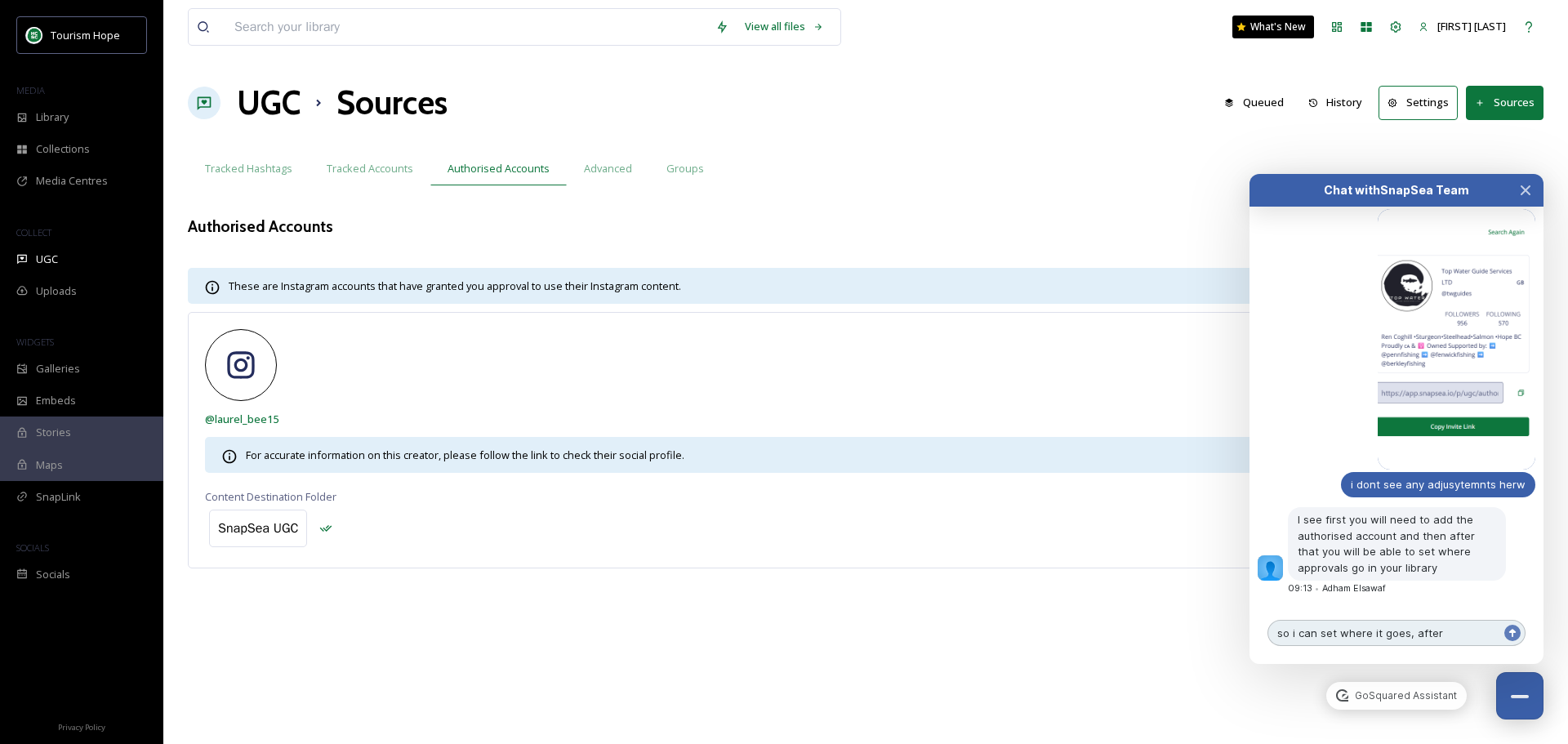 type on "so i can set where it goes, after" 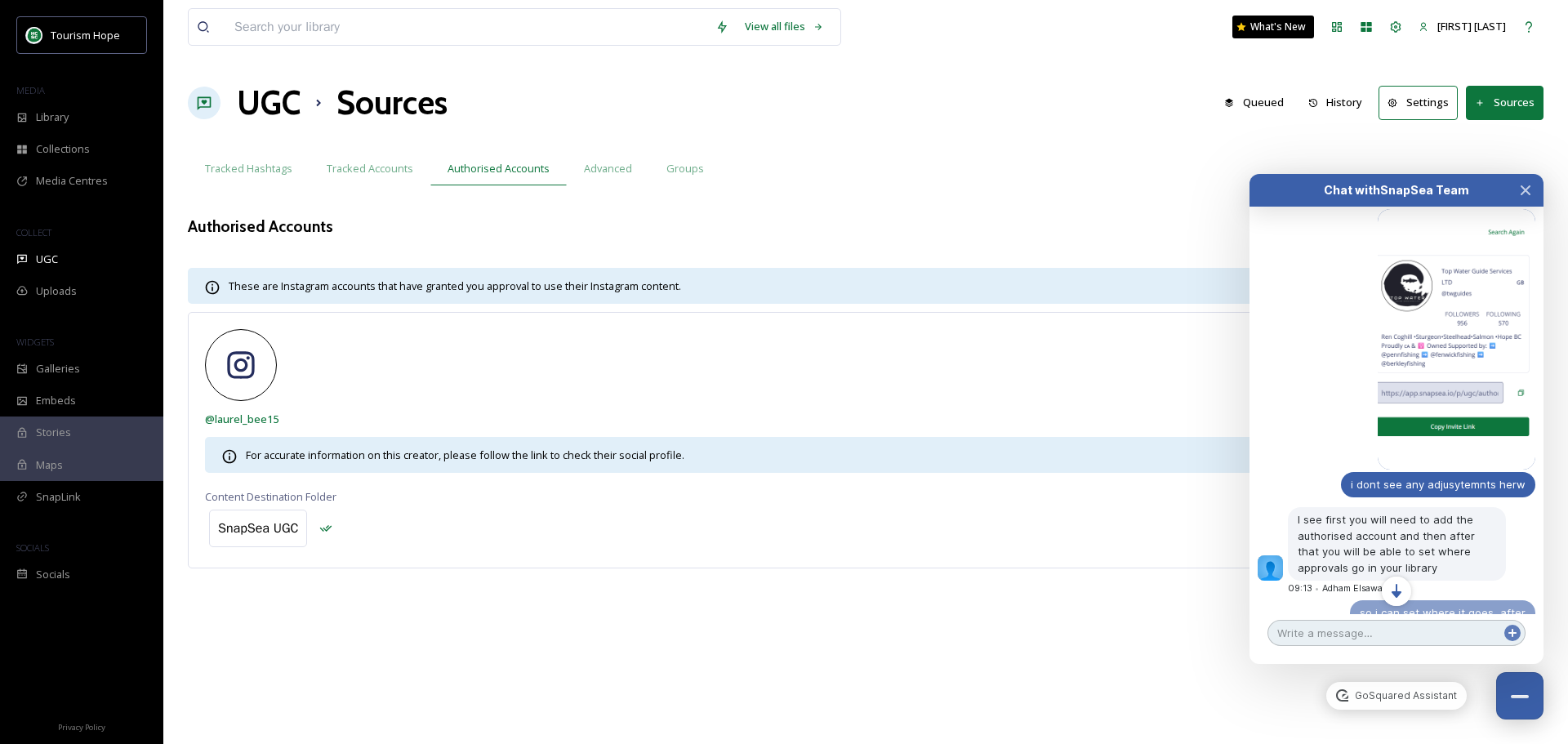 scroll, scrollTop: 835, scrollLeft: 0, axis: vertical 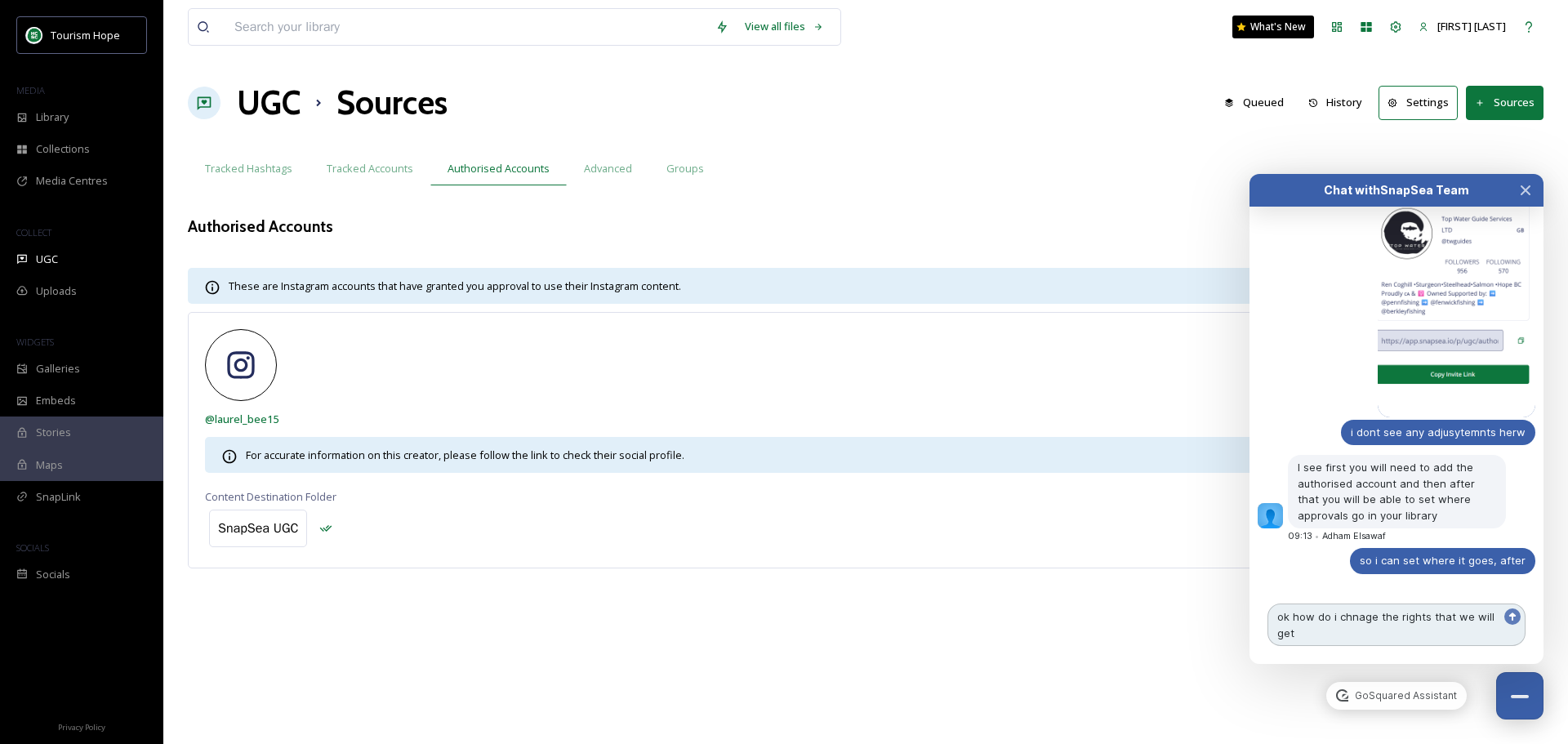 type on "ok how do i chnage the rights that we will get" 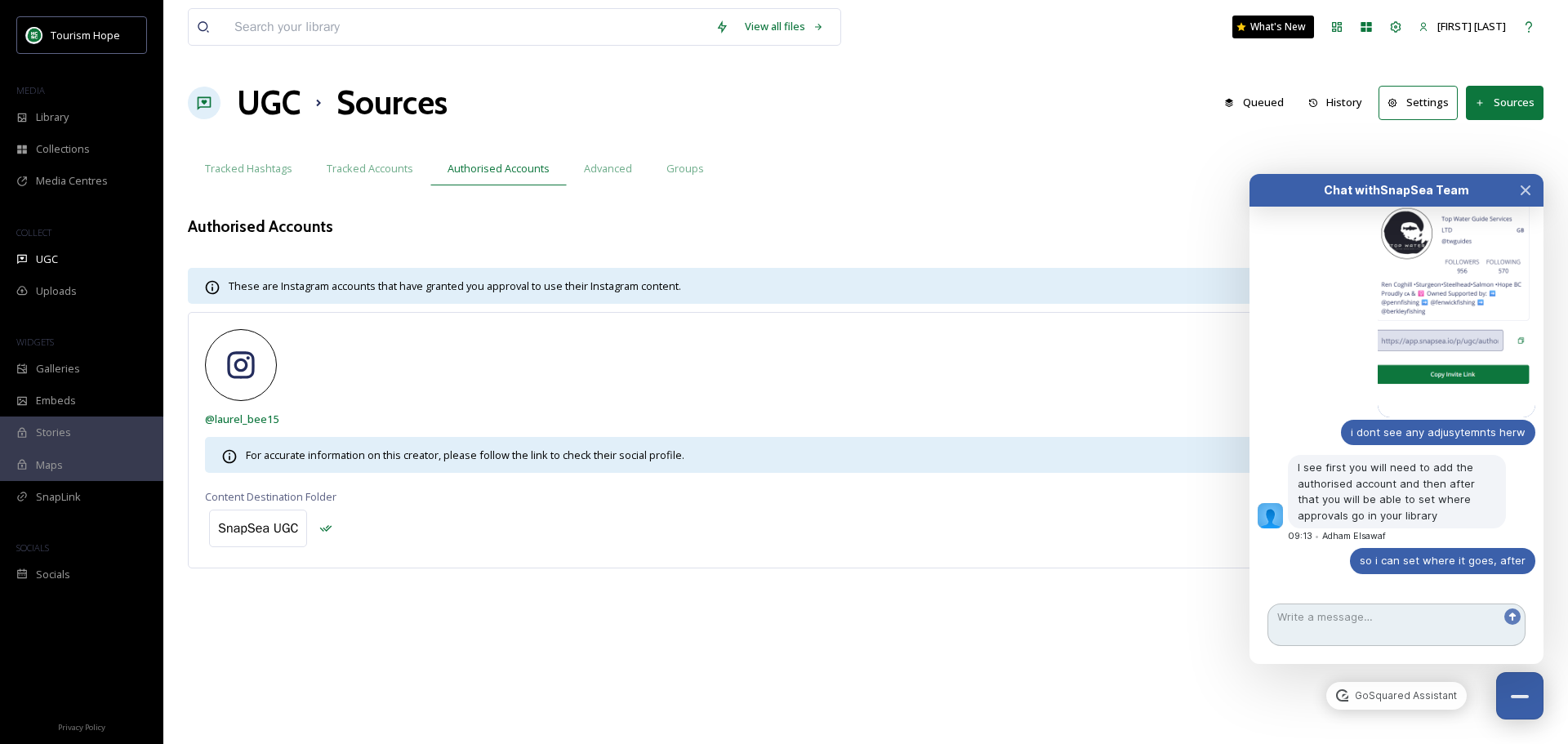 scroll, scrollTop: 879, scrollLeft: 0, axis: vertical 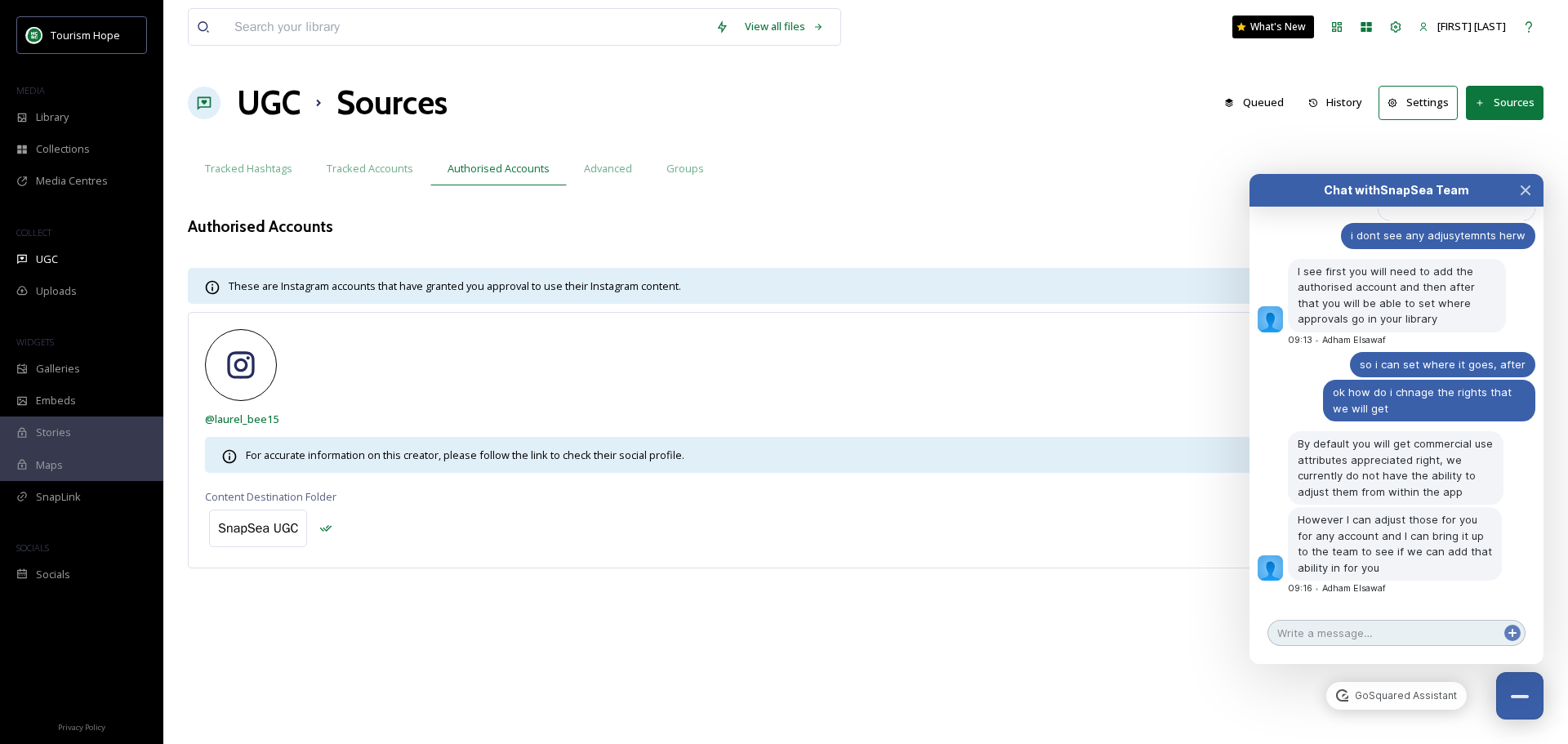 click at bounding box center (1396, 633) 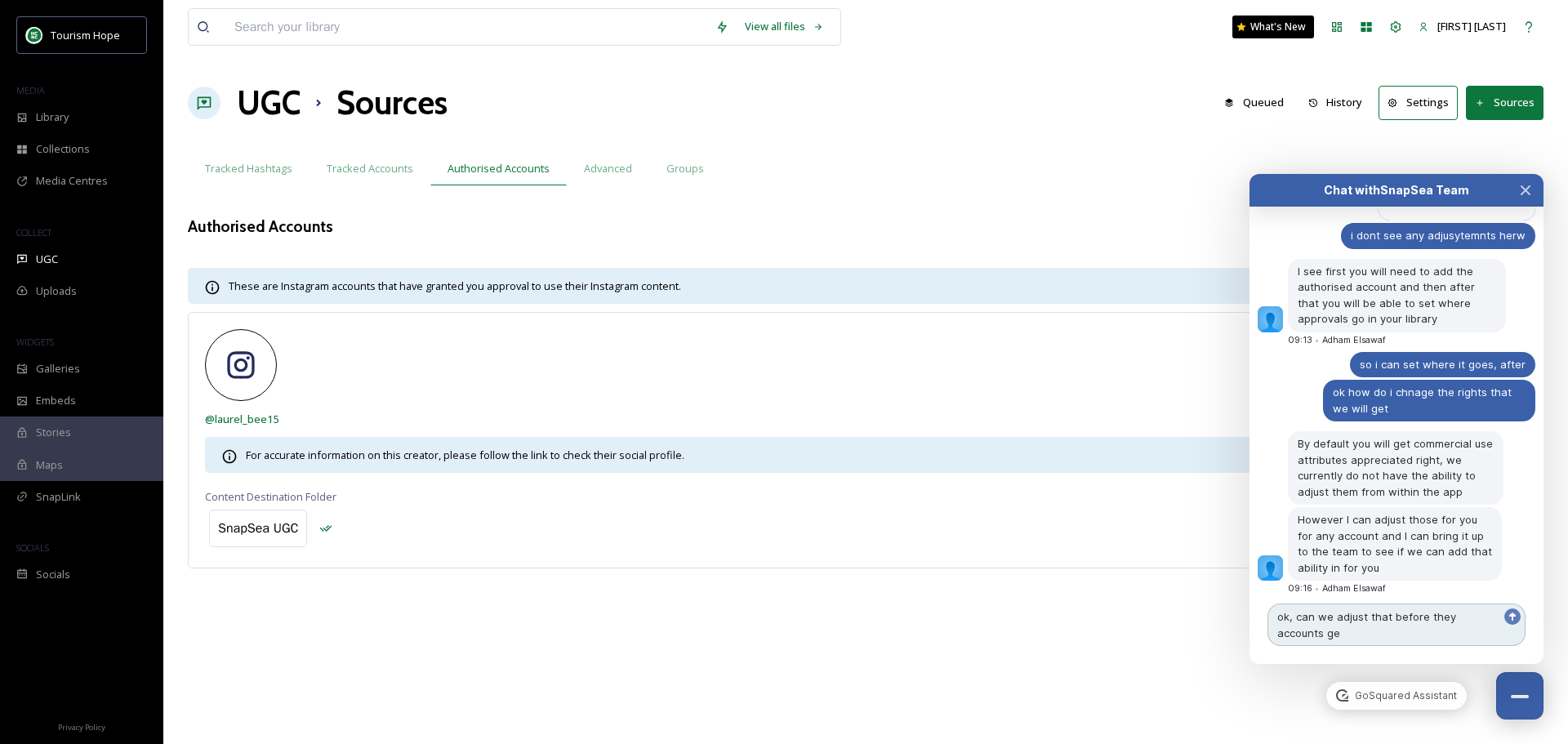 scroll, scrollTop: 996, scrollLeft: 0, axis: vertical 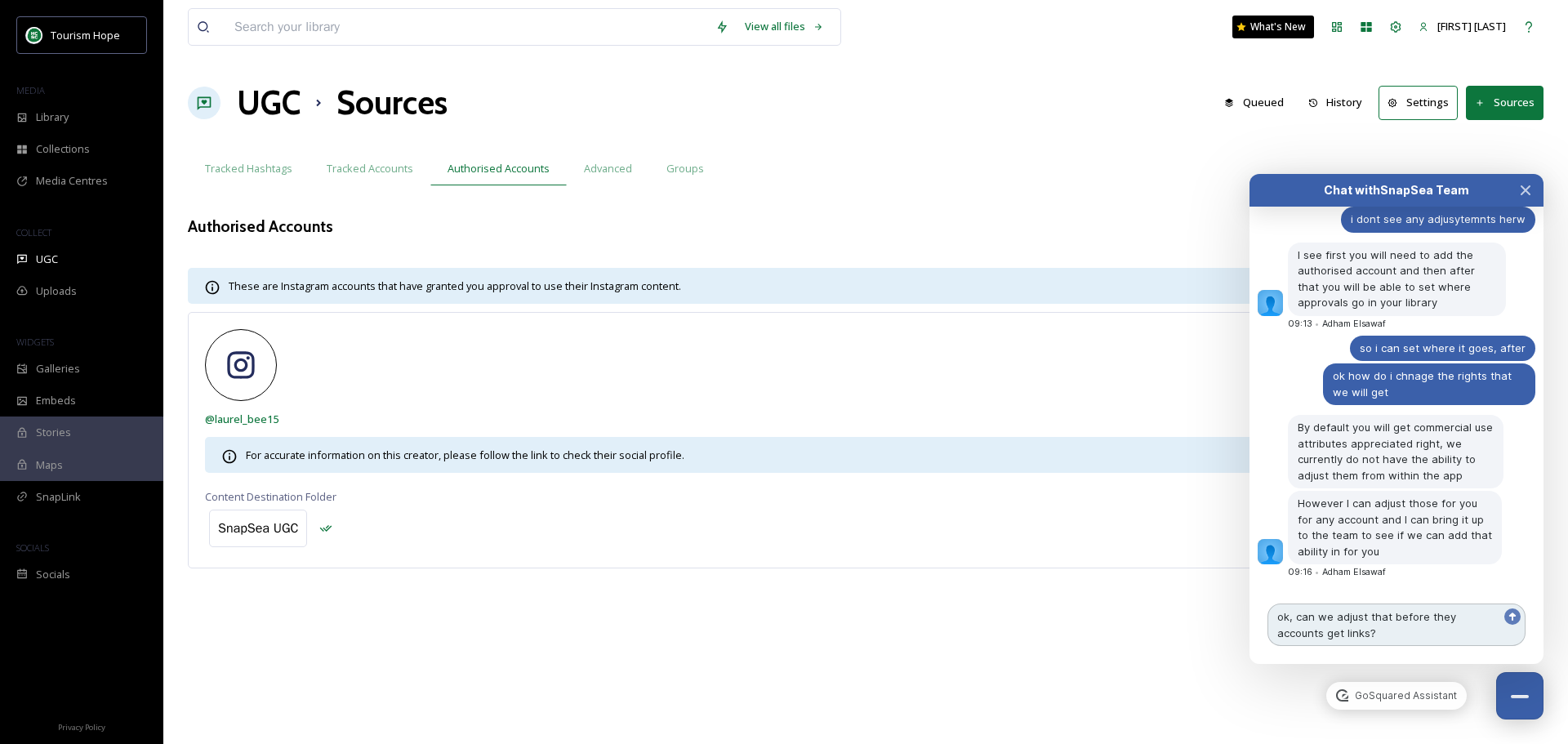 type on "ok, can we adjust that before they accounts get links?" 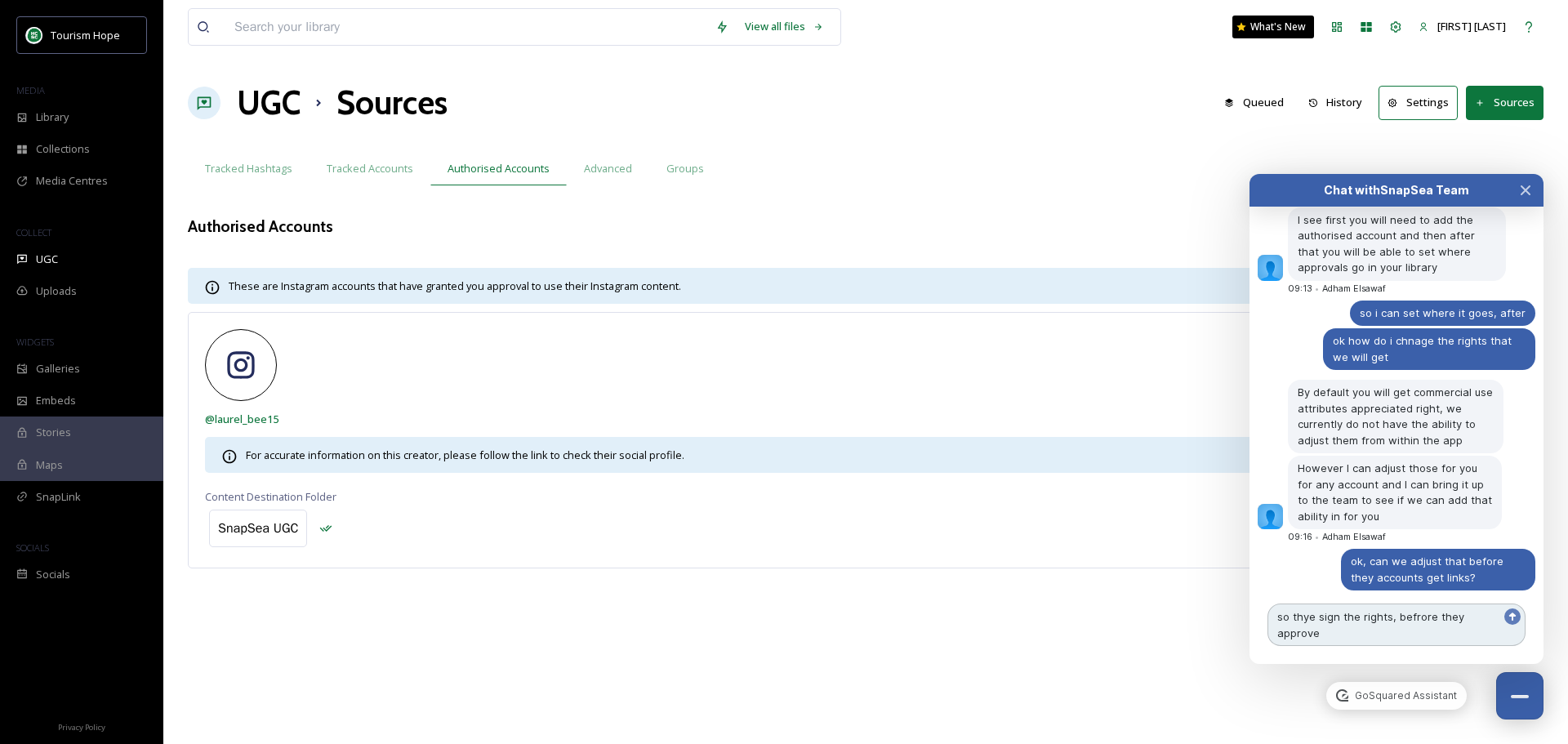 scroll, scrollTop: 1047, scrollLeft: 0, axis: vertical 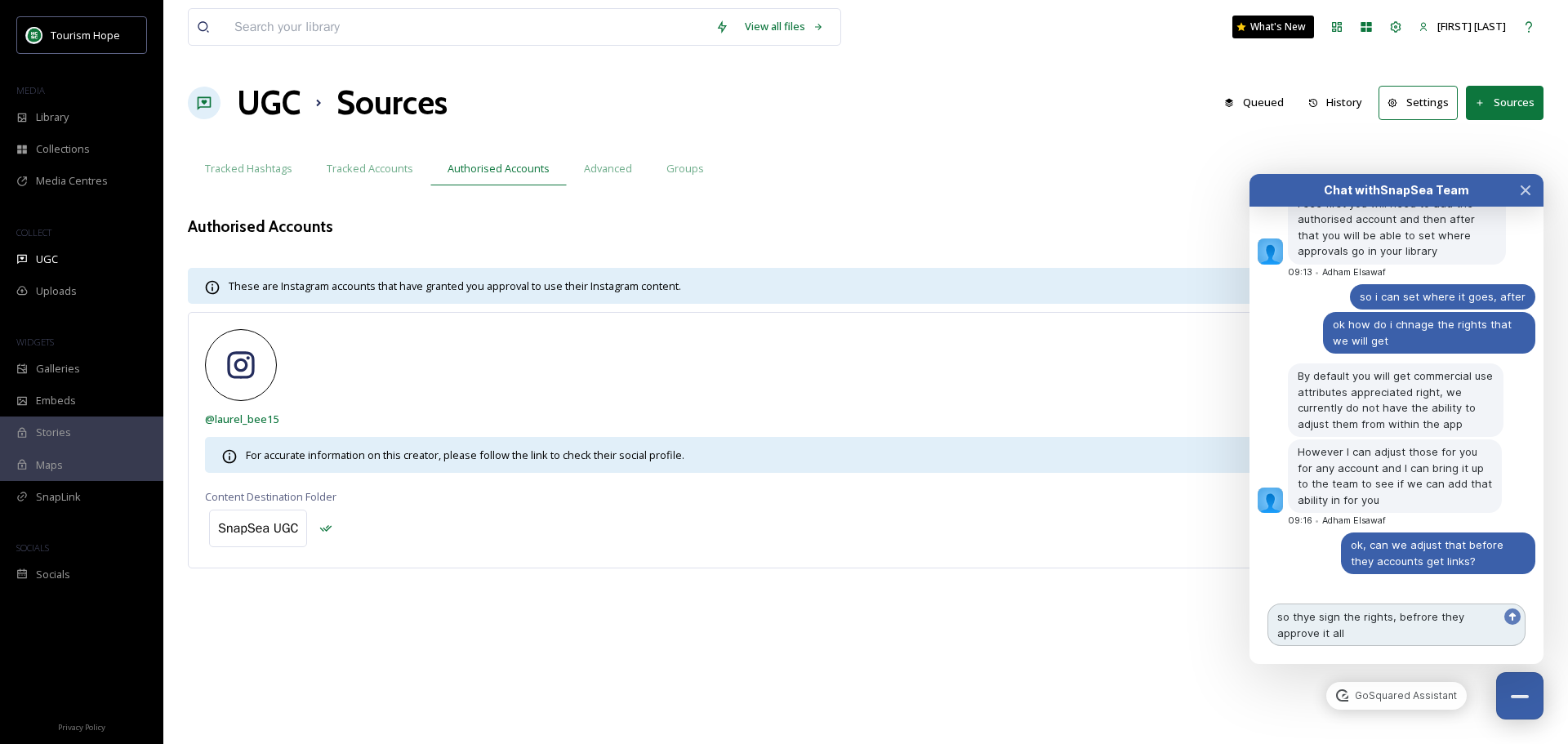 type on "so thye sign the rights, befrore they approve it all" 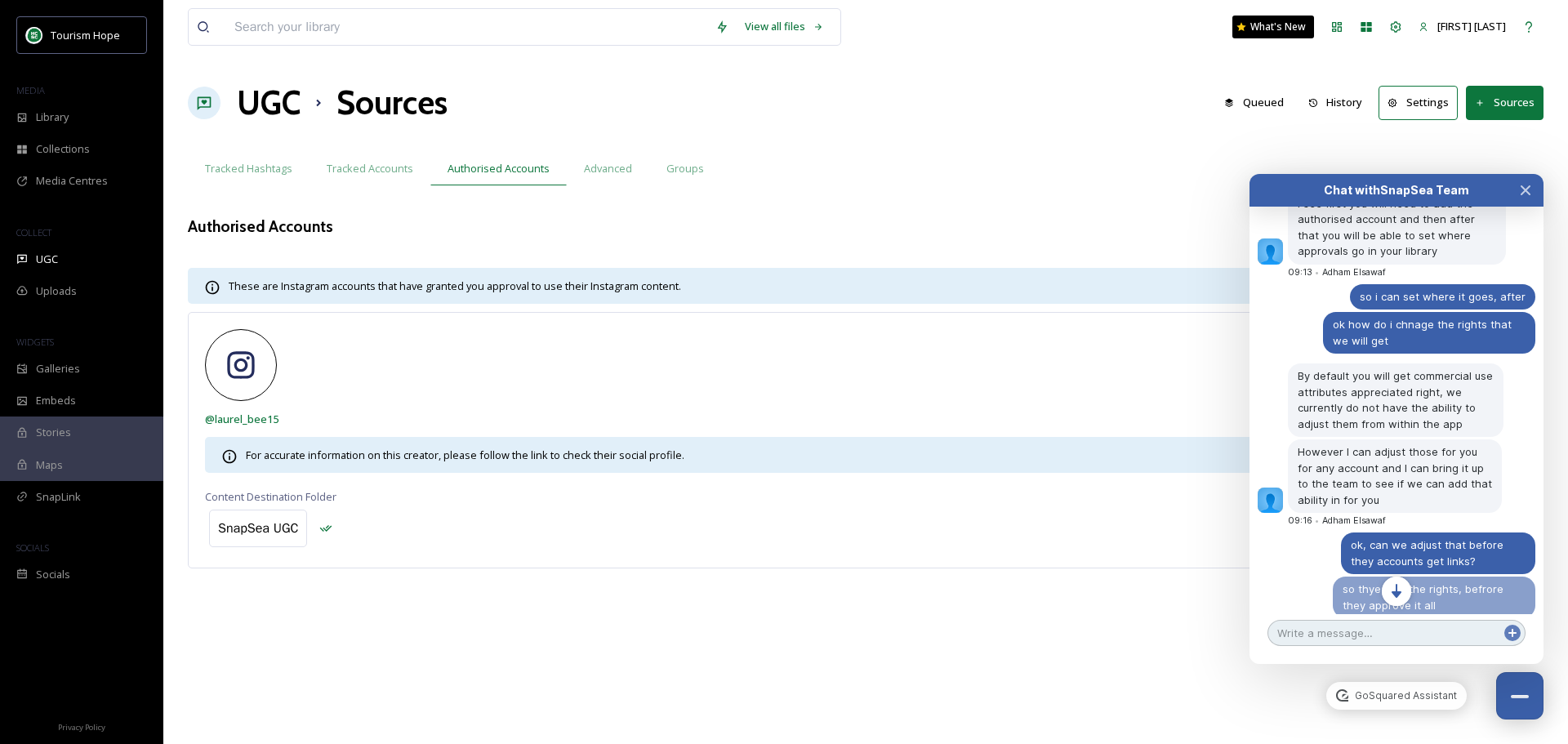 scroll, scrollTop: 1075, scrollLeft: 0, axis: vertical 